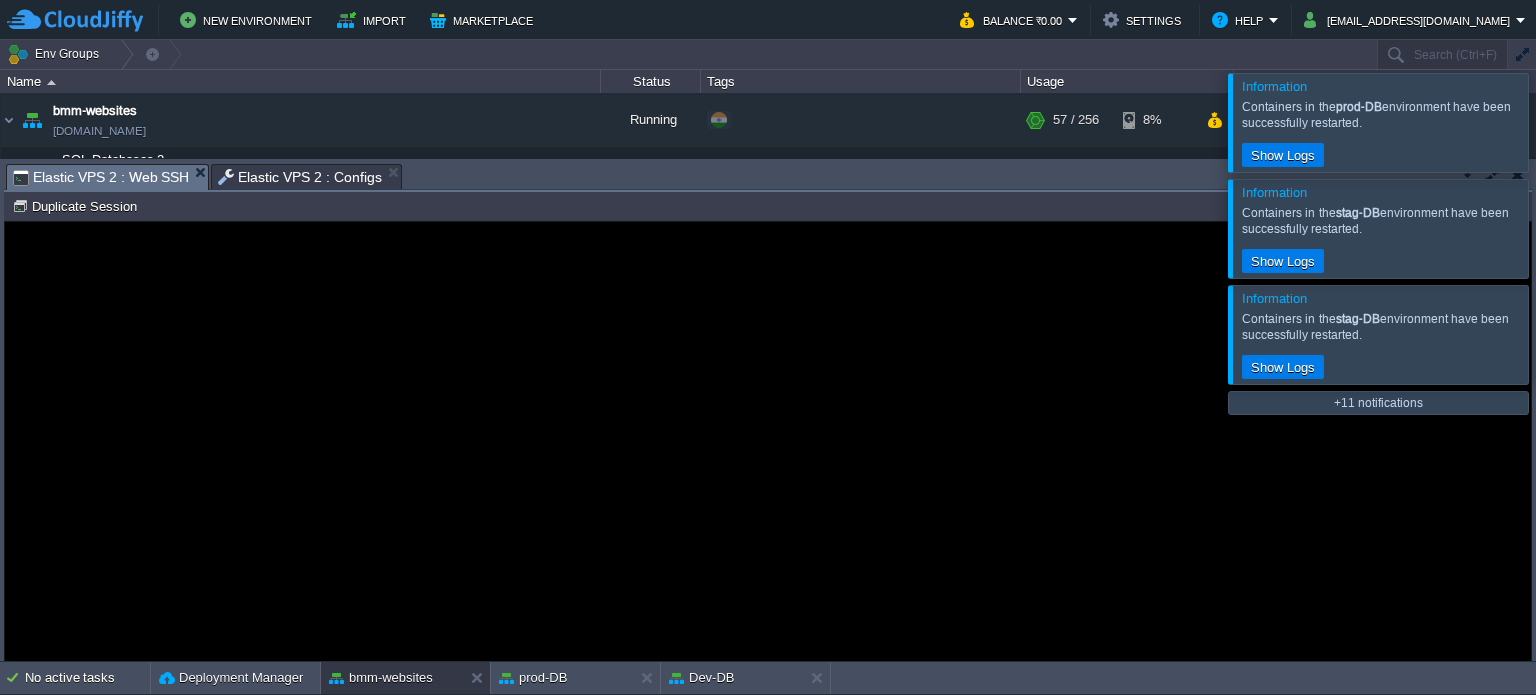 scroll, scrollTop: 0, scrollLeft: 0, axis: both 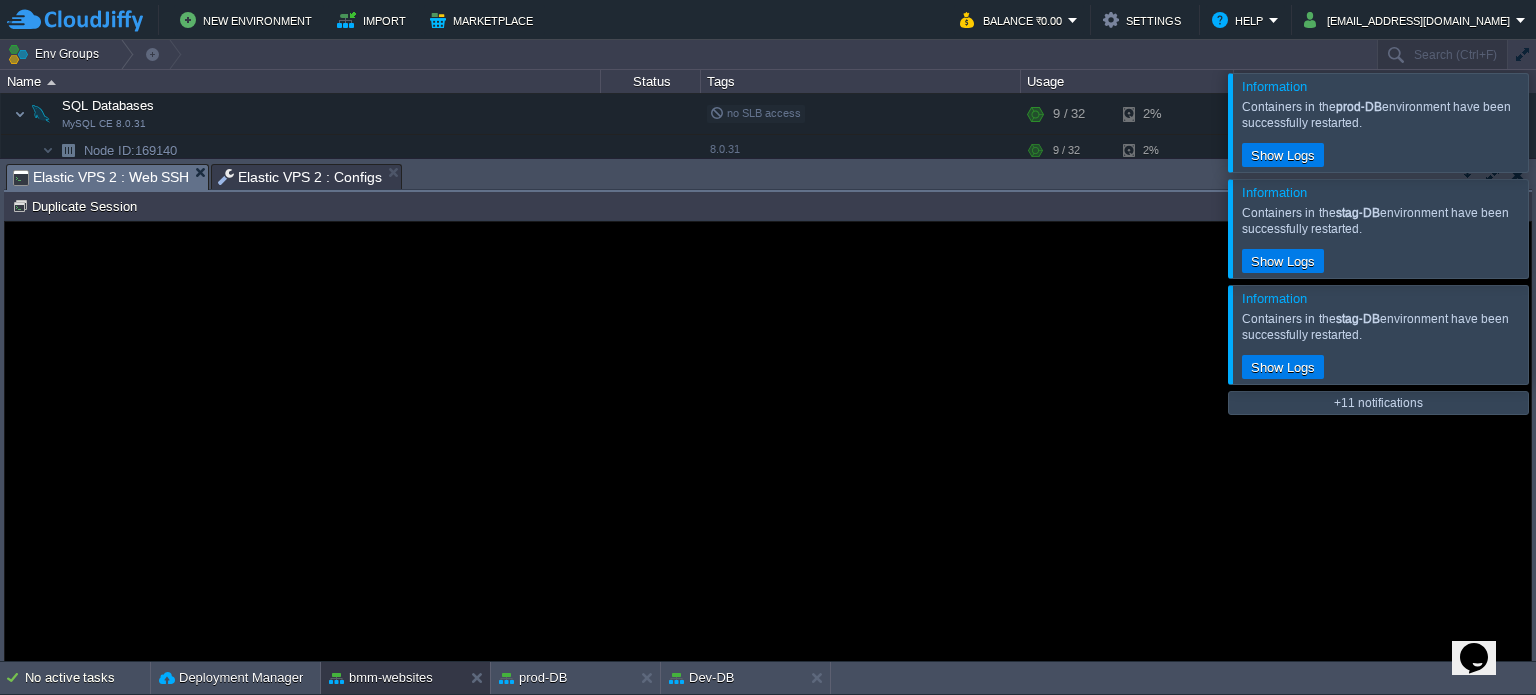 click at bounding box center (1560, 122) 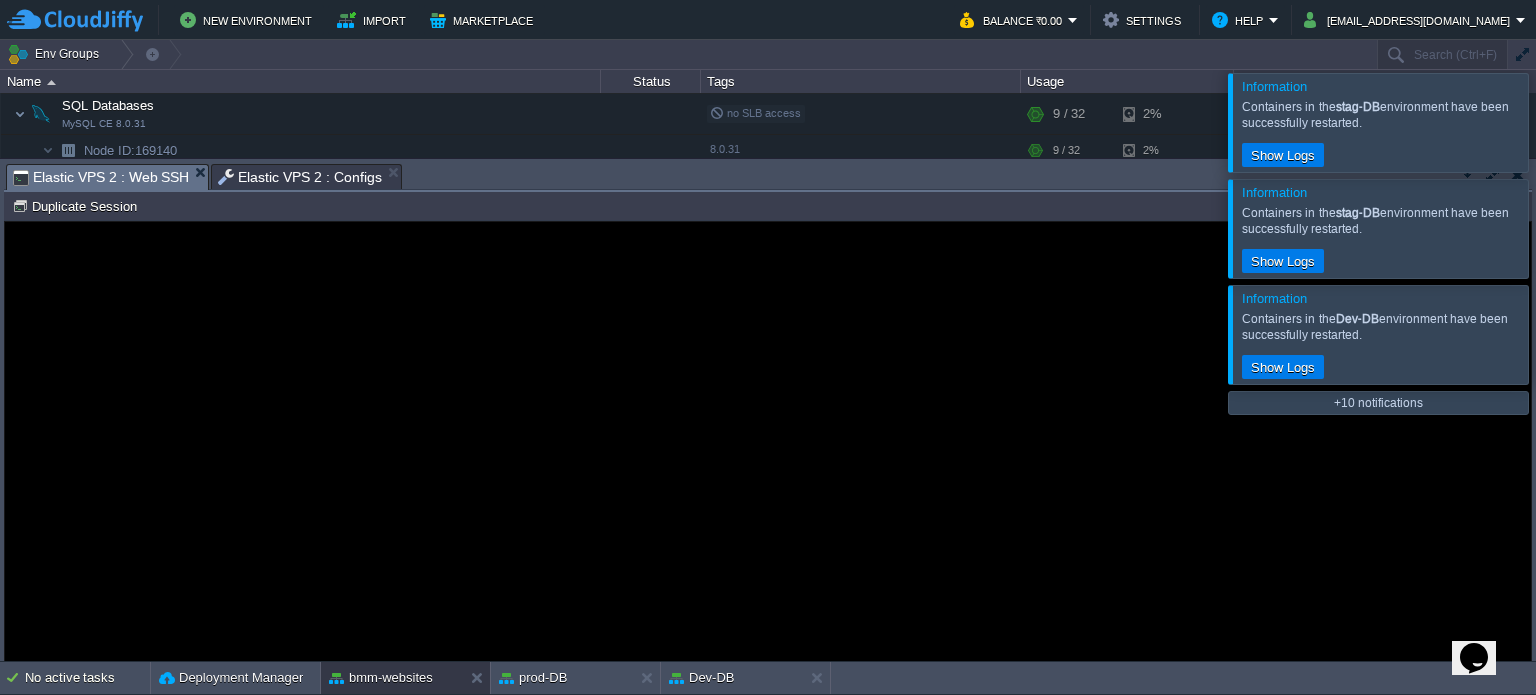 click at bounding box center [1560, 228] 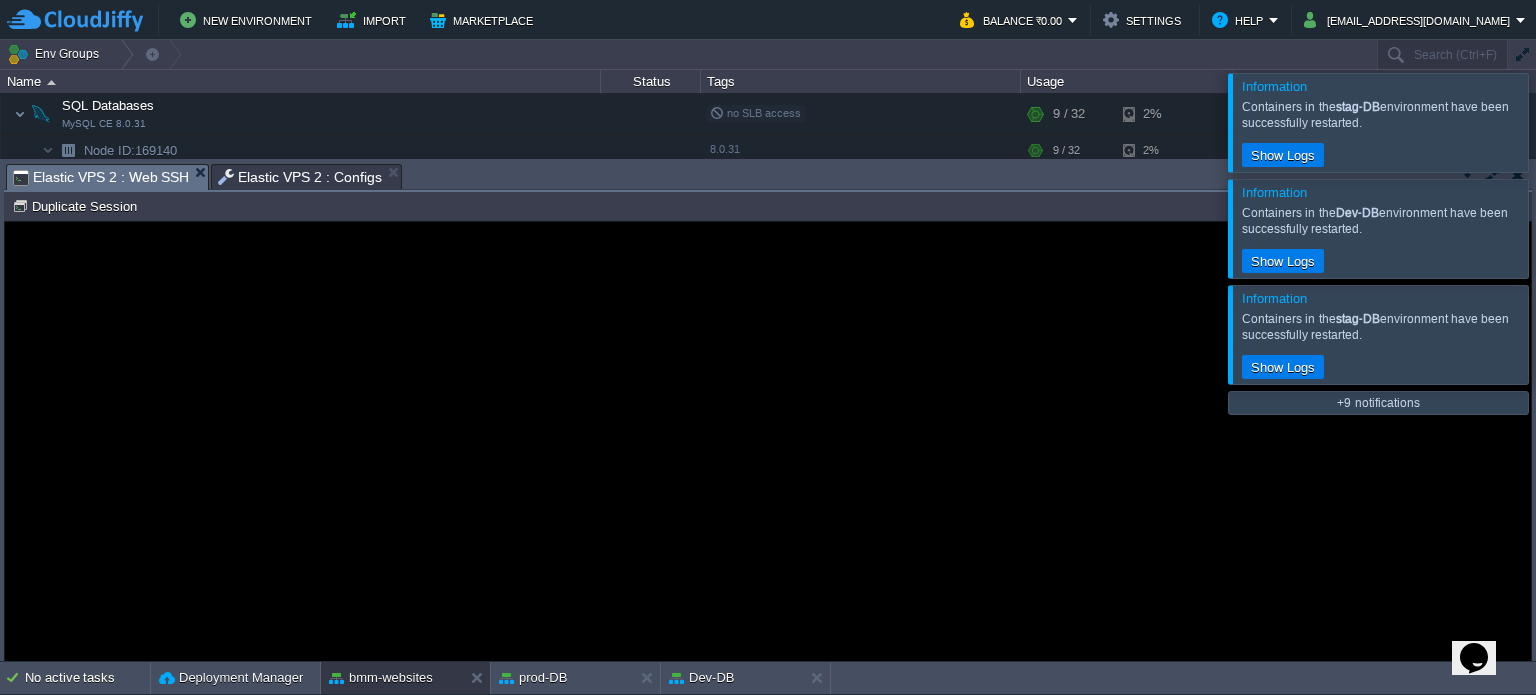 click at bounding box center [1560, 122] 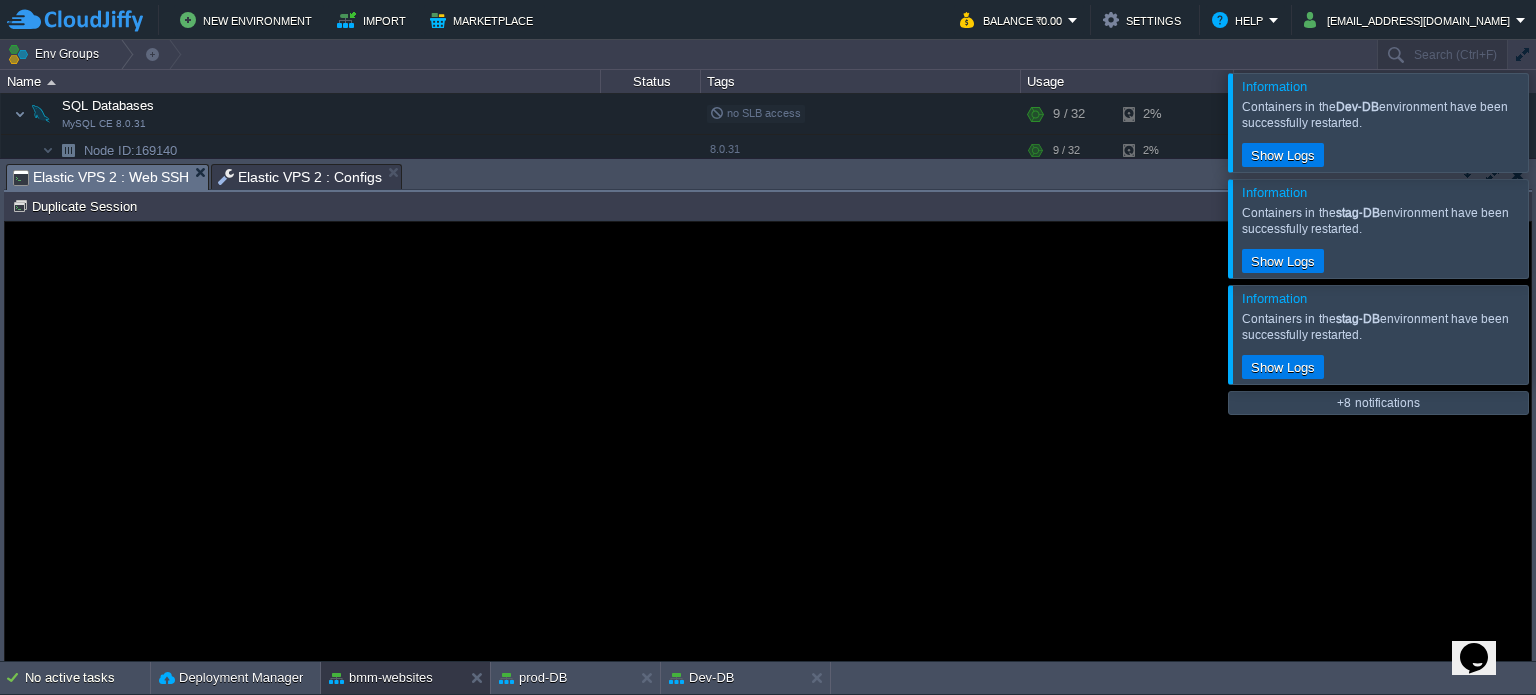click at bounding box center (1560, 228) 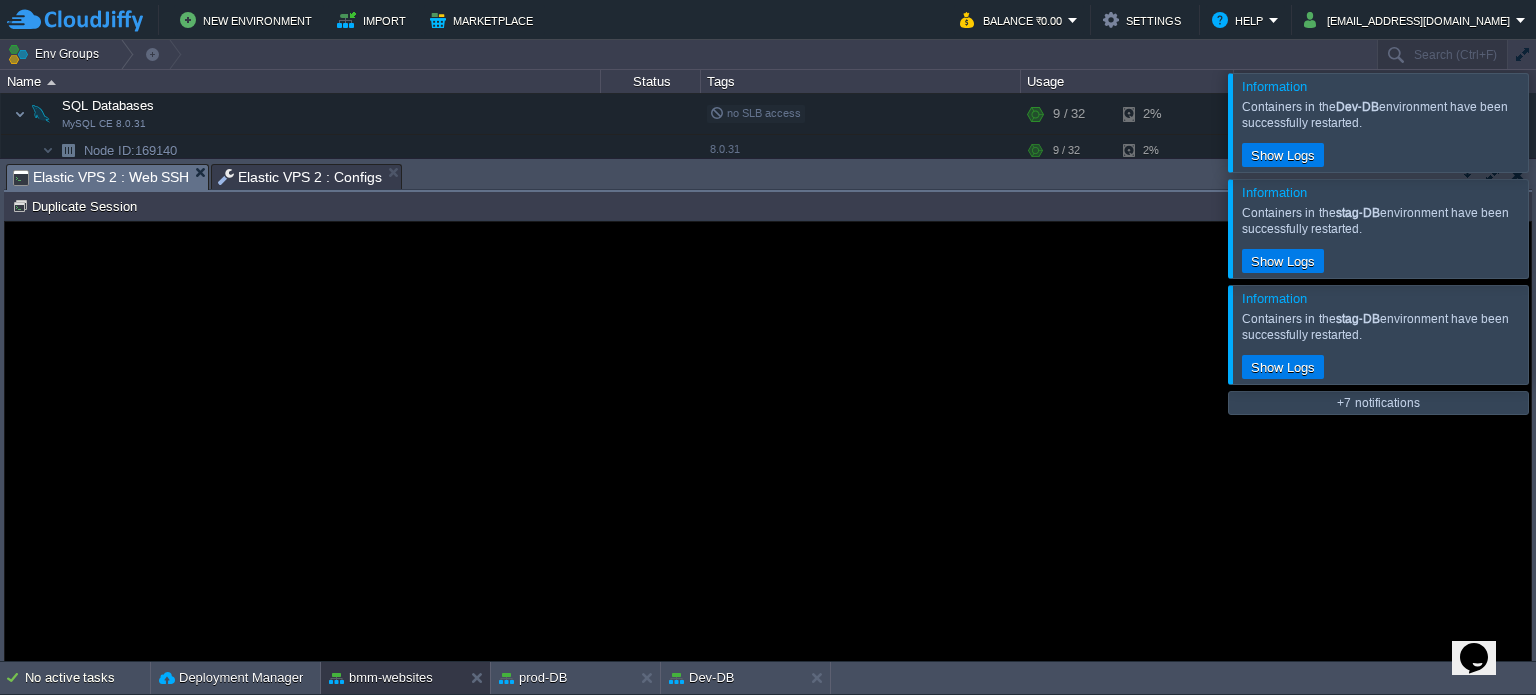 click at bounding box center [1560, 122] 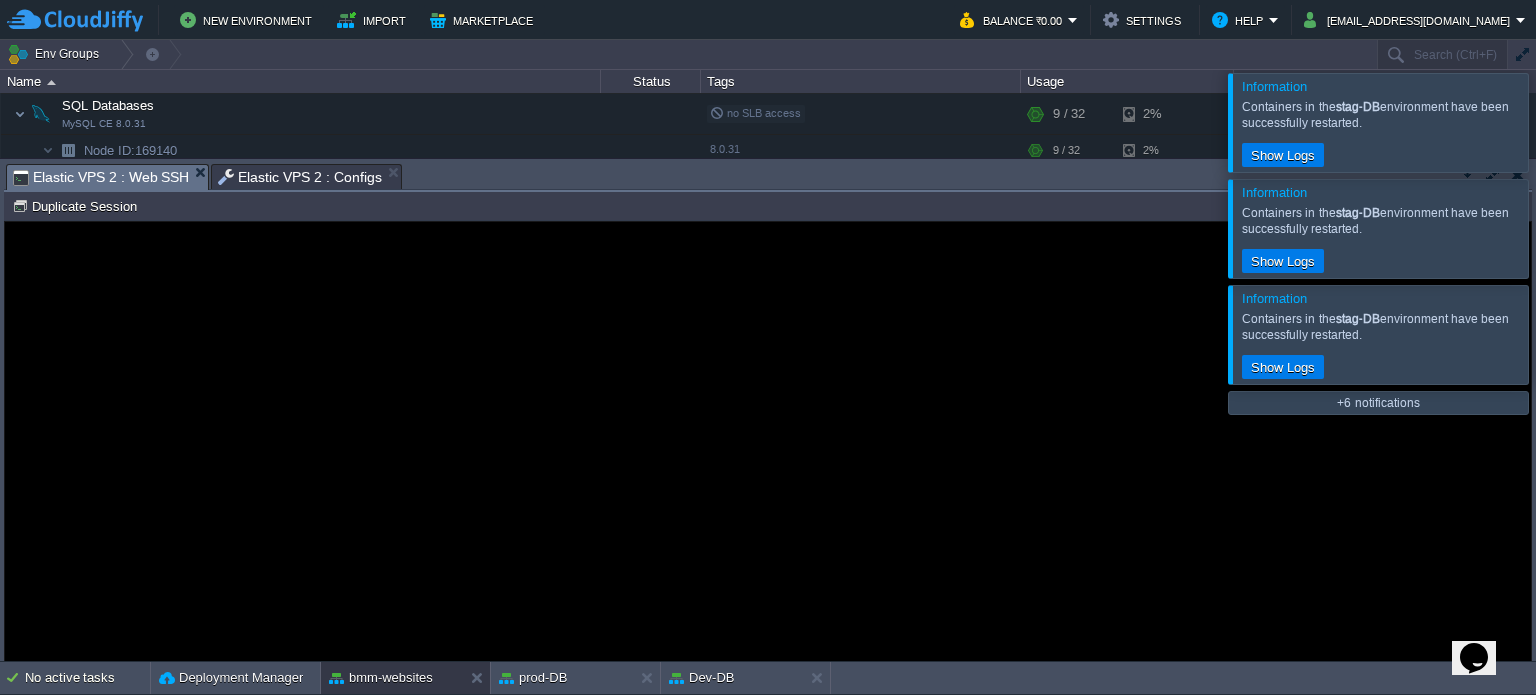 click at bounding box center (1560, 228) 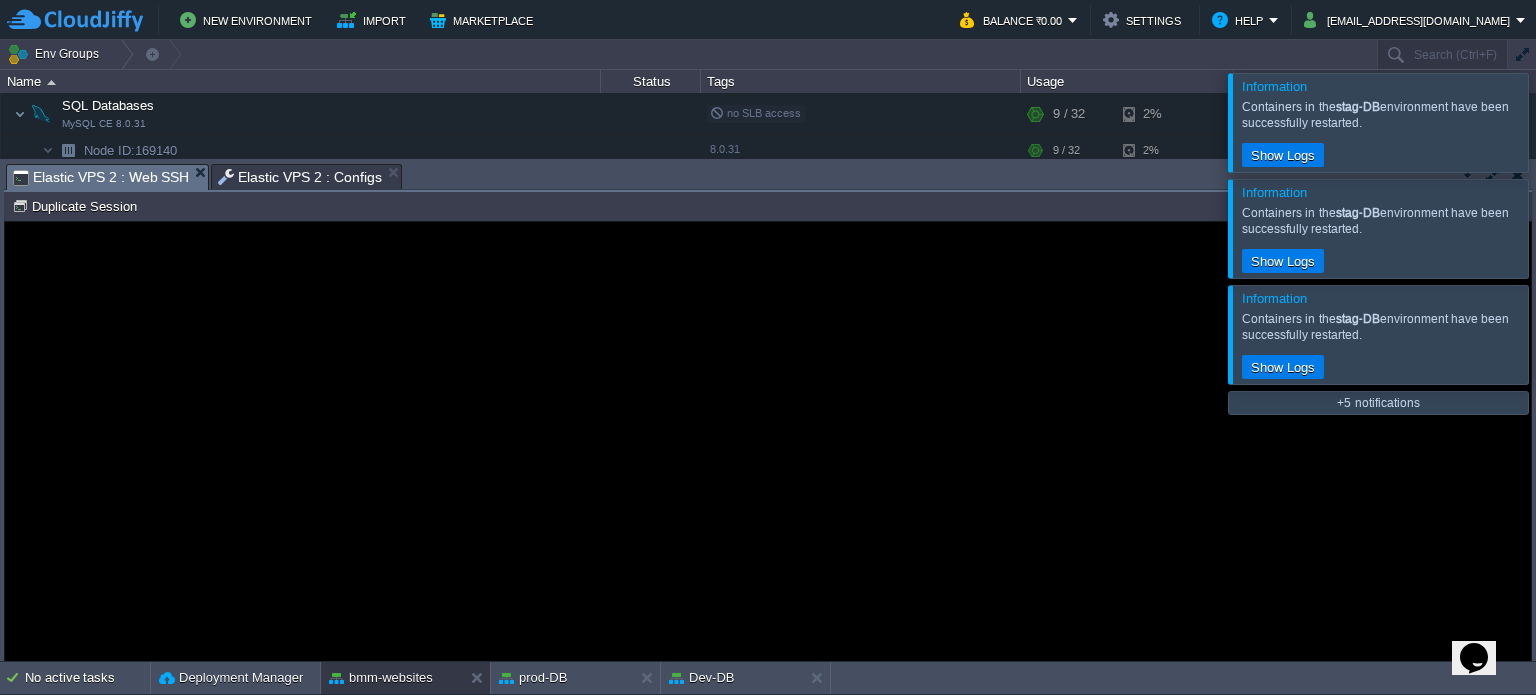 click at bounding box center [1560, 122] 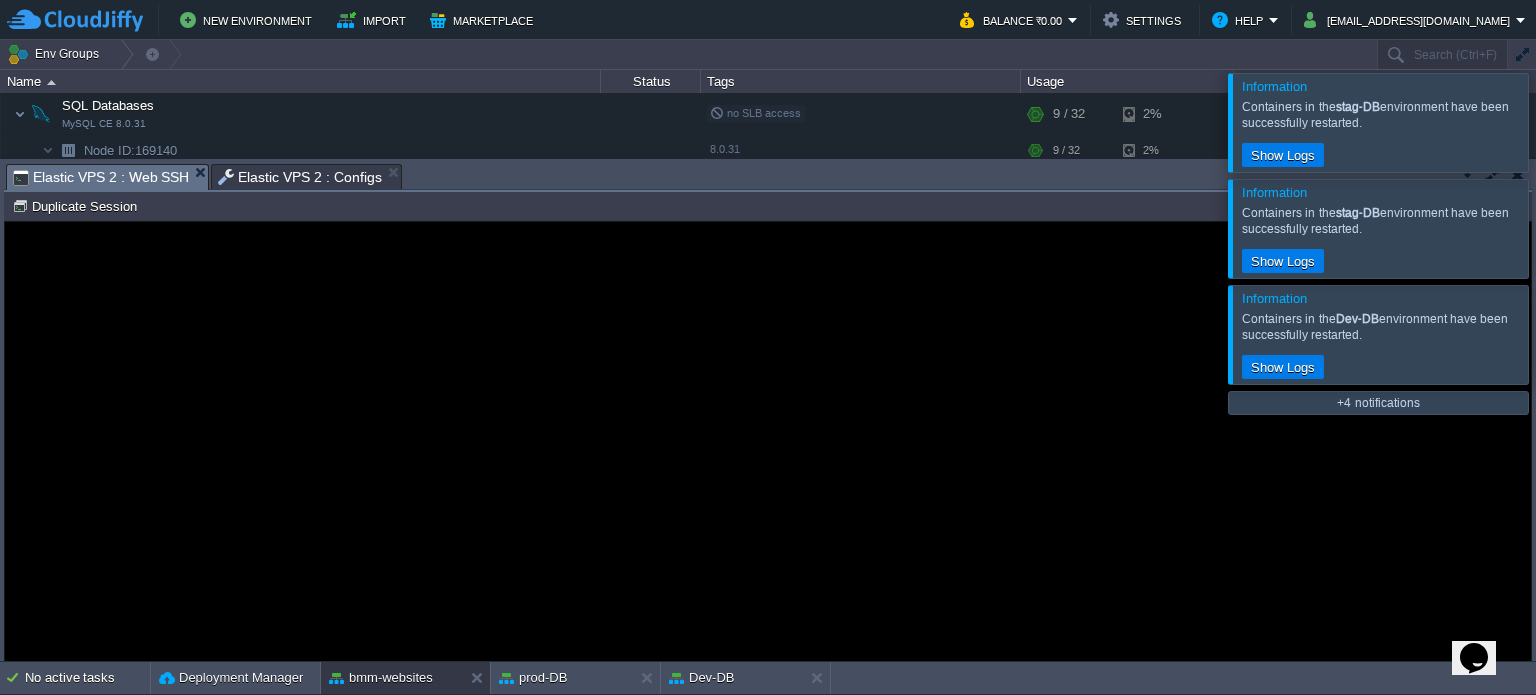 click at bounding box center (1560, 228) 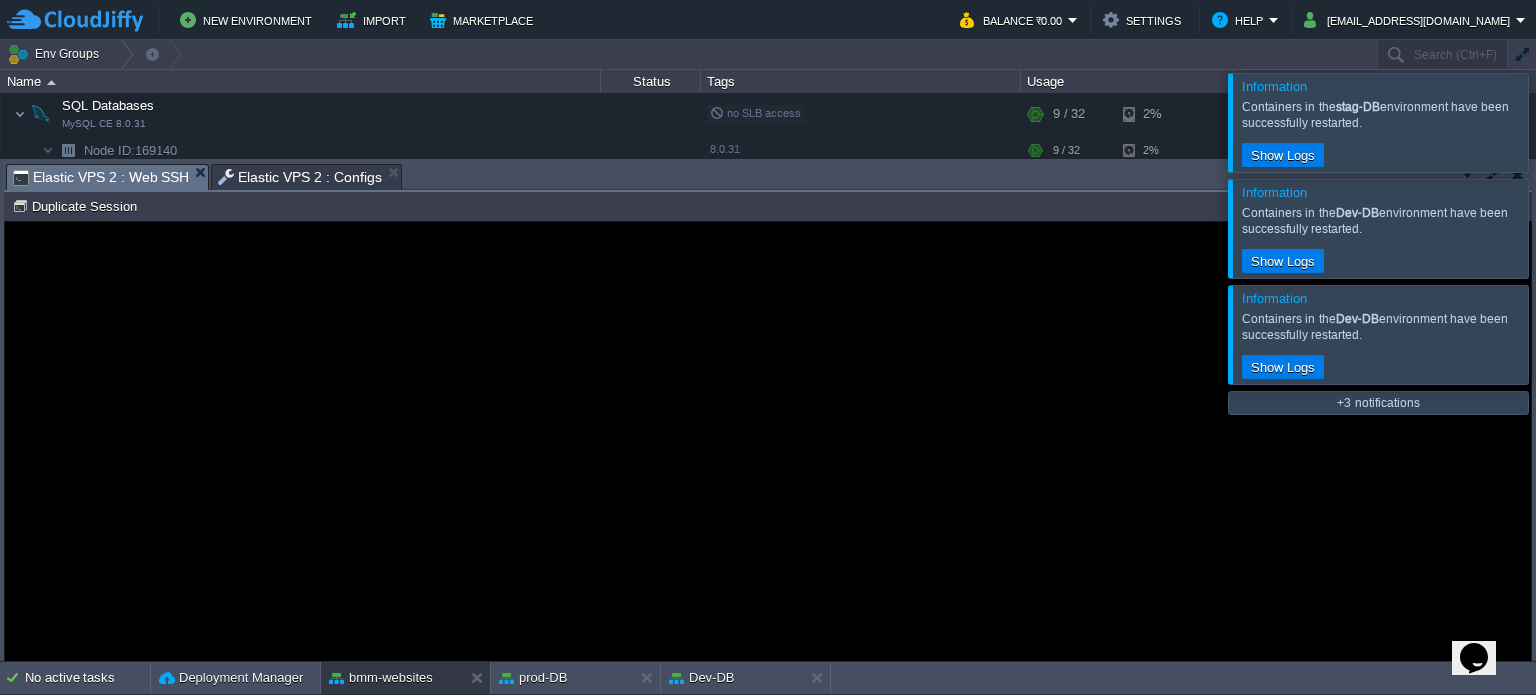 click at bounding box center (1560, 122) 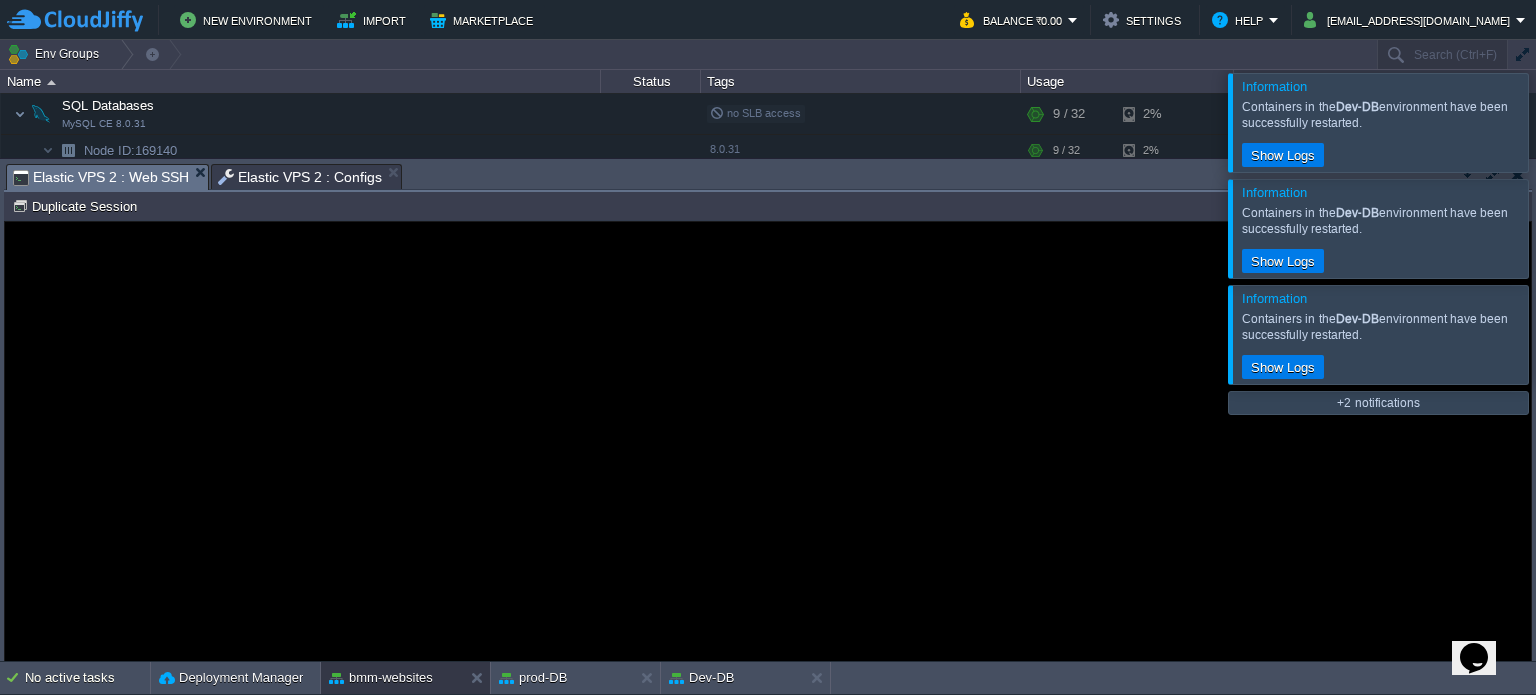click at bounding box center [1560, 122] 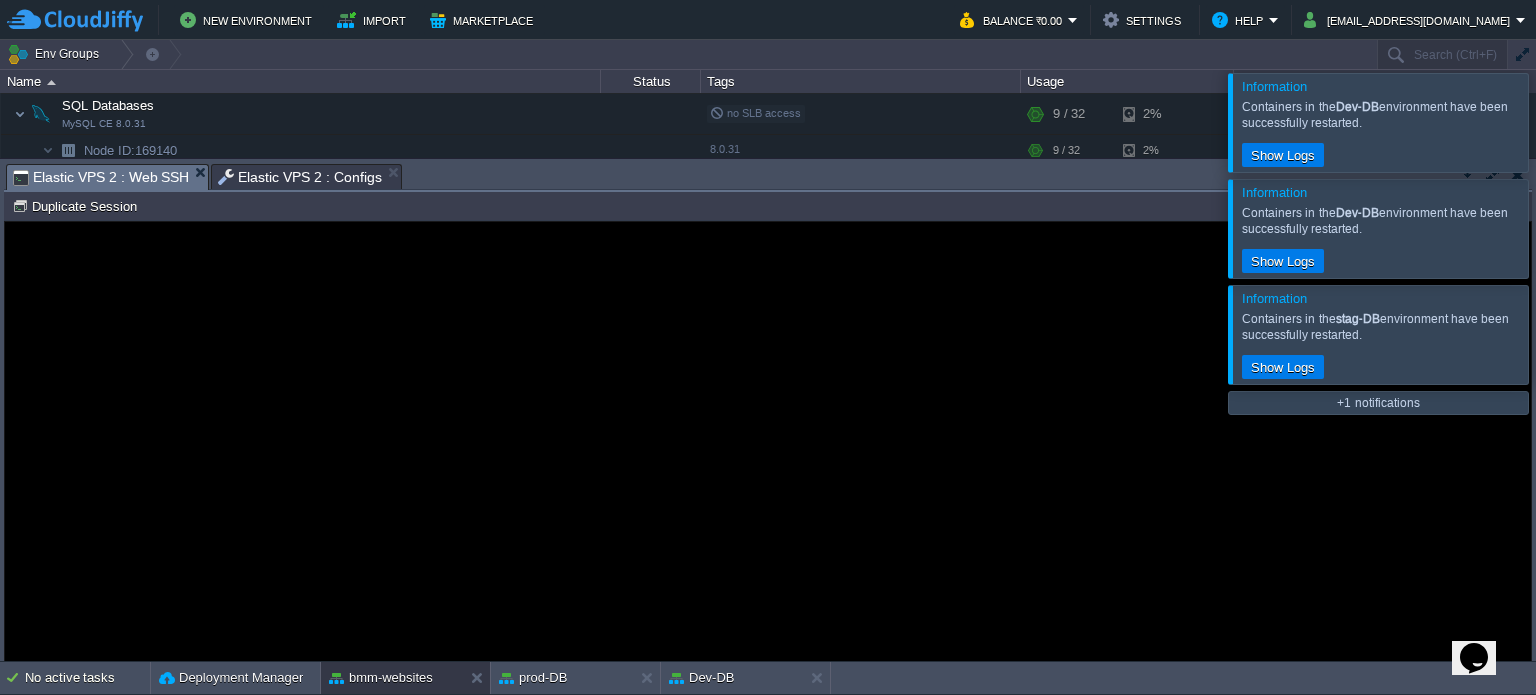 click at bounding box center (1560, 228) 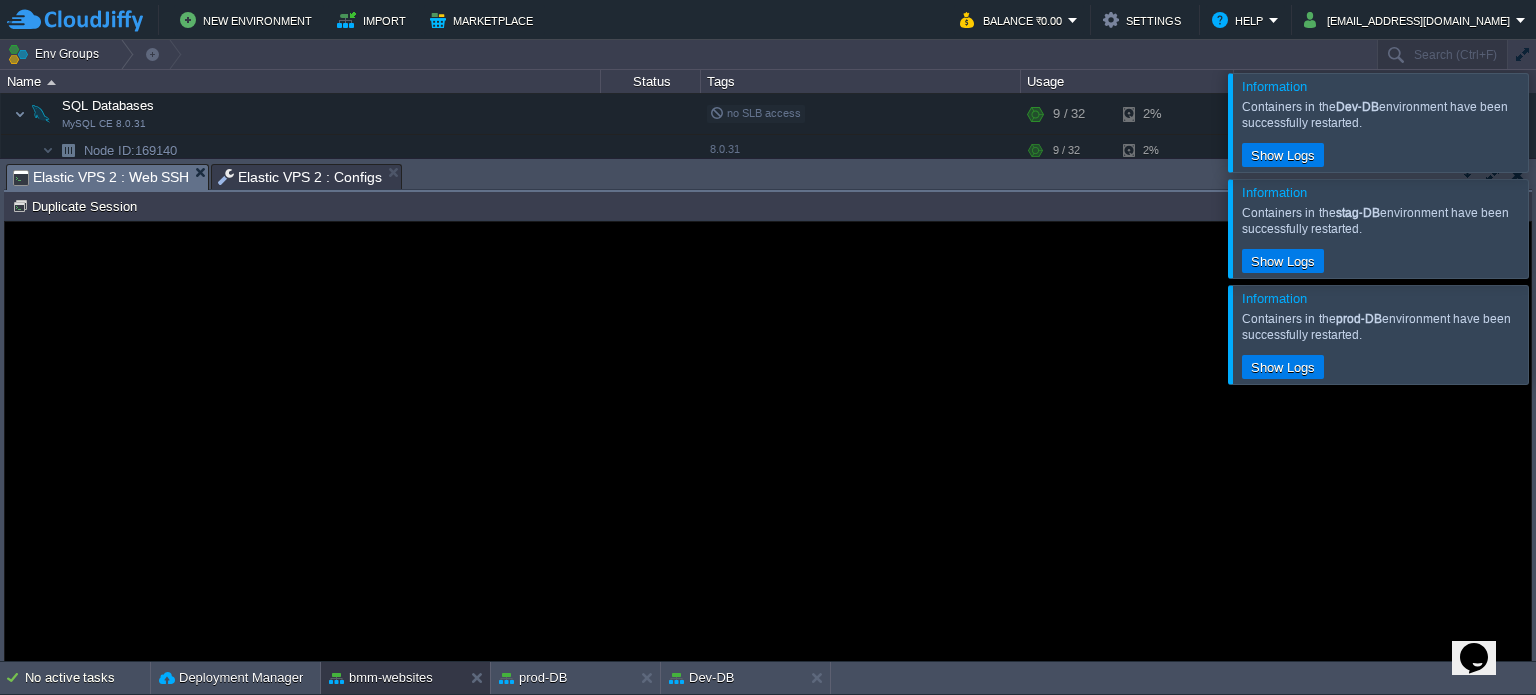 click at bounding box center [1560, 122] 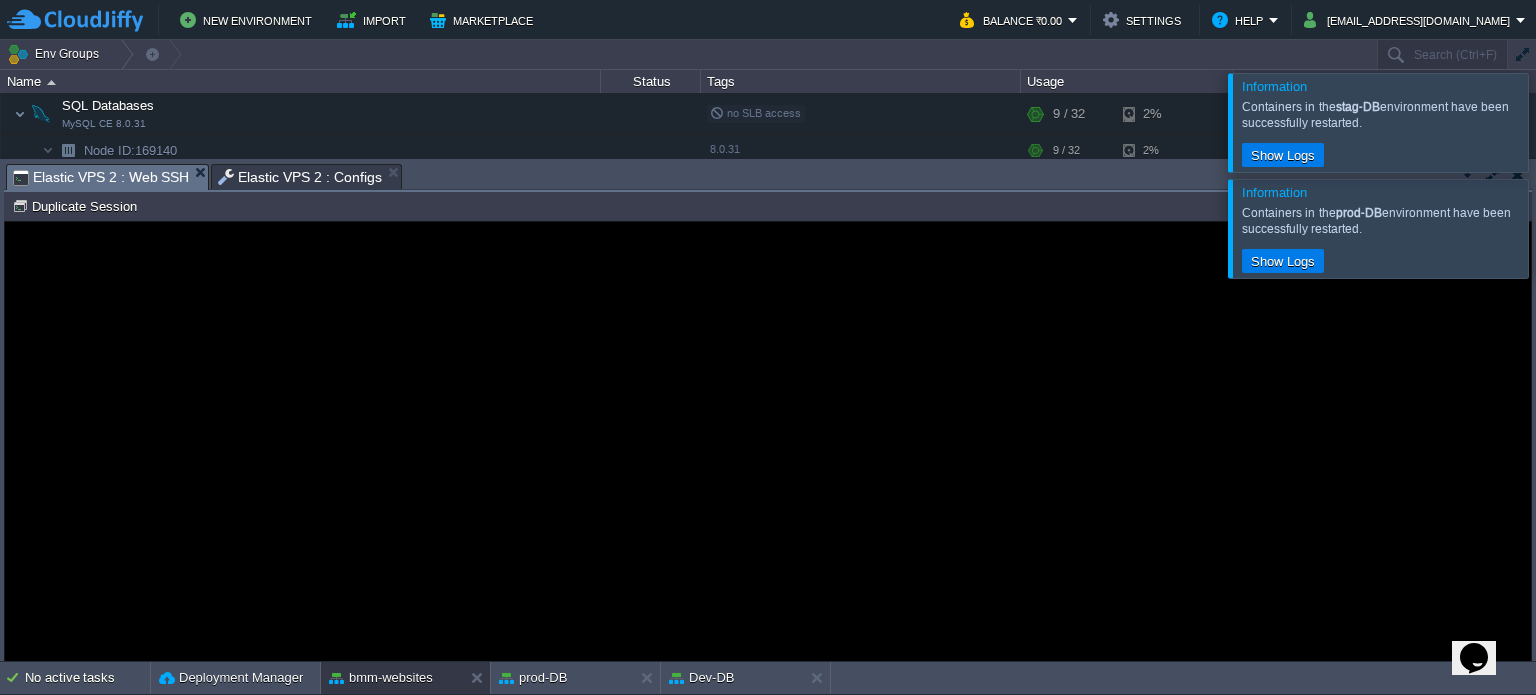 click at bounding box center (1560, 228) 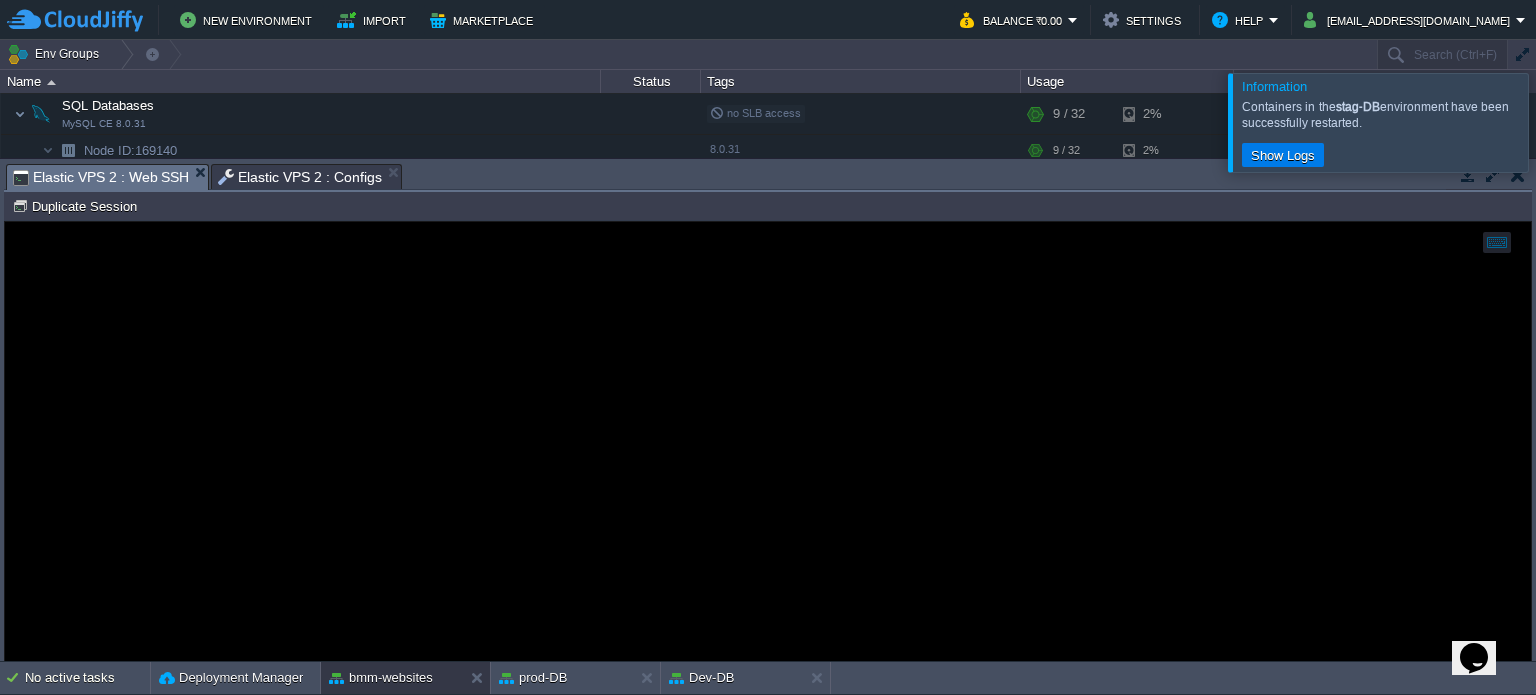 click at bounding box center [1560, 122] 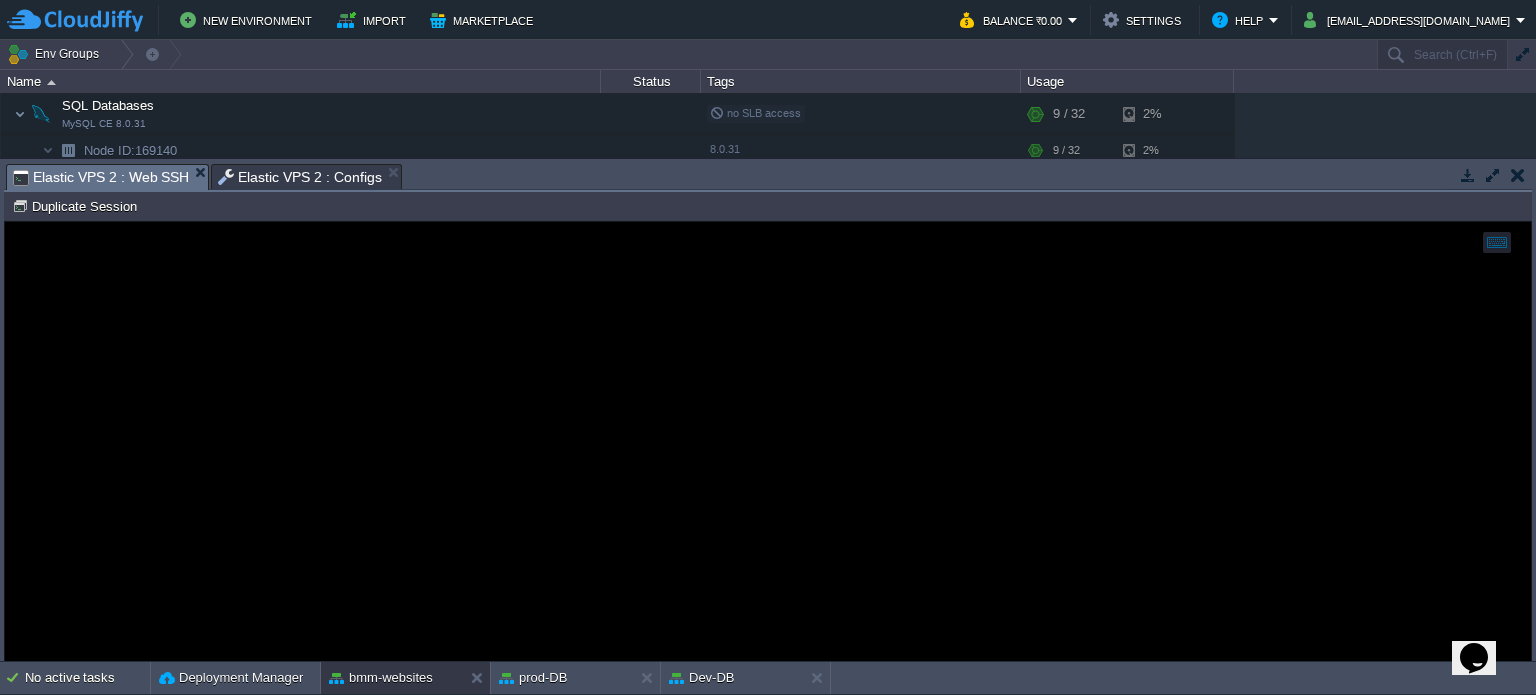 click at bounding box center [1518, 175] 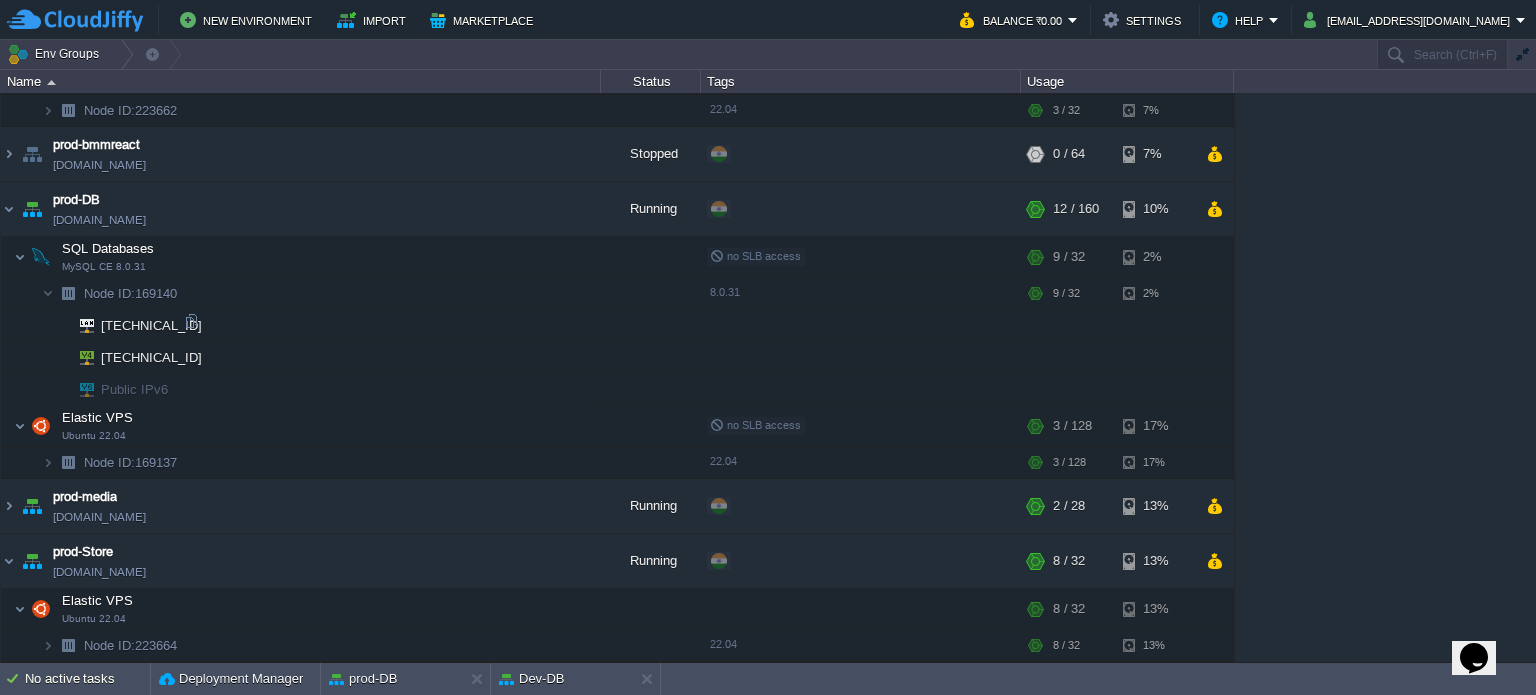 scroll, scrollTop: 887, scrollLeft: 0, axis: vertical 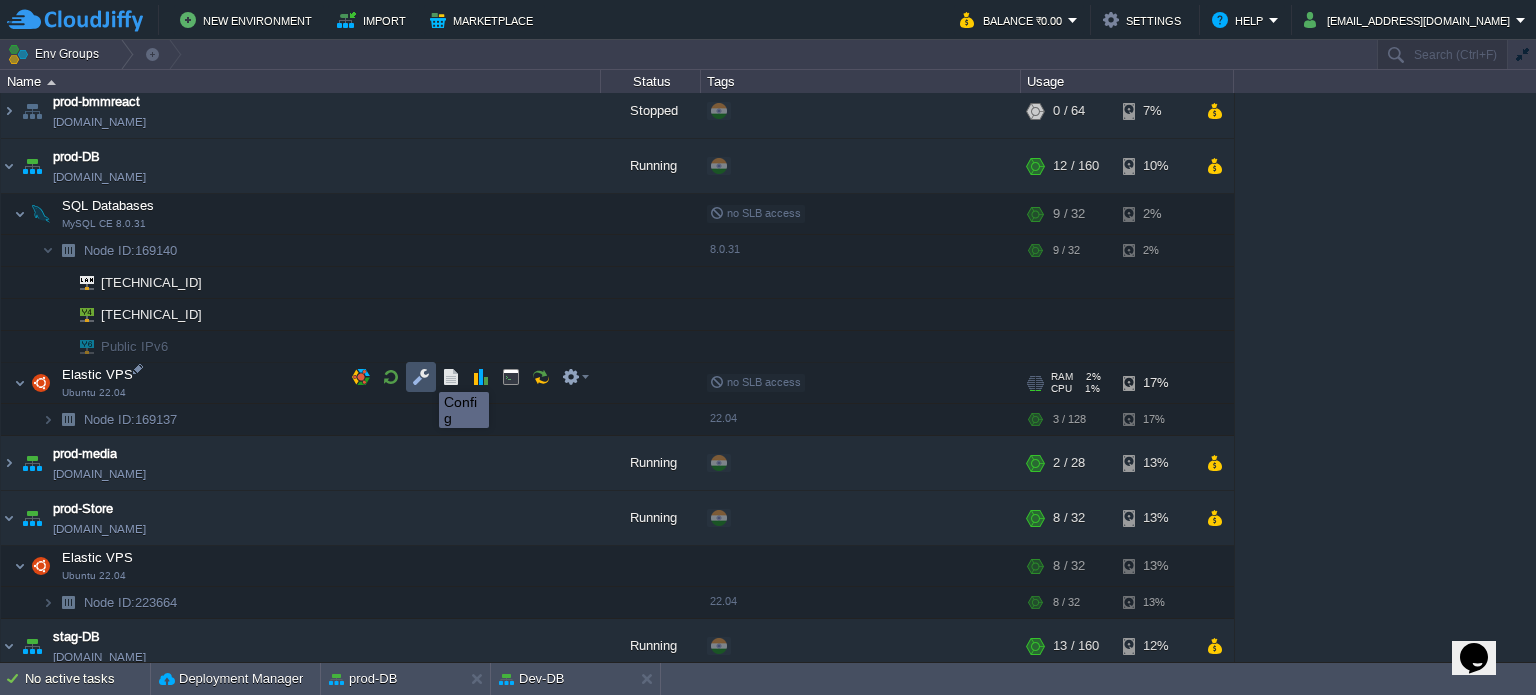 click at bounding box center (421, 377) 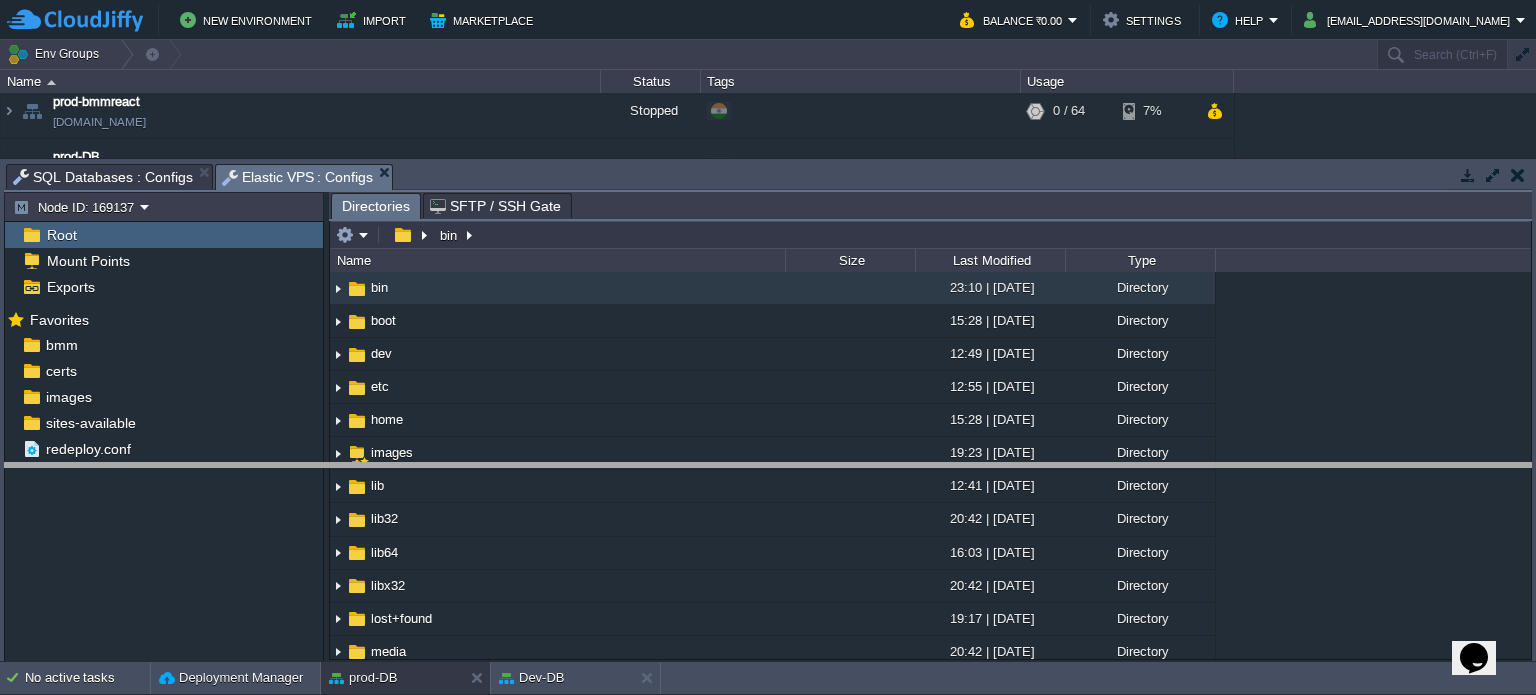 drag, startPoint x: 1194, startPoint y: 179, endPoint x: 1200, endPoint y: 486, distance: 307.05862 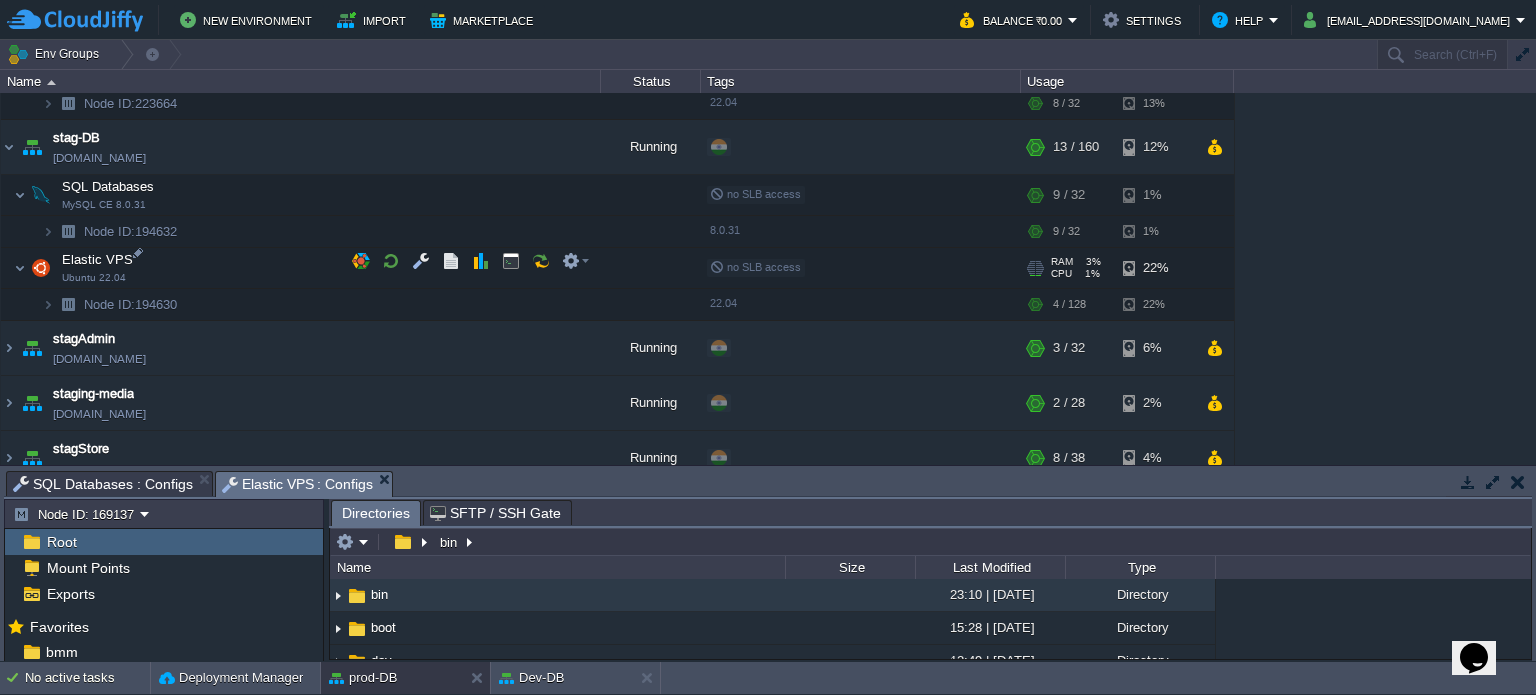 scroll, scrollTop: 1387, scrollLeft: 0, axis: vertical 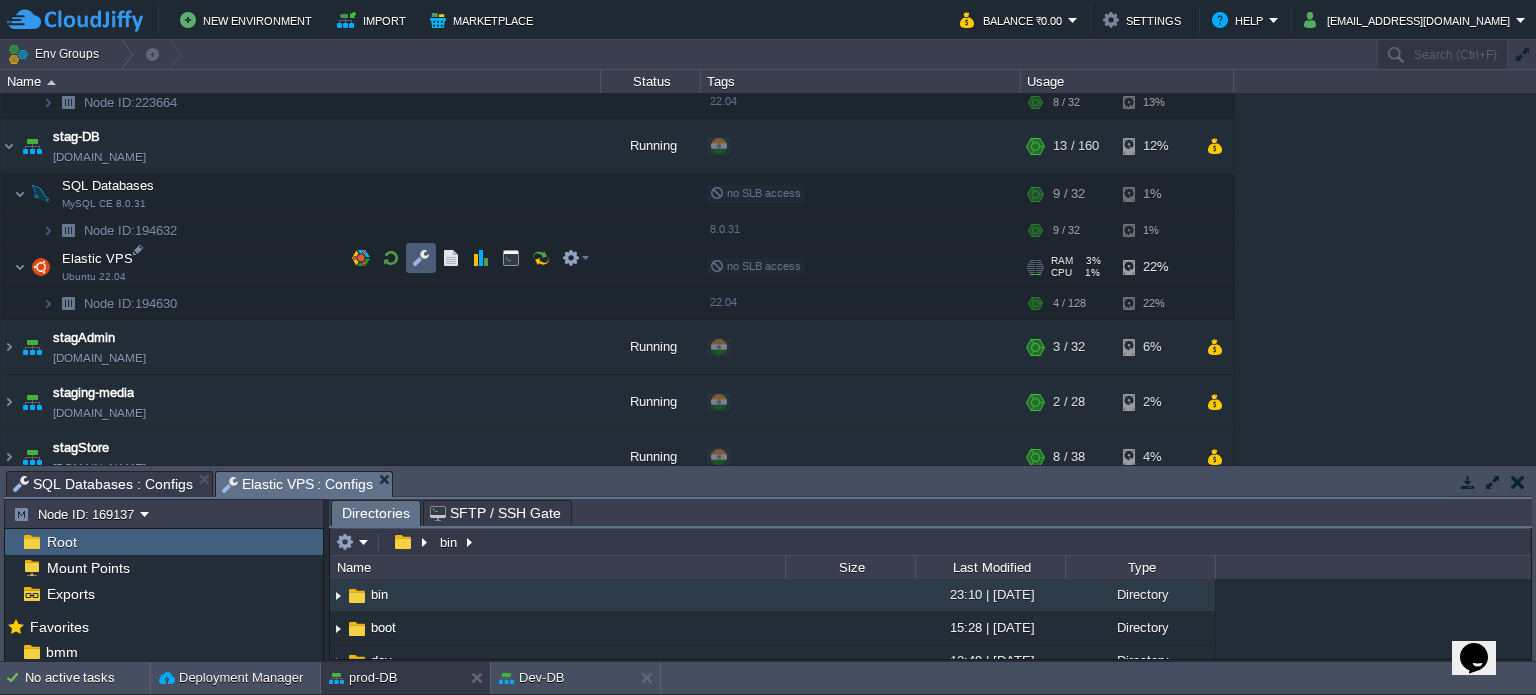click at bounding box center (421, 258) 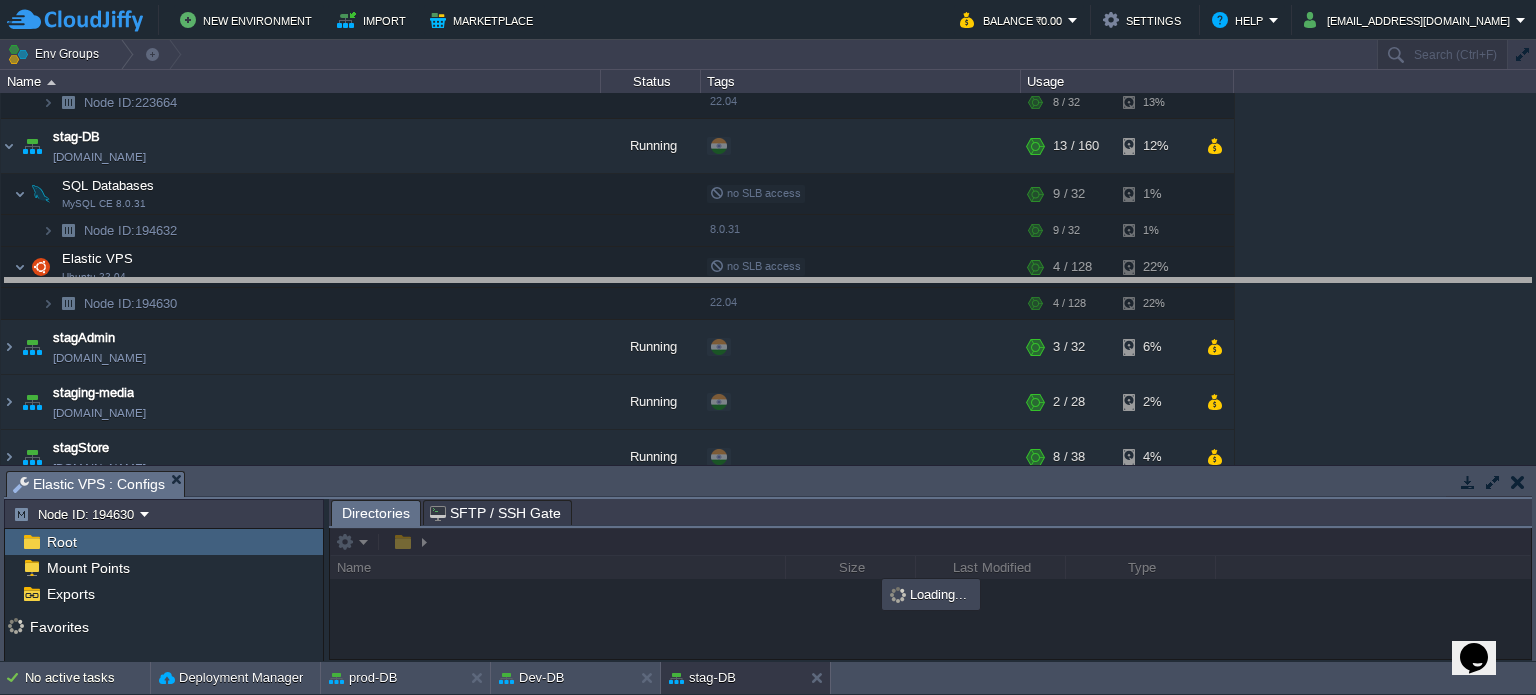 drag, startPoint x: 883, startPoint y: 495, endPoint x: 864, endPoint y: 222, distance: 273.66037 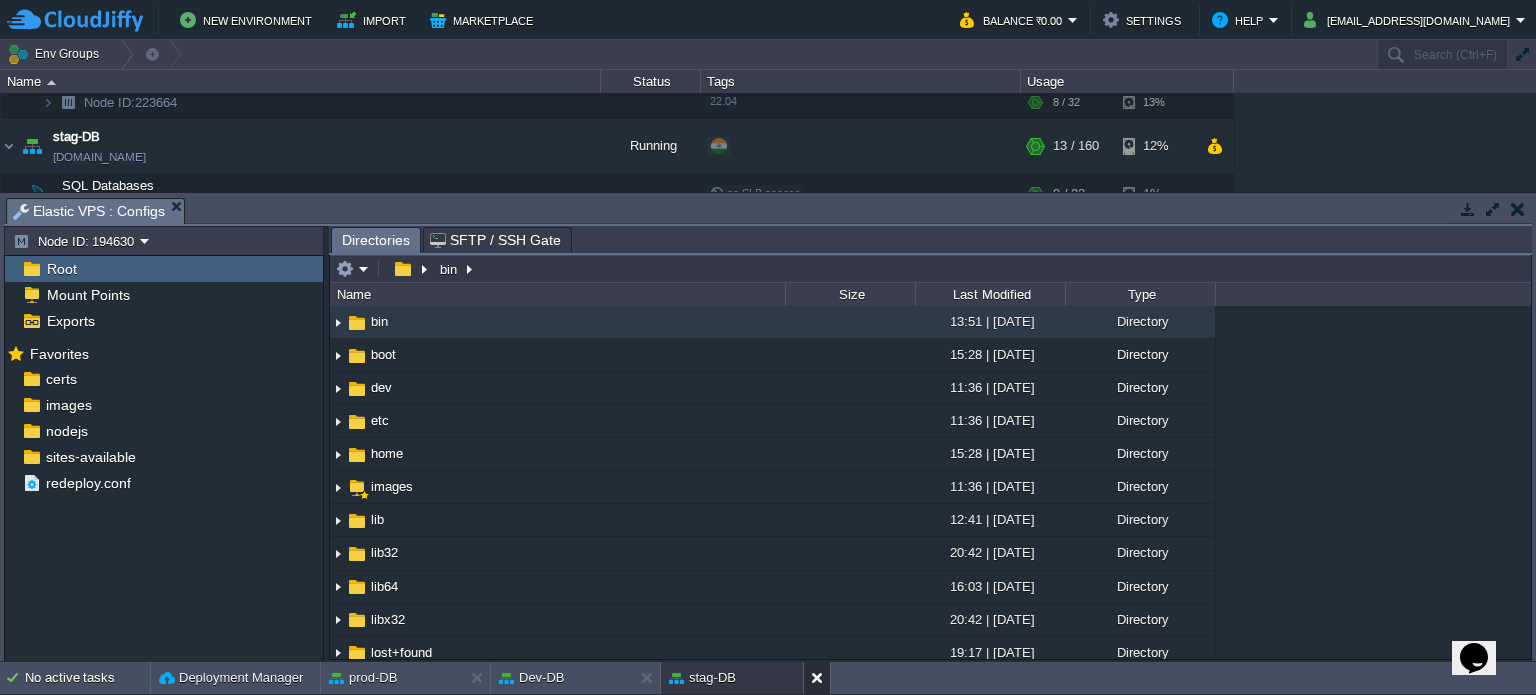 click at bounding box center [821, 678] 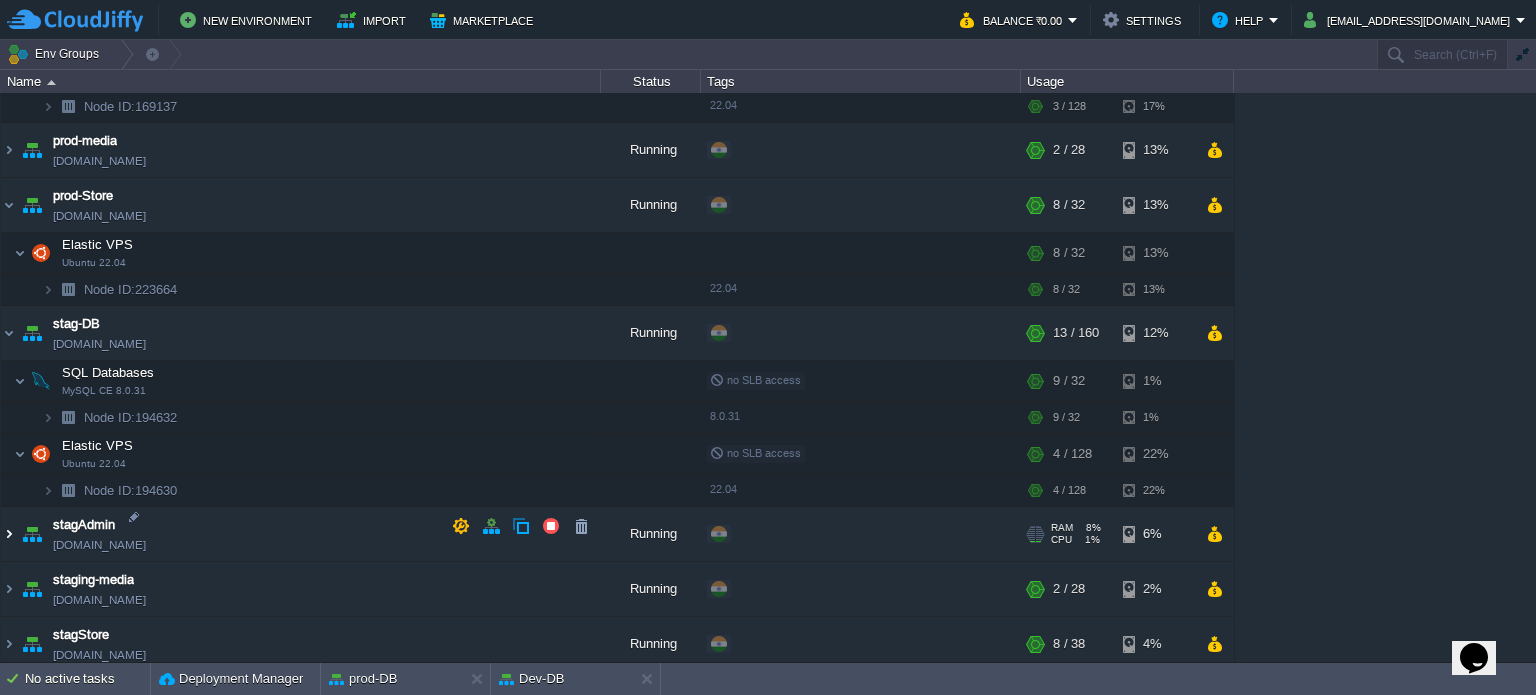 click at bounding box center (9, 534) 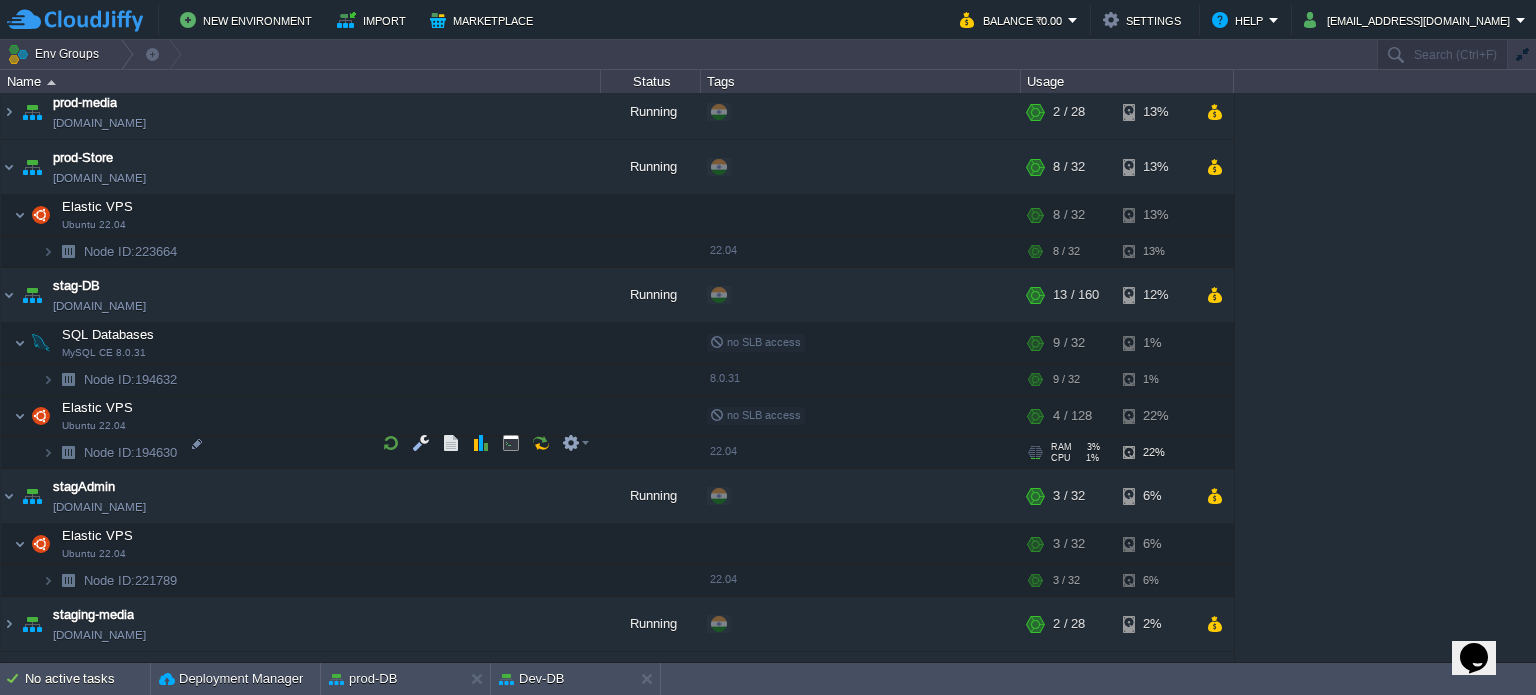 scroll, scrollTop: 1273, scrollLeft: 0, axis: vertical 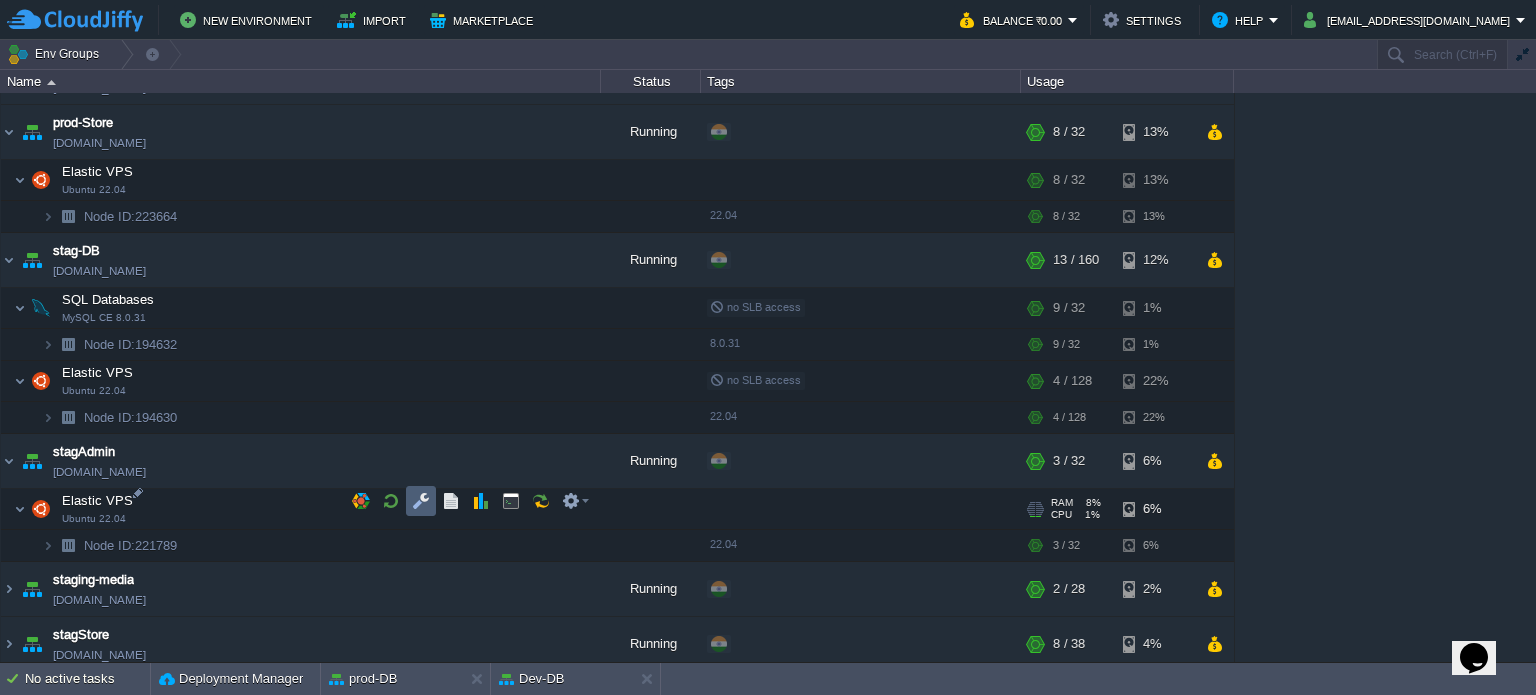 click at bounding box center (421, 501) 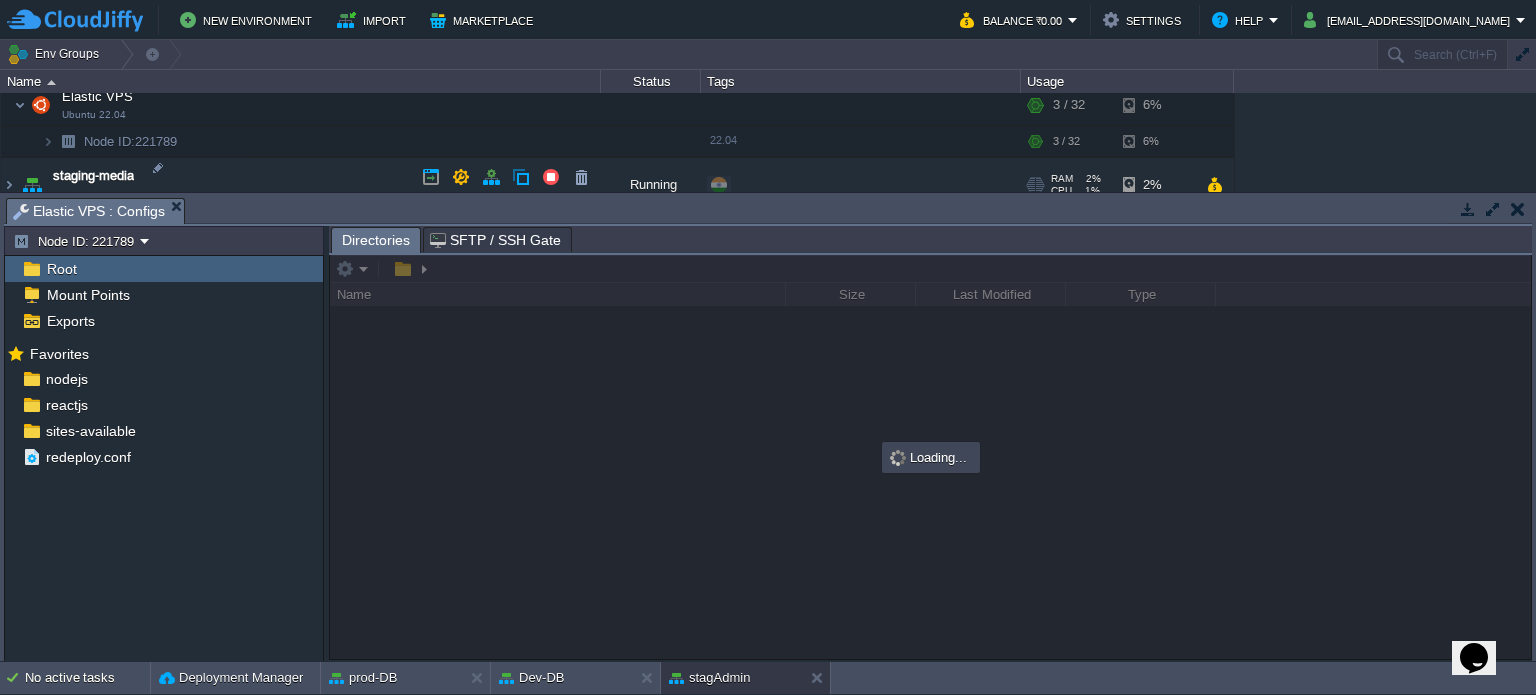 scroll, scrollTop: 1739, scrollLeft: 0, axis: vertical 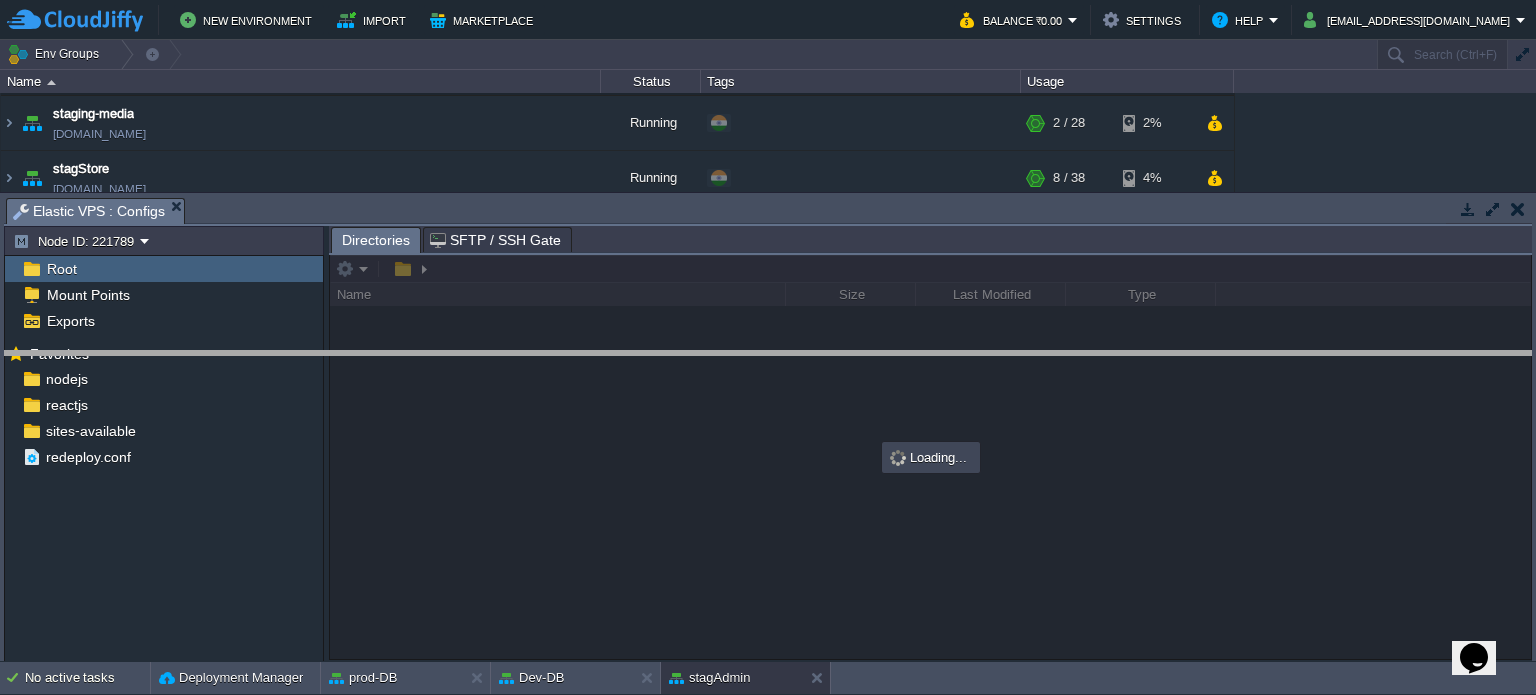 drag, startPoint x: 276, startPoint y: 206, endPoint x: 154, endPoint y: 273, distance: 139.18692 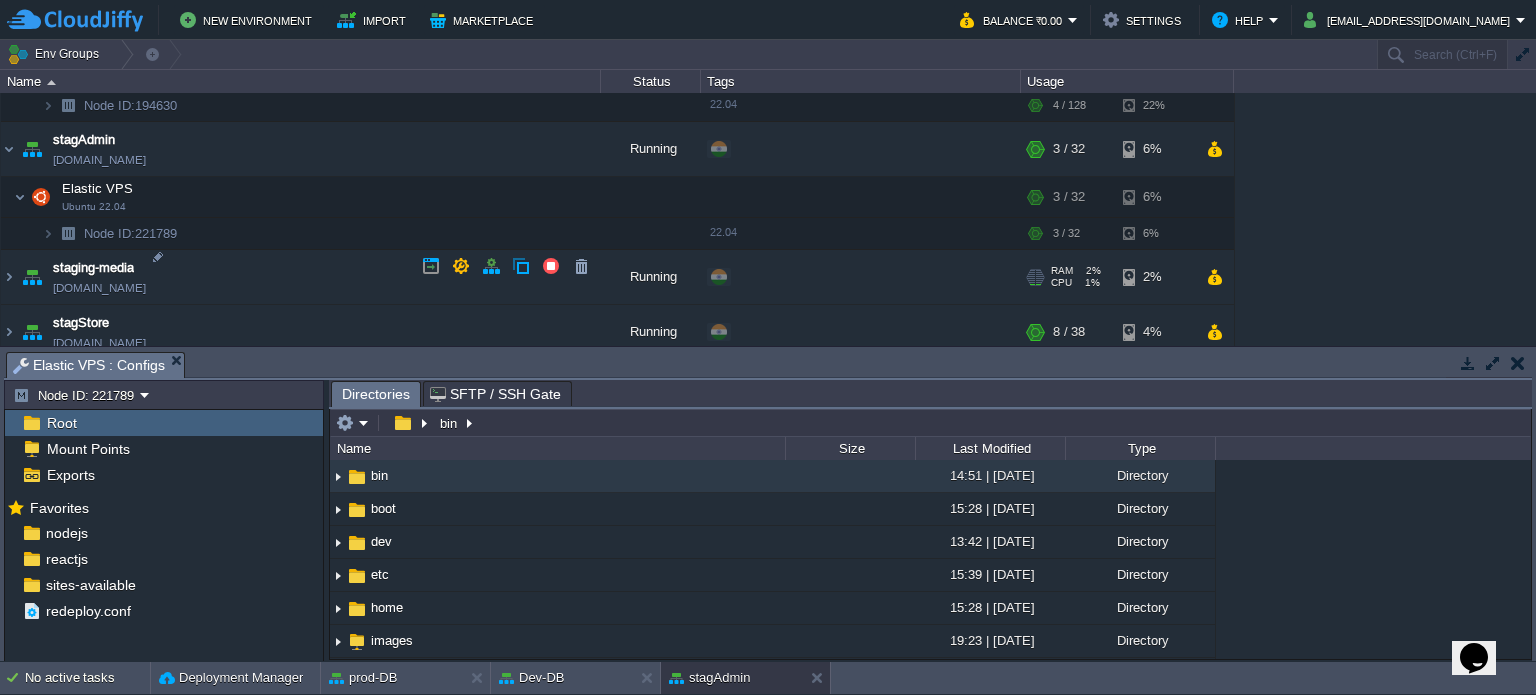scroll, scrollTop: 1588, scrollLeft: 0, axis: vertical 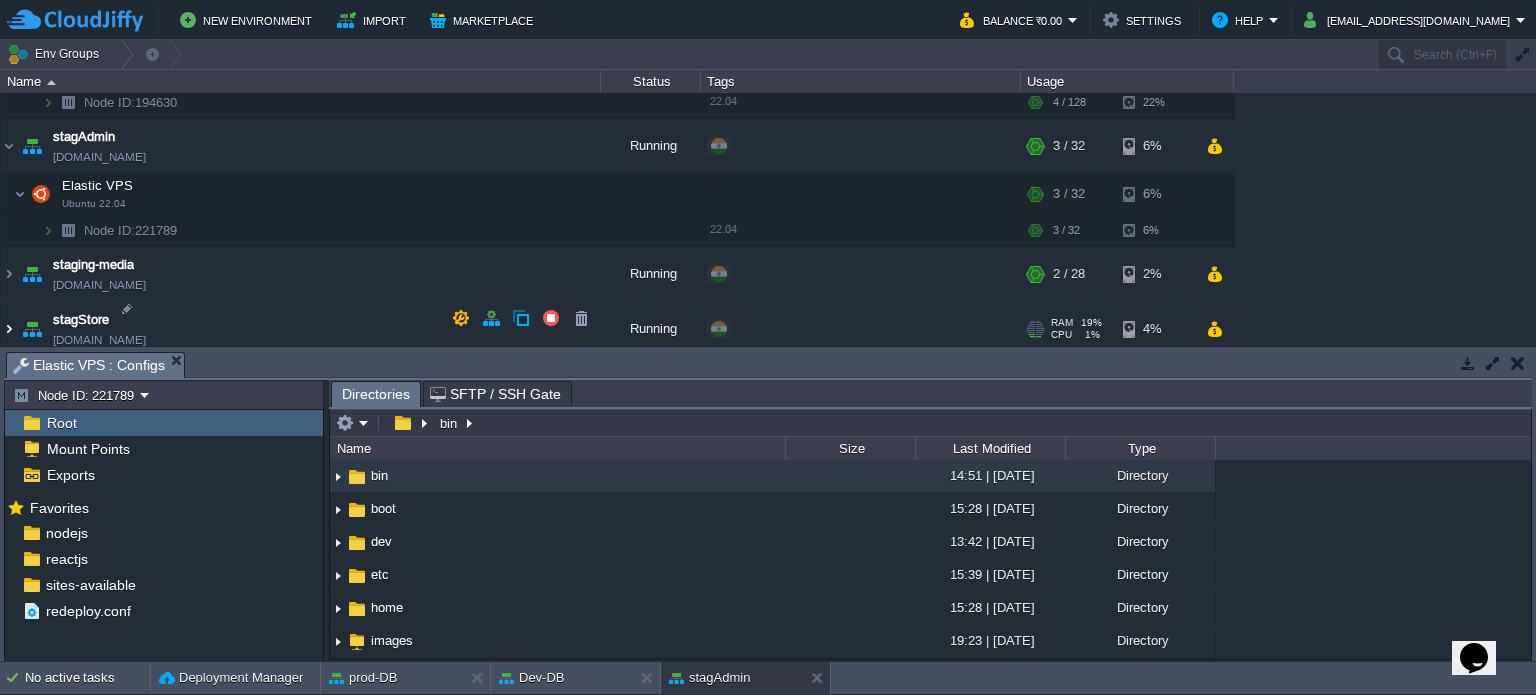 click at bounding box center [9, 329] 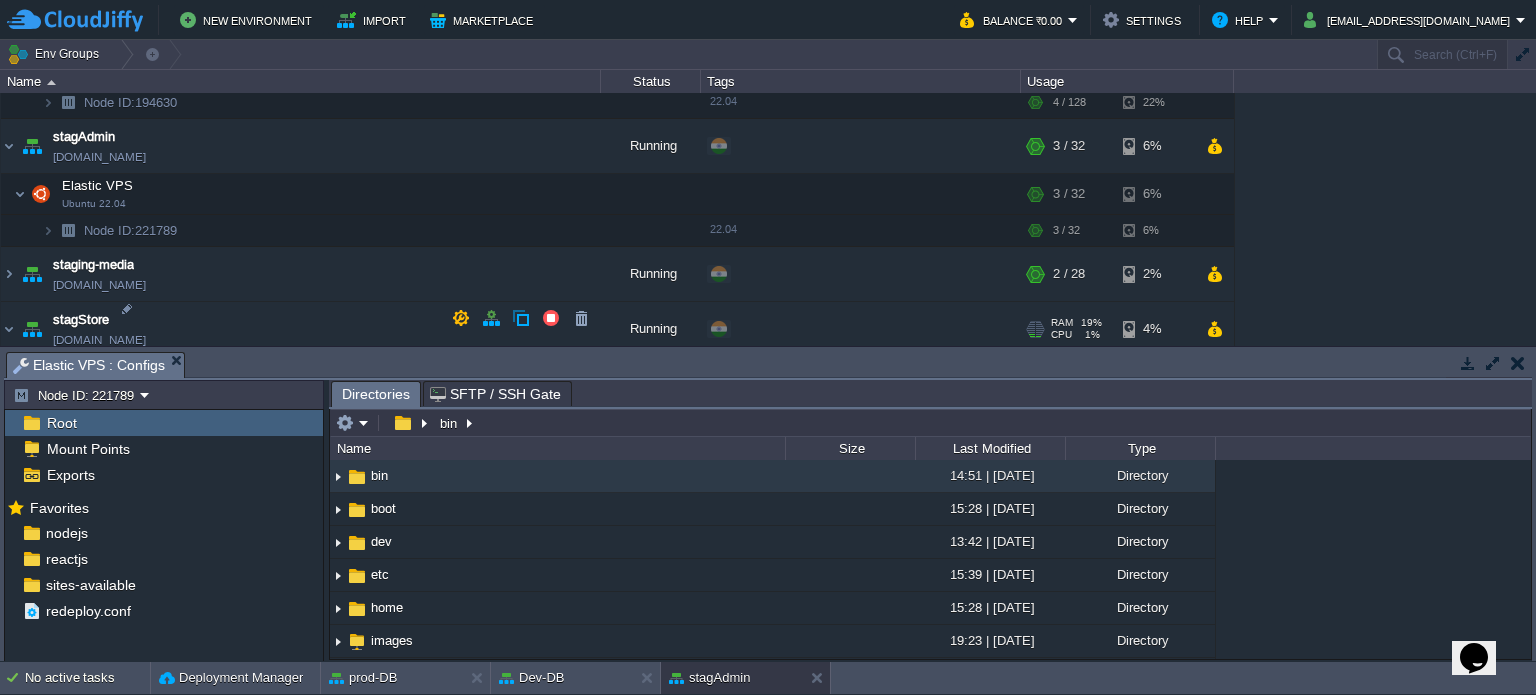 scroll, scrollTop: 1731, scrollLeft: 0, axis: vertical 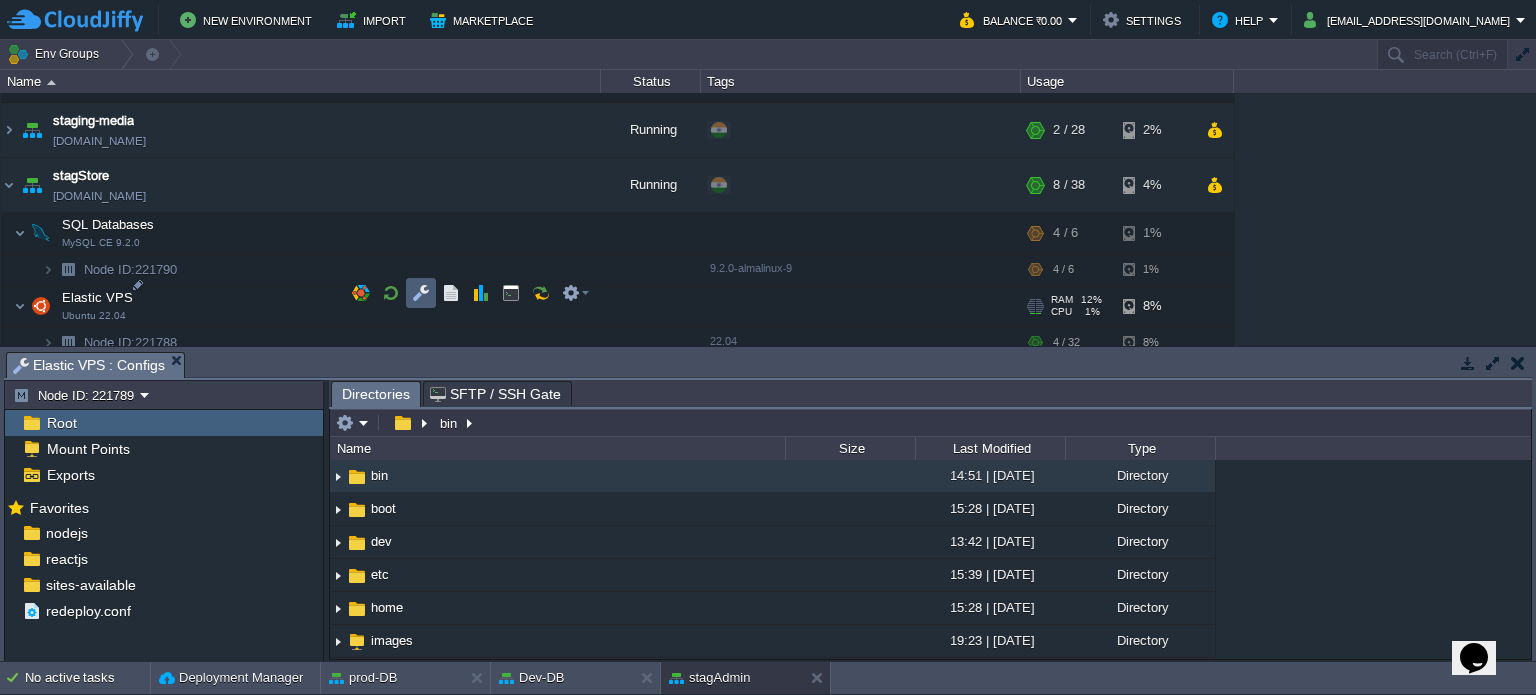 click at bounding box center [421, 293] 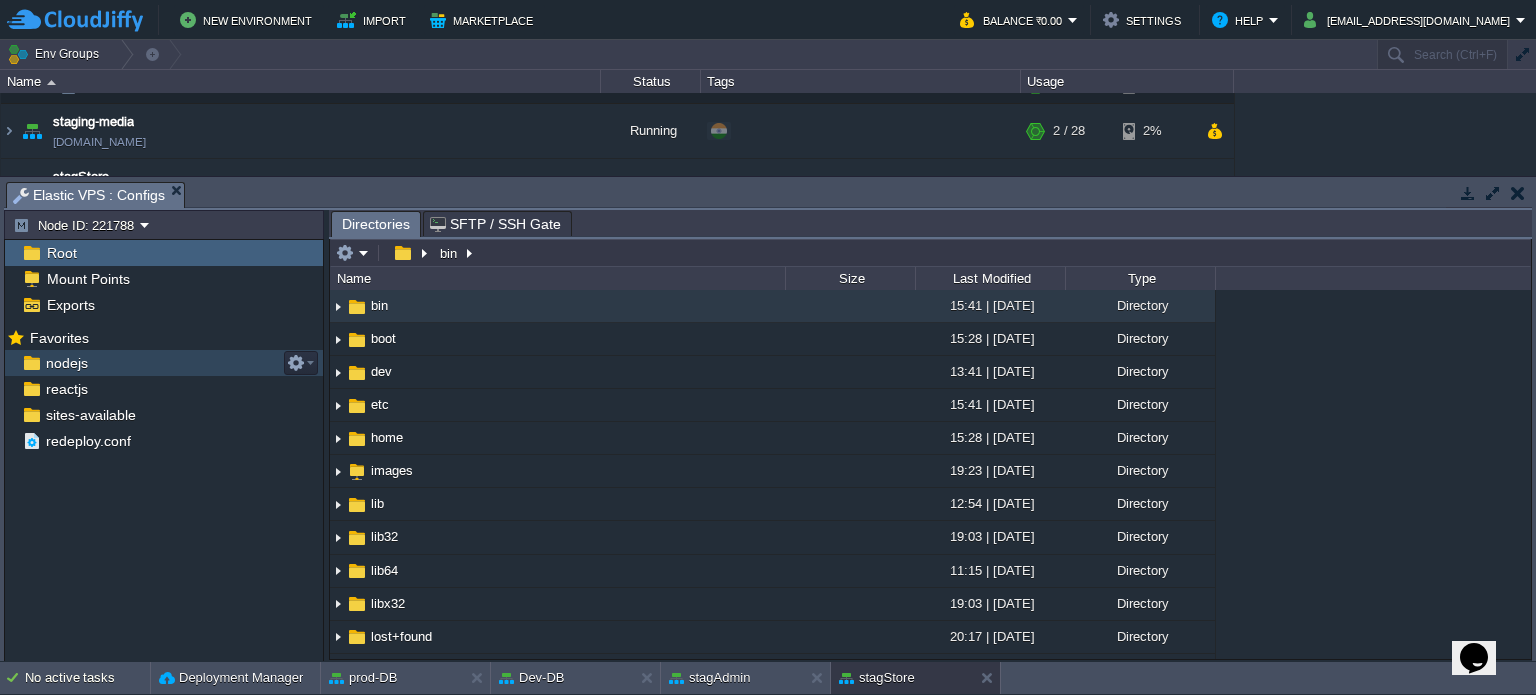 click on "nodejs" at bounding box center (66, 363) 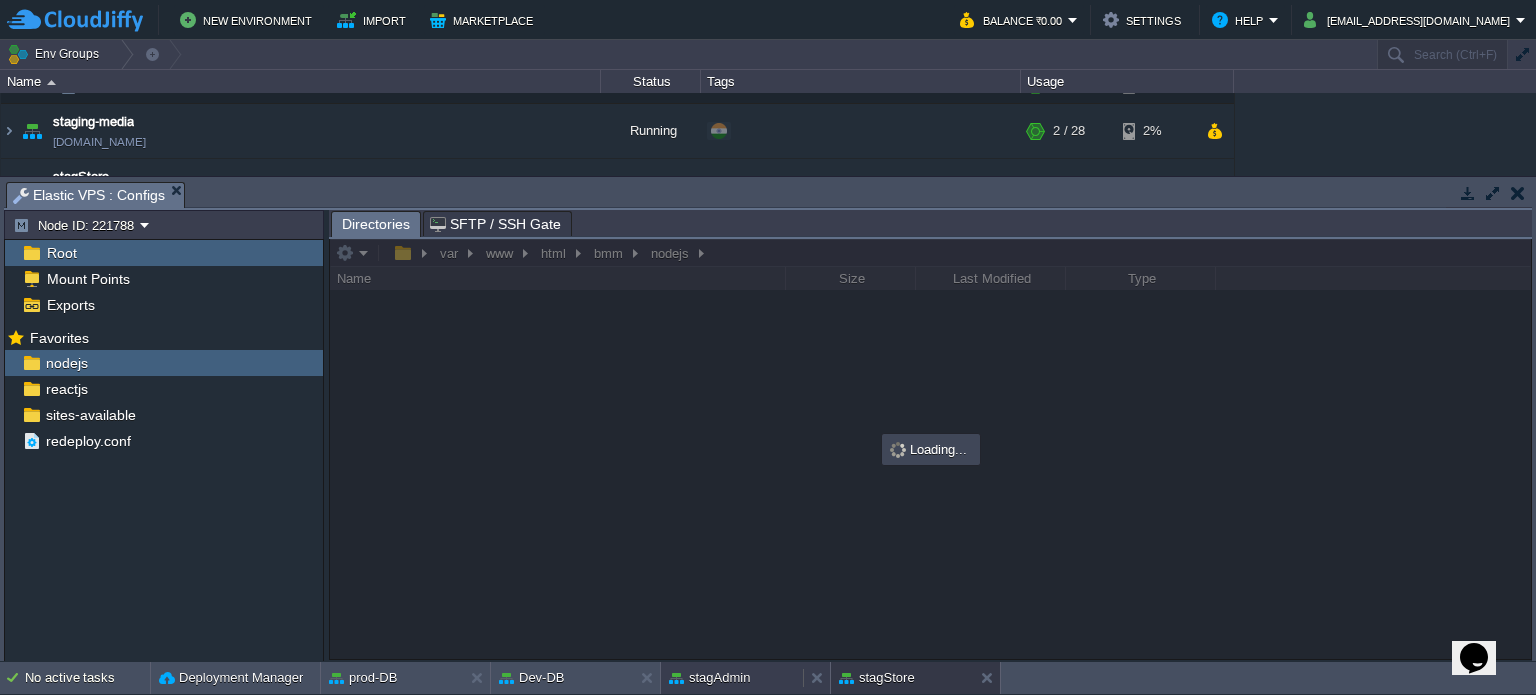 click on "stagAdmin" at bounding box center (709, 678) 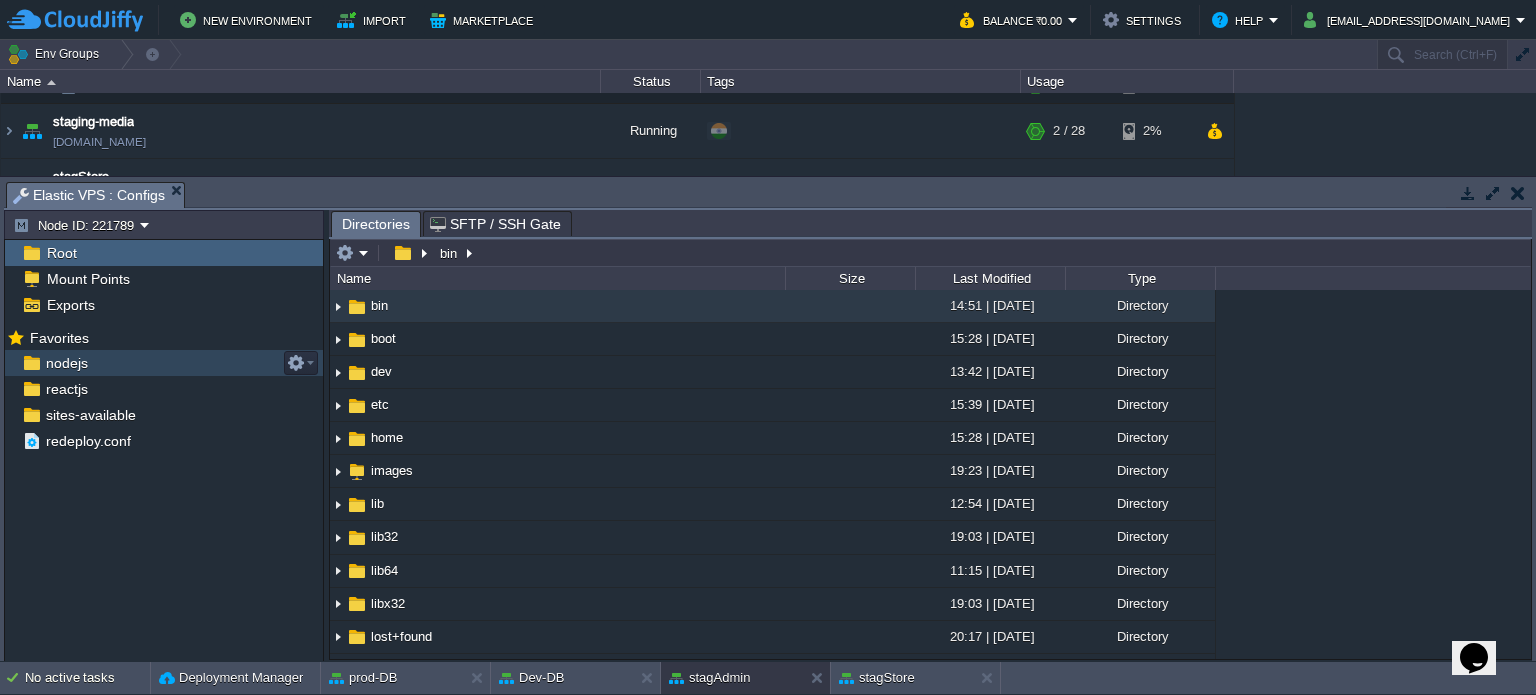 click on "nodejs" at bounding box center [66, 363] 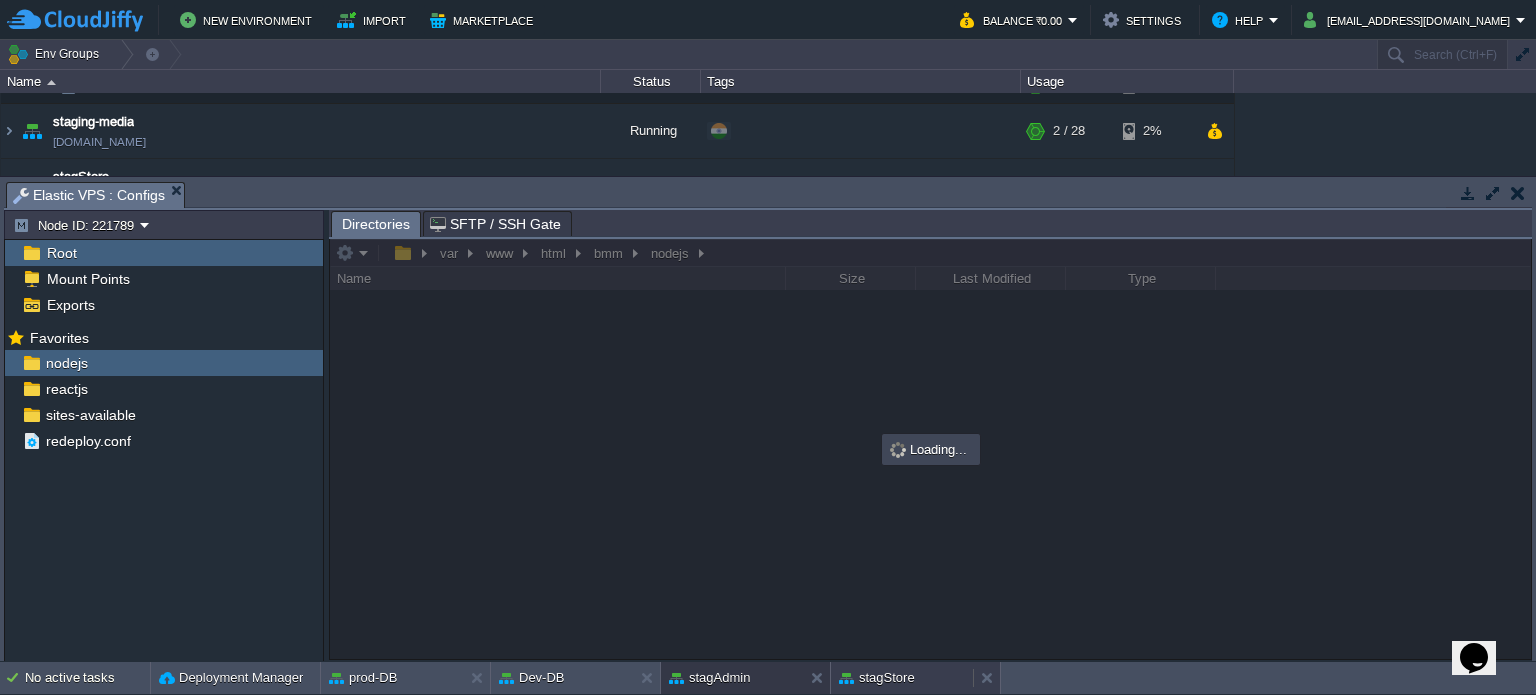 click on "stagStore" at bounding box center [877, 678] 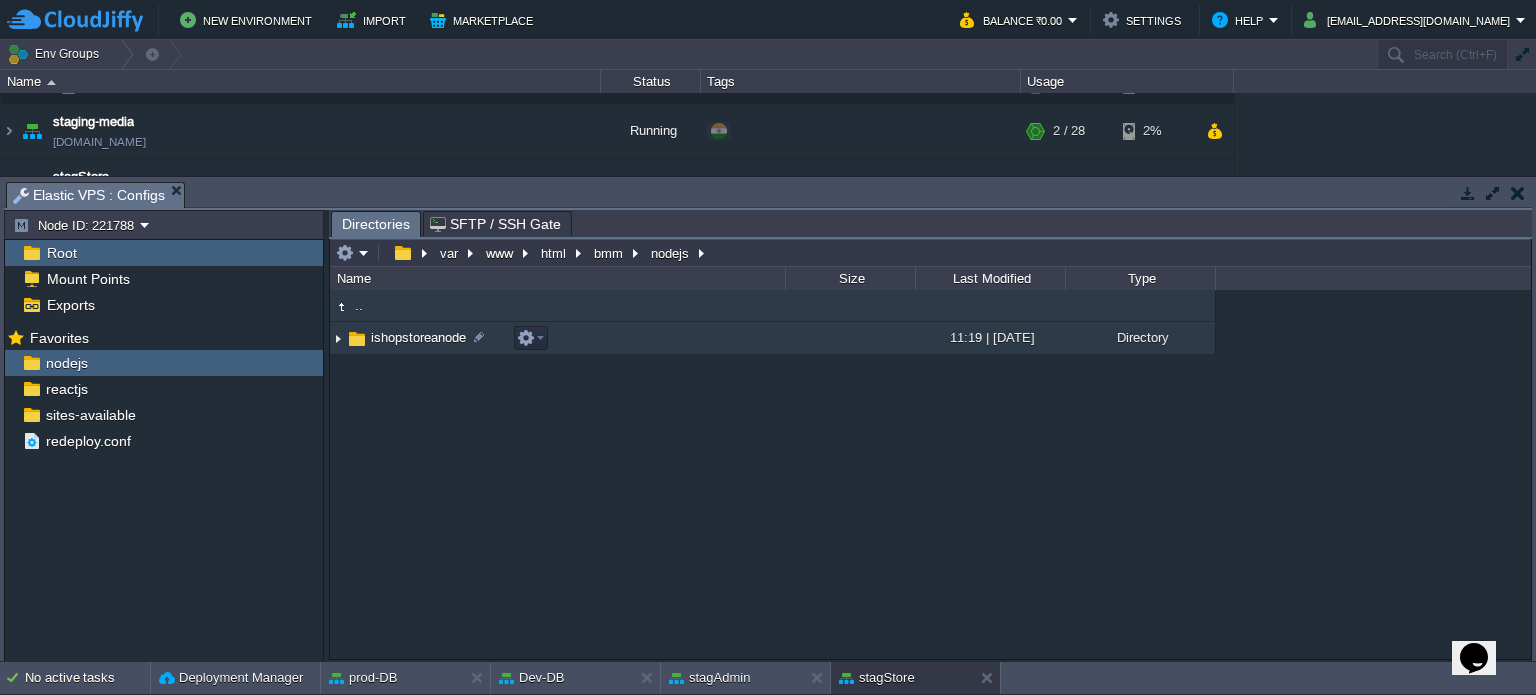 click on "ishopstoreanode" at bounding box center (418, 337) 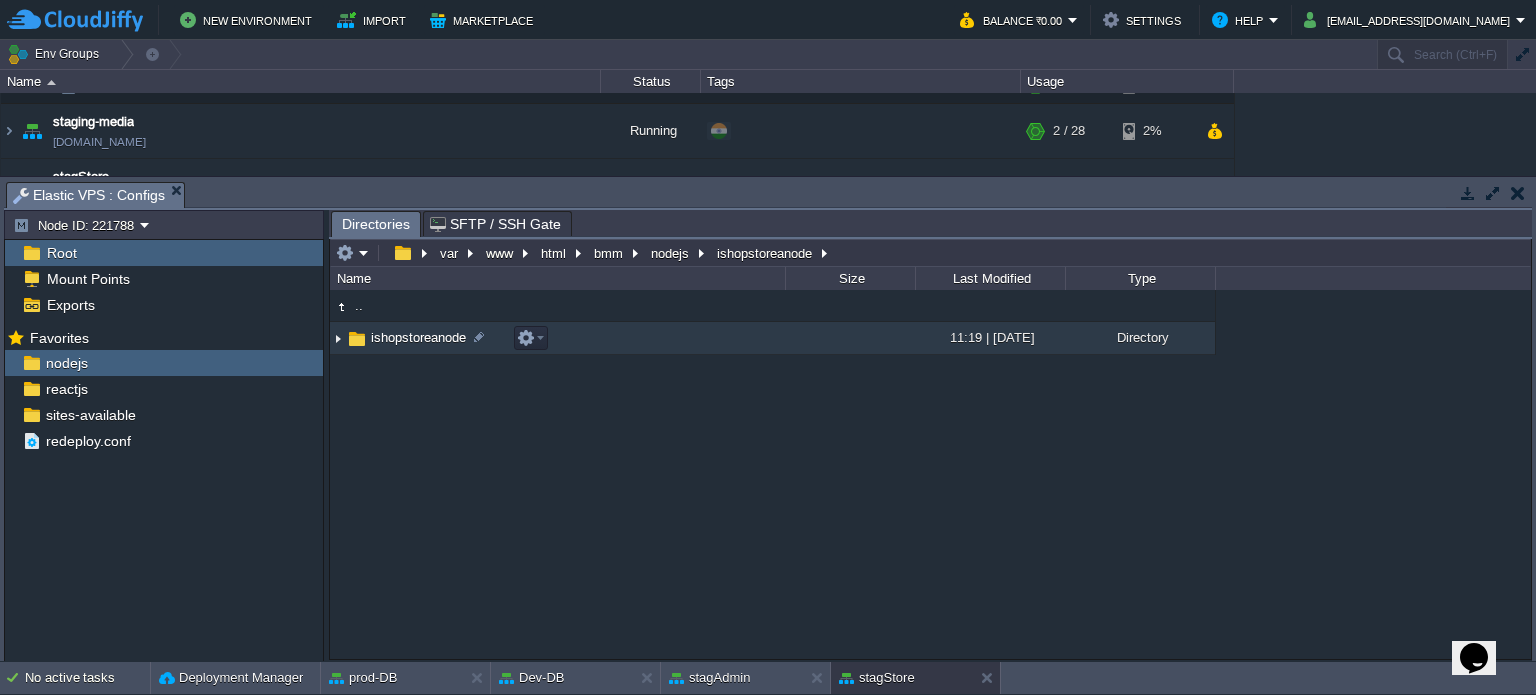 click on "ishopstoreanode" at bounding box center (418, 337) 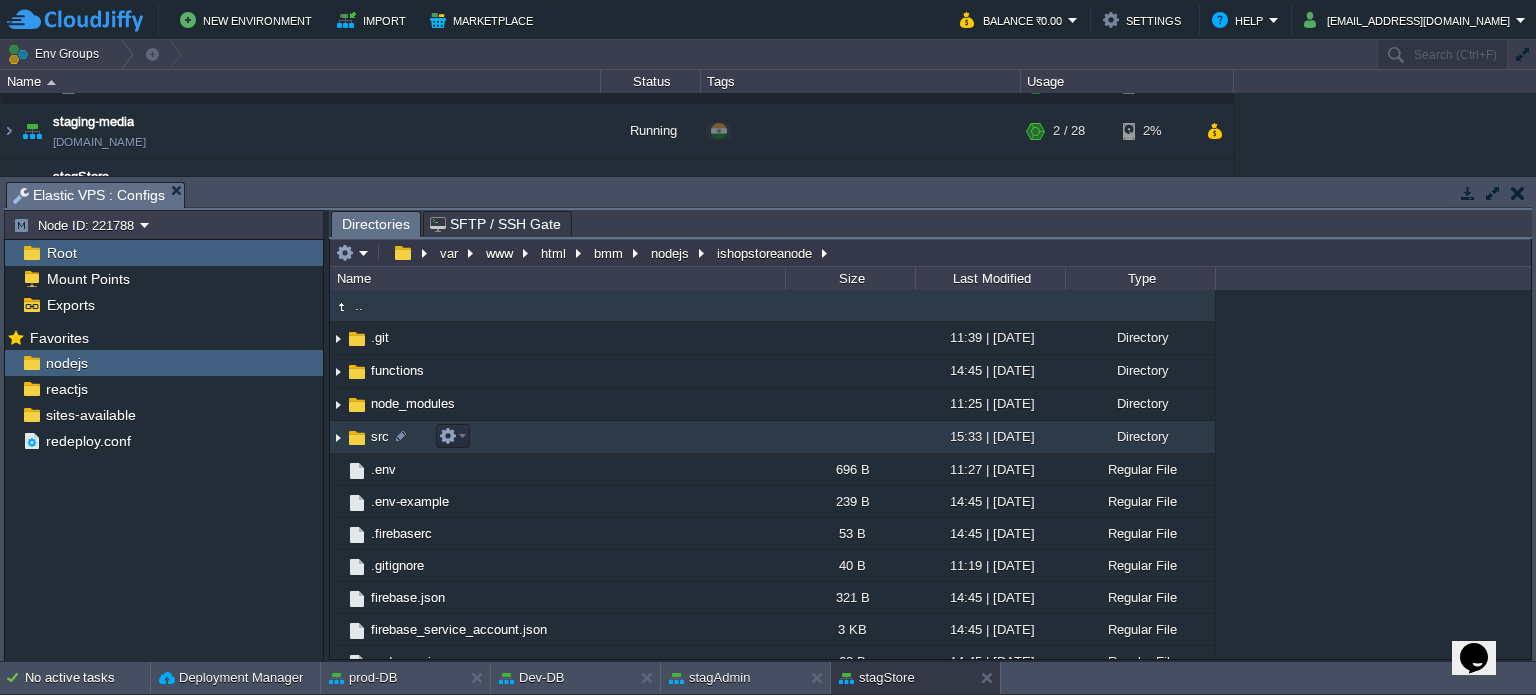 click on "src" at bounding box center (380, 436) 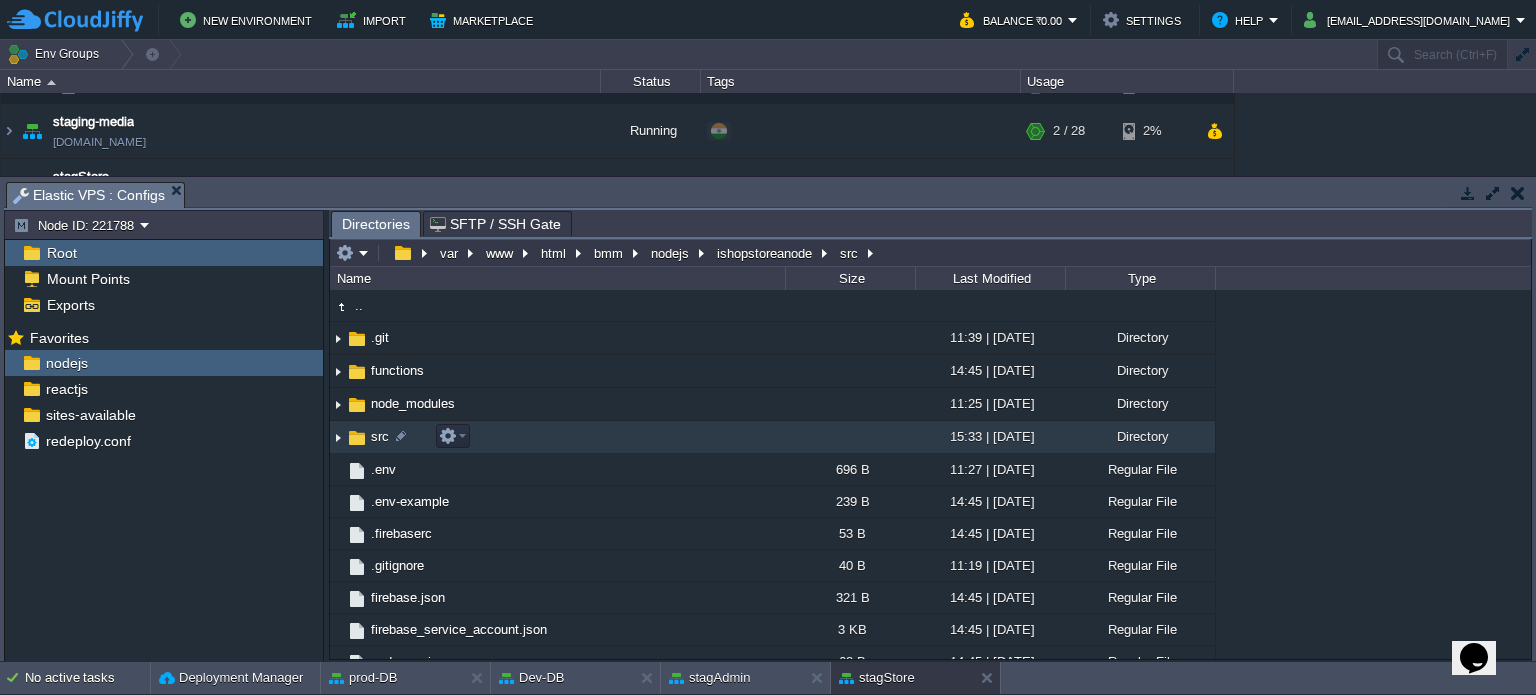 click on "src" at bounding box center (380, 436) 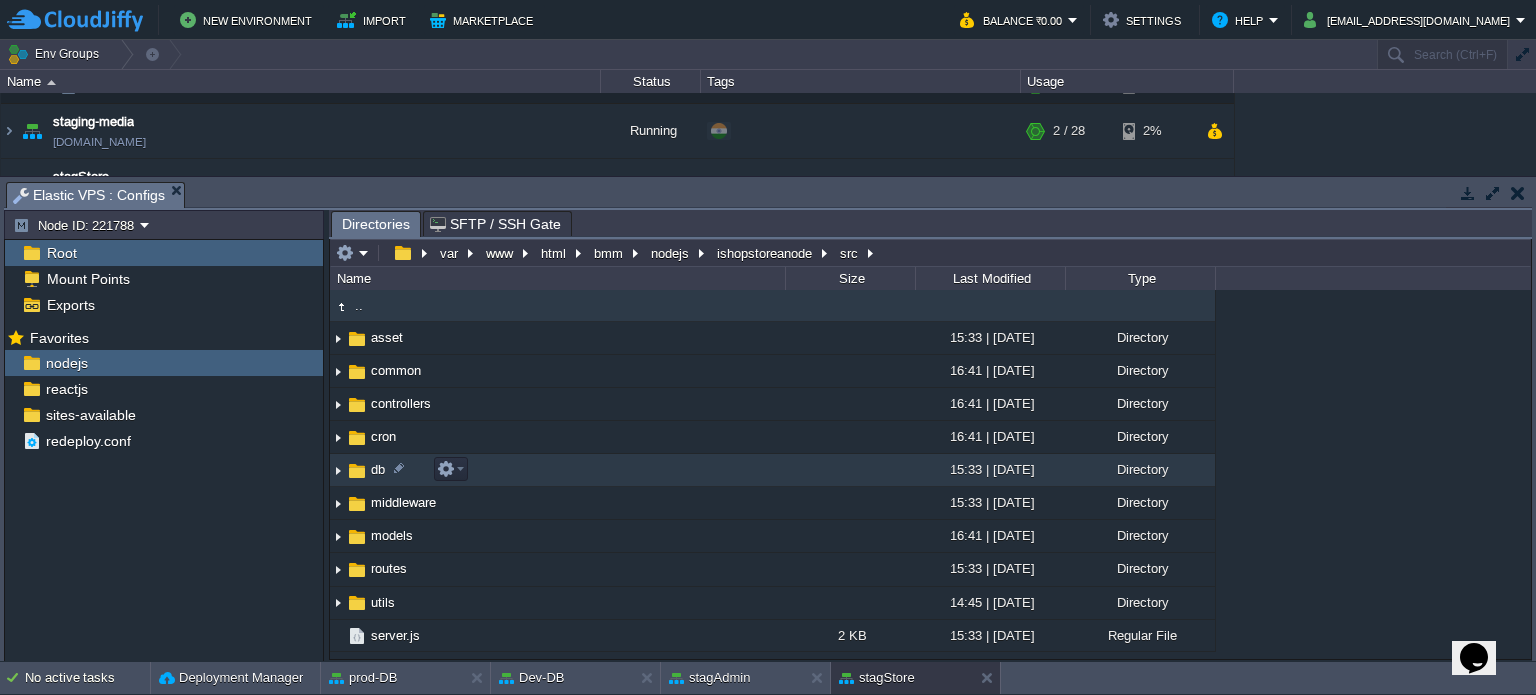 click on "db" at bounding box center (378, 469) 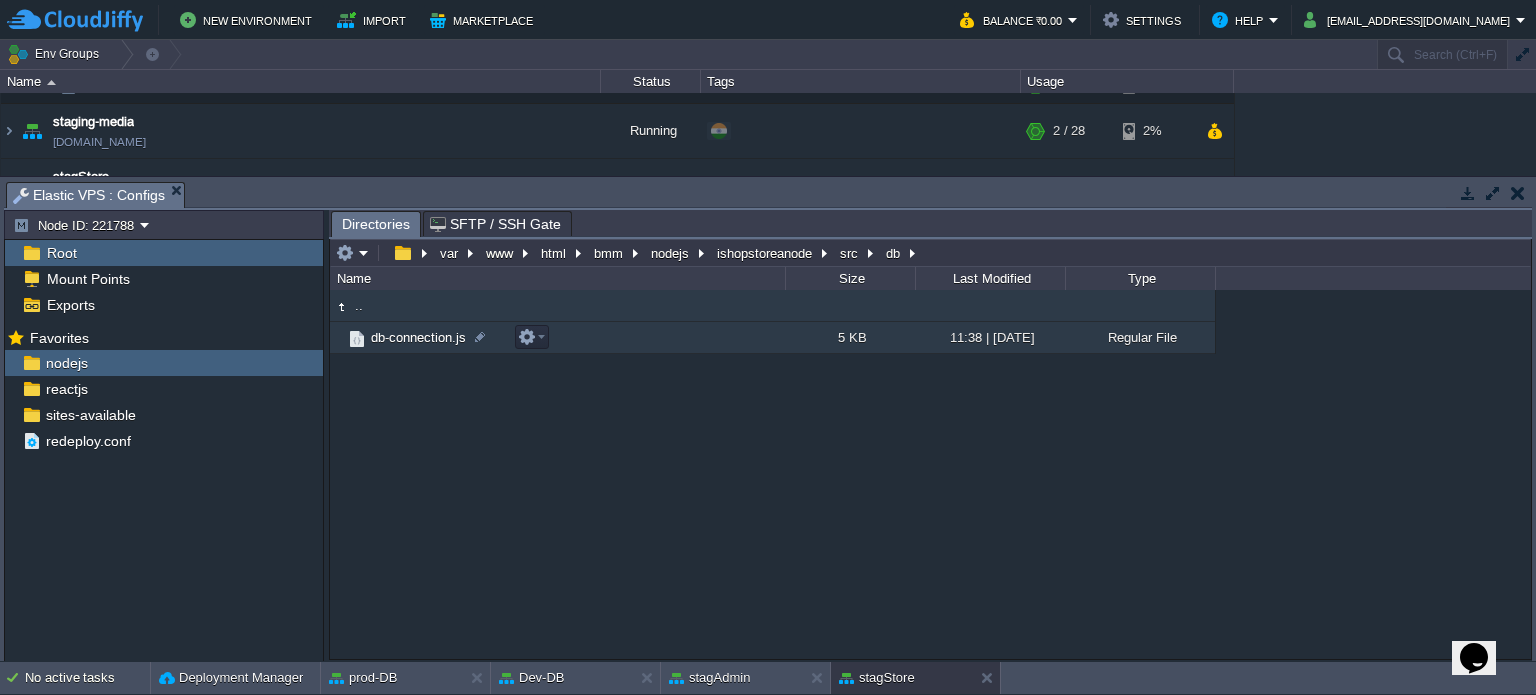 click on "db-connection.js" at bounding box center [418, 337] 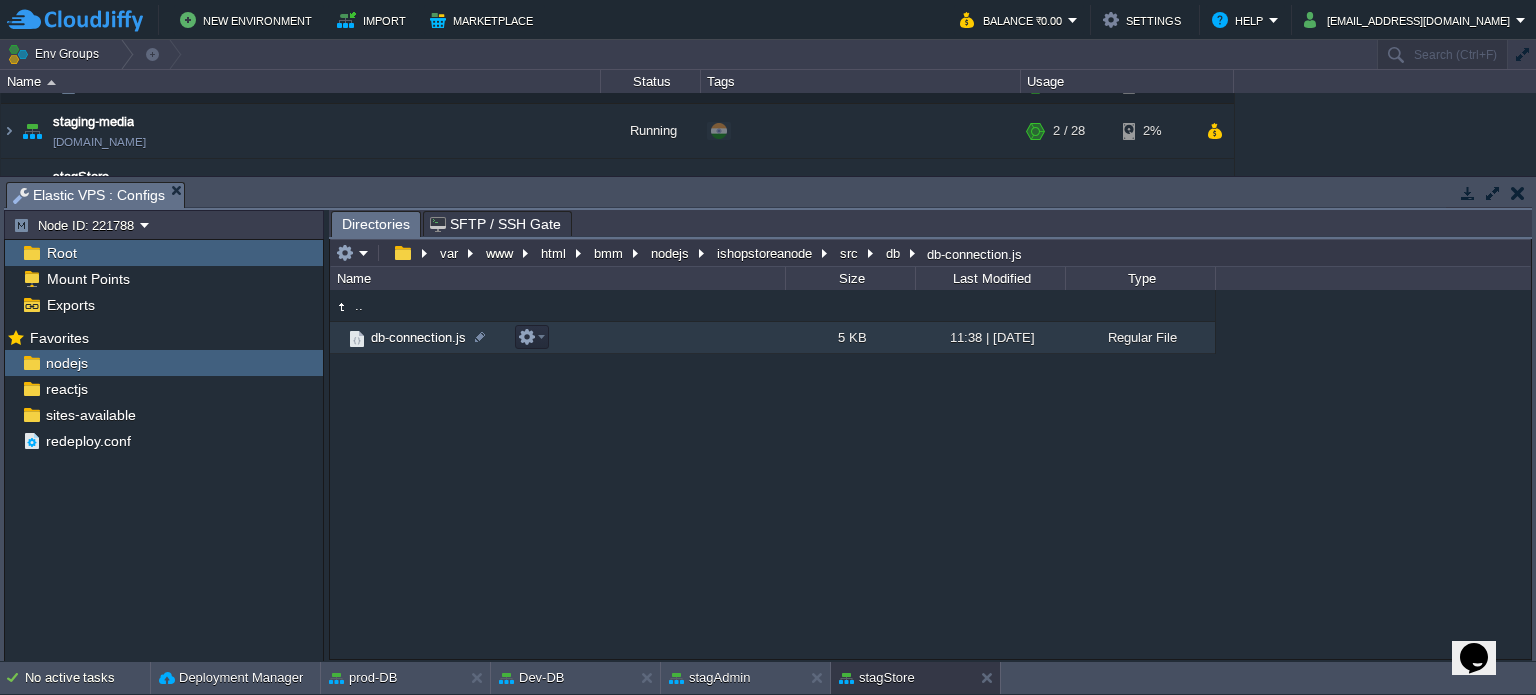 click on "db-connection.js" at bounding box center [418, 337] 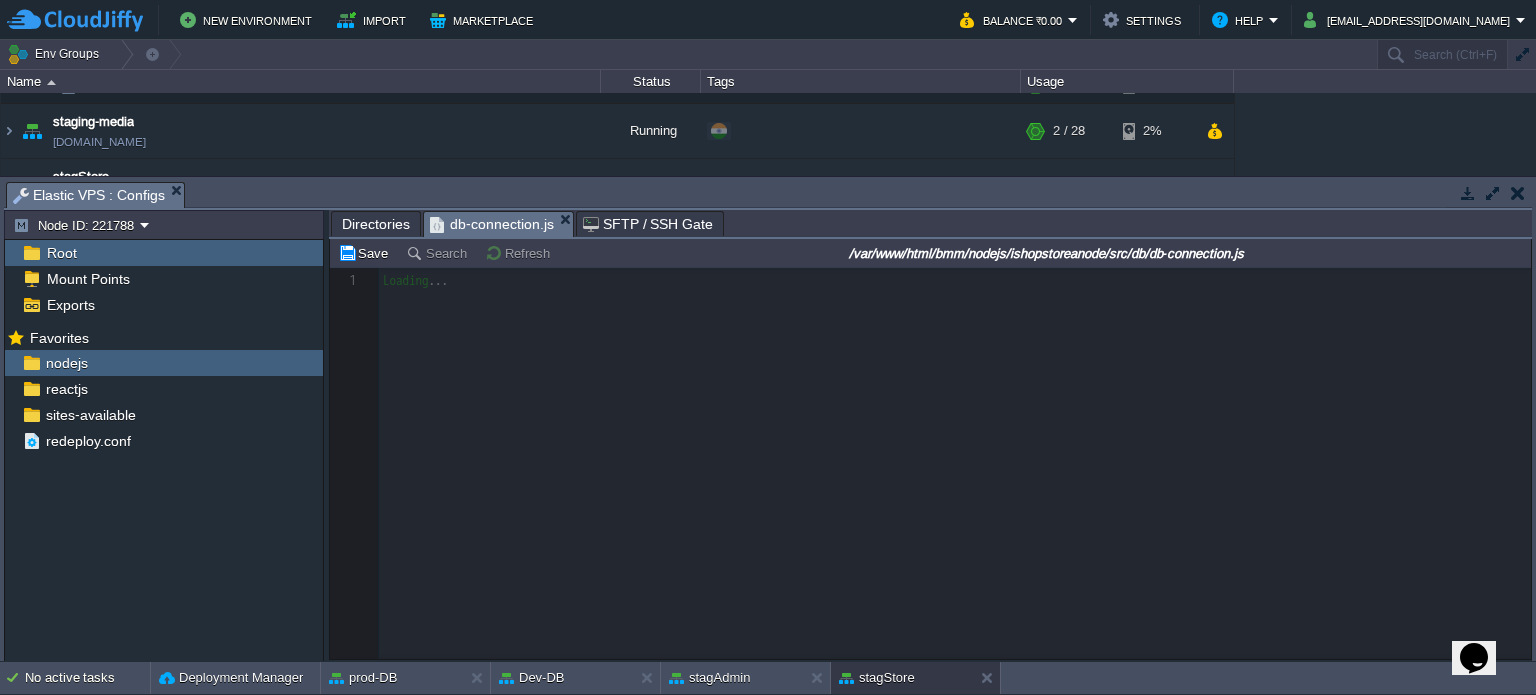 scroll, scrollTop: 6, scrollLeft: 0, axis: vertical 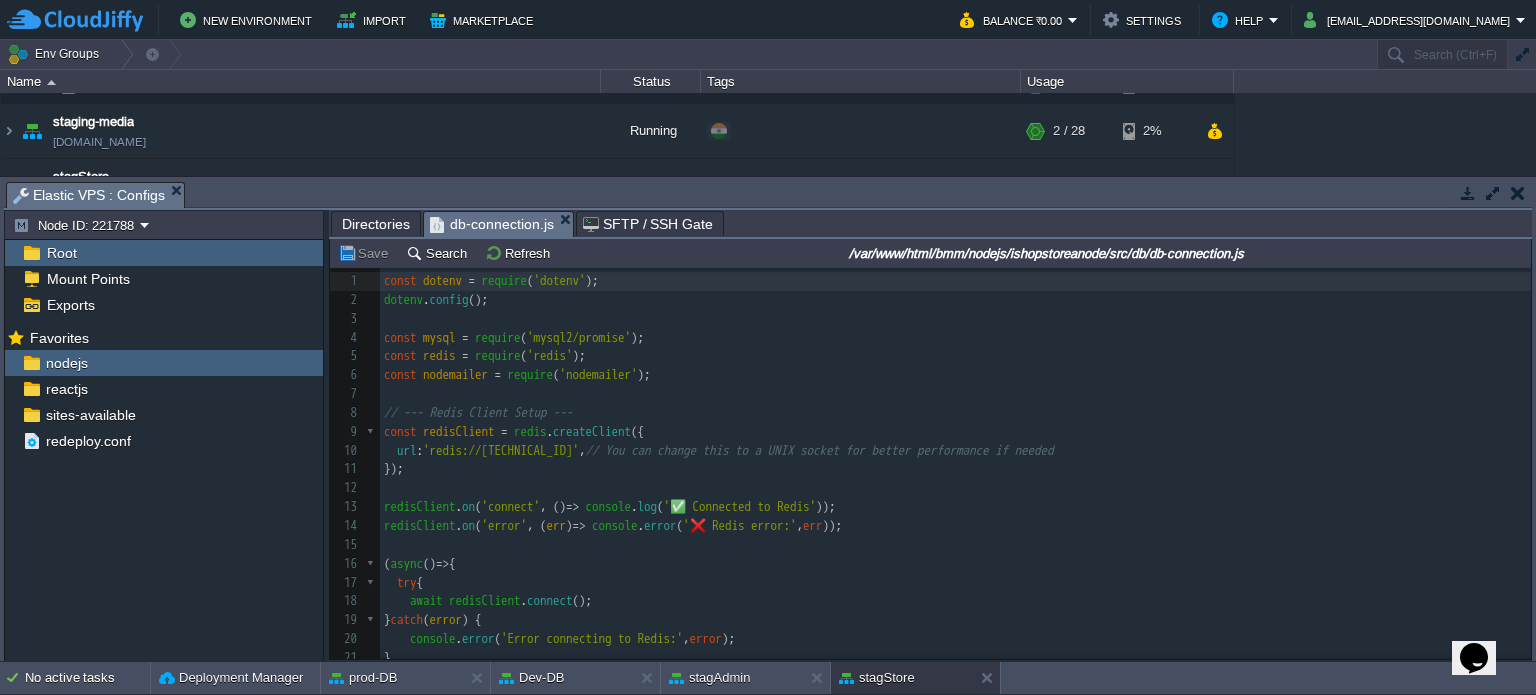 click on "const   mysql   =   require ( 'mysql2/promise' );" at bounding box center (955, 338) 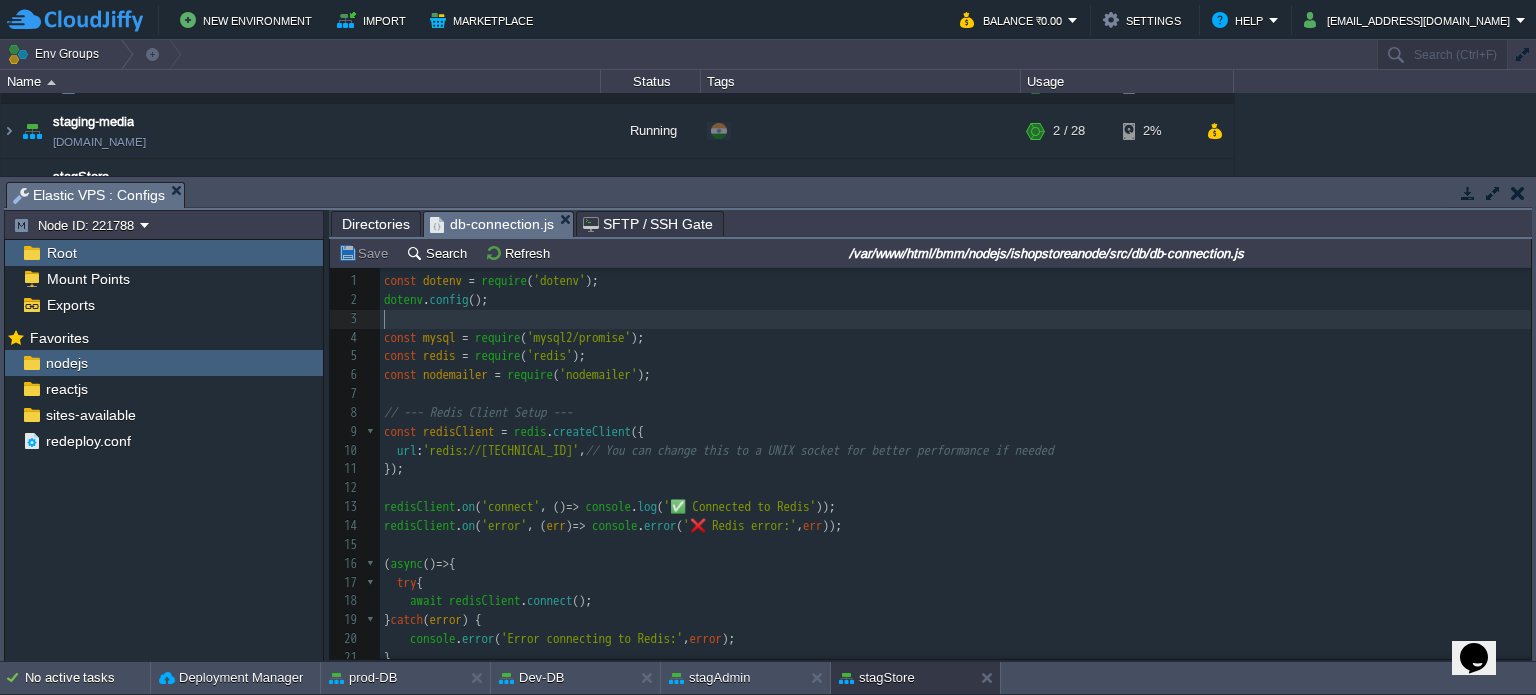 type on "-" 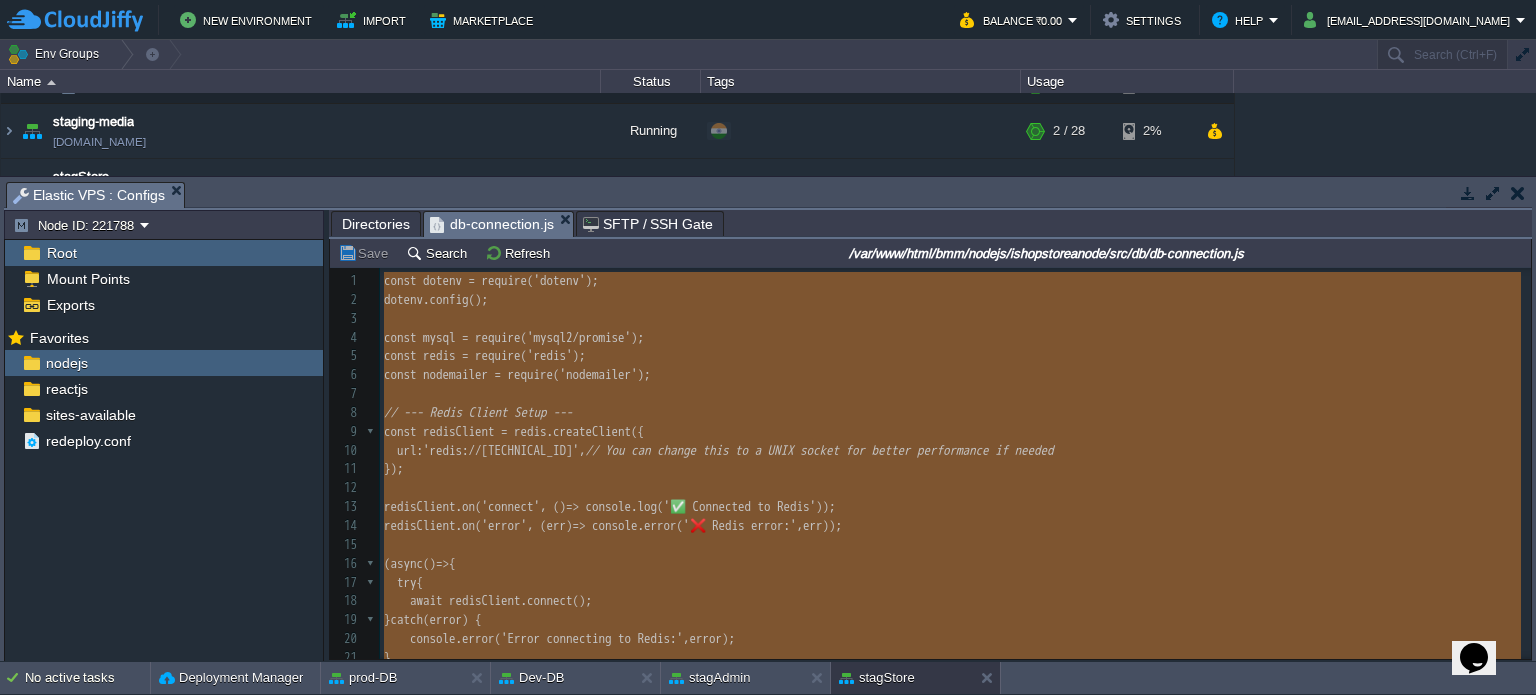 scroll, scrollTop: 3105, scrollLeft: 0, axis: vertical 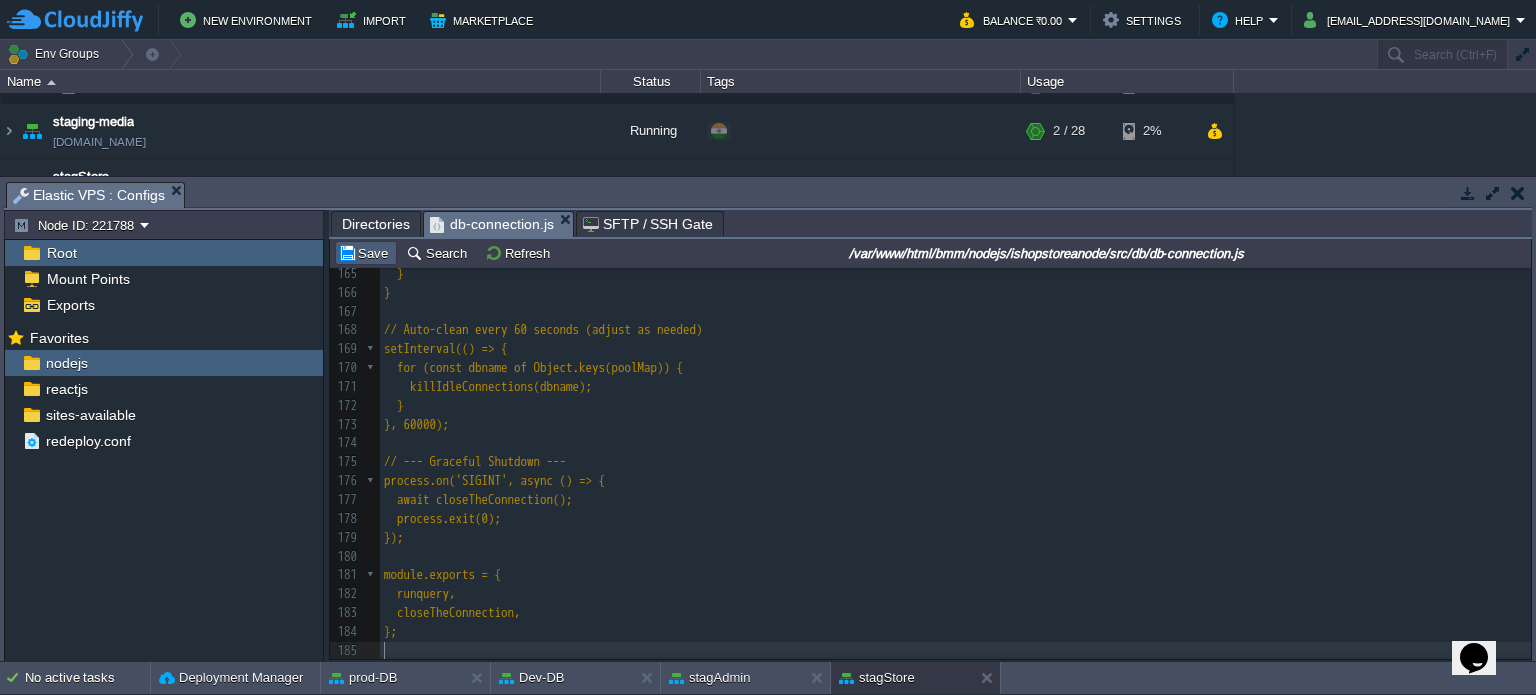 click on "Save" at bounding box center (366, 253) 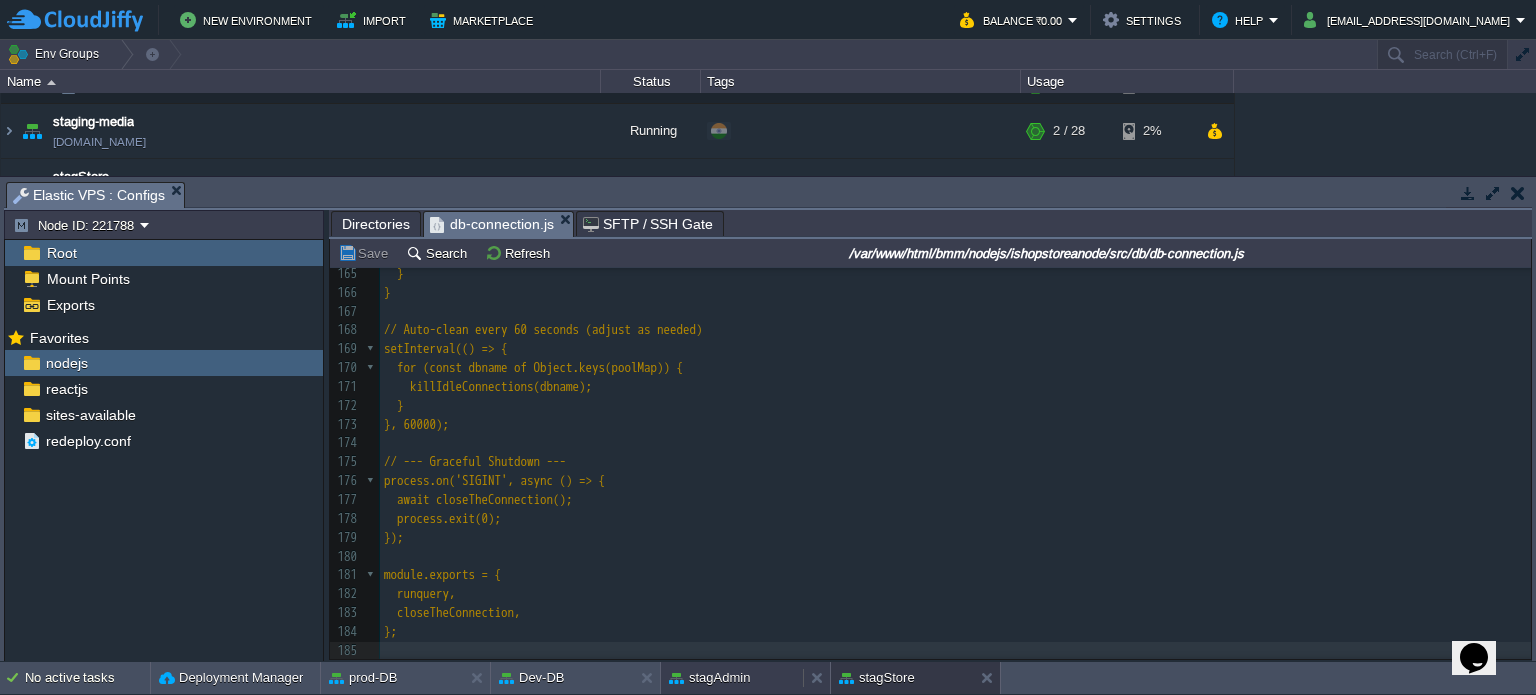 click on "stagAdmin" at bounding box center (709, 678) 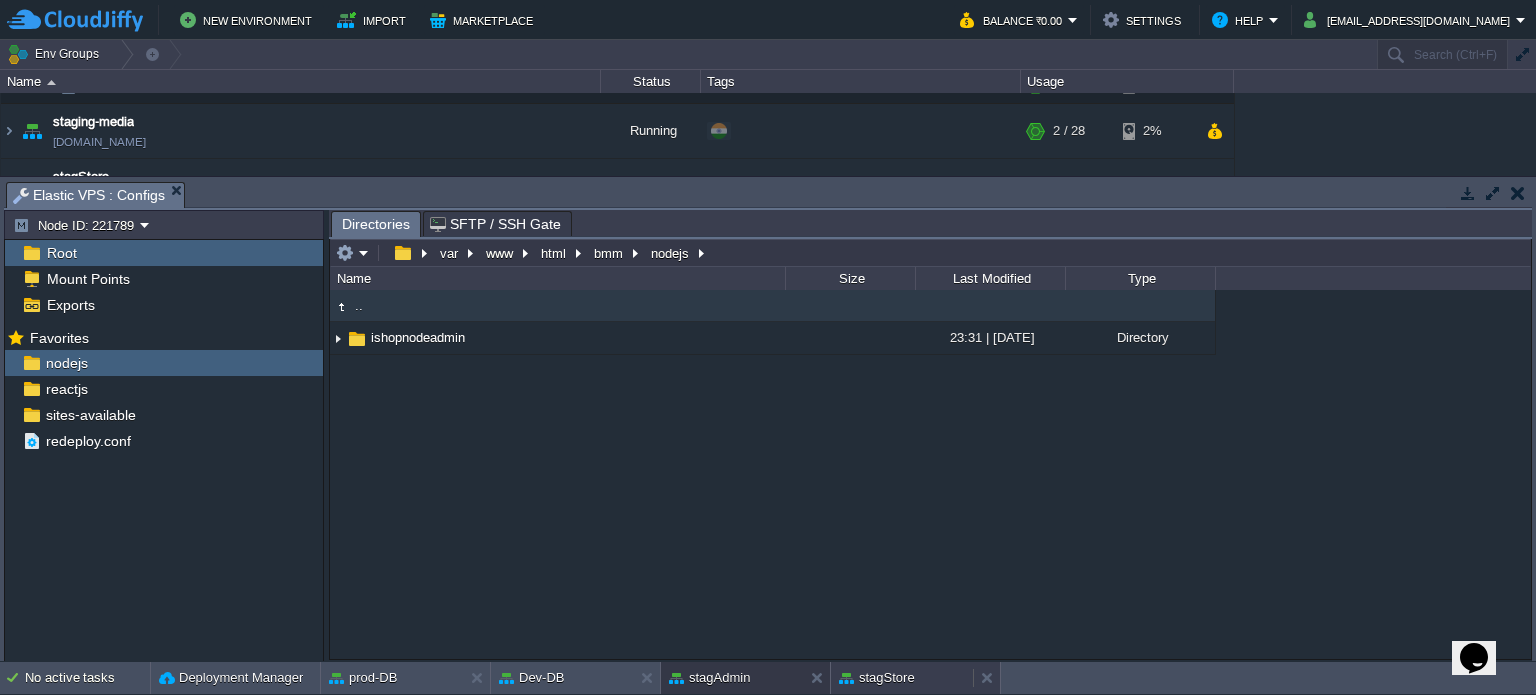click on "stagStore" at bounding box center [877, 678] 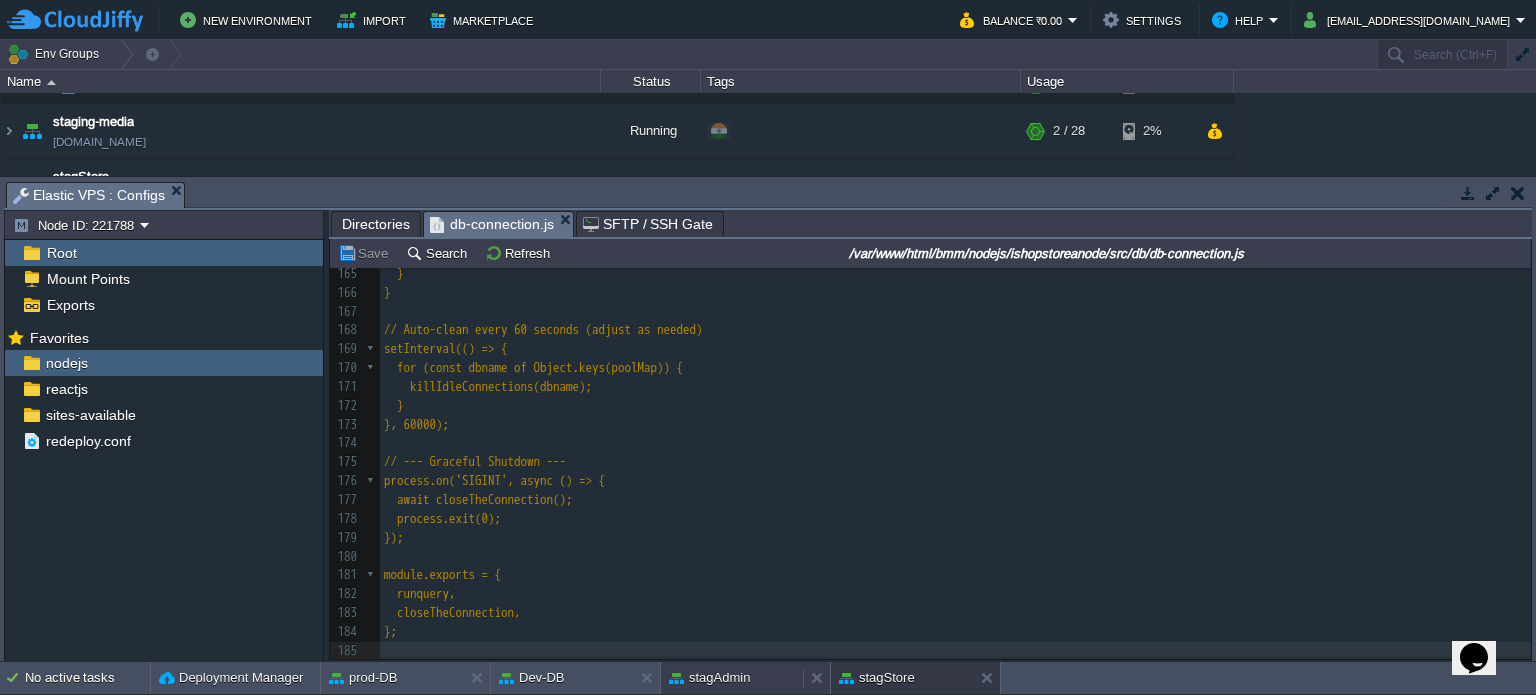 click on "stagAdmin" at bounding box center [709, 678] 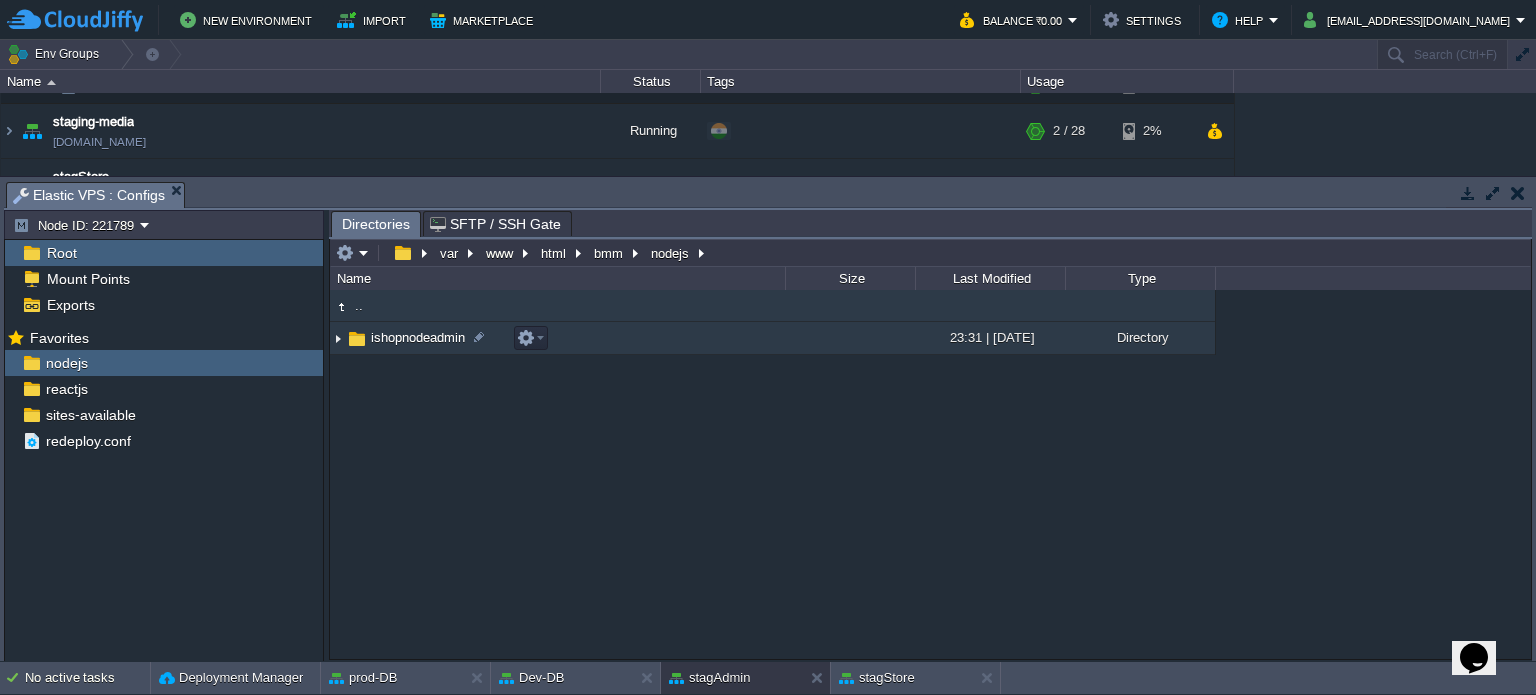 click on "ishopnodeadmin" at bounding box center (418, 337) 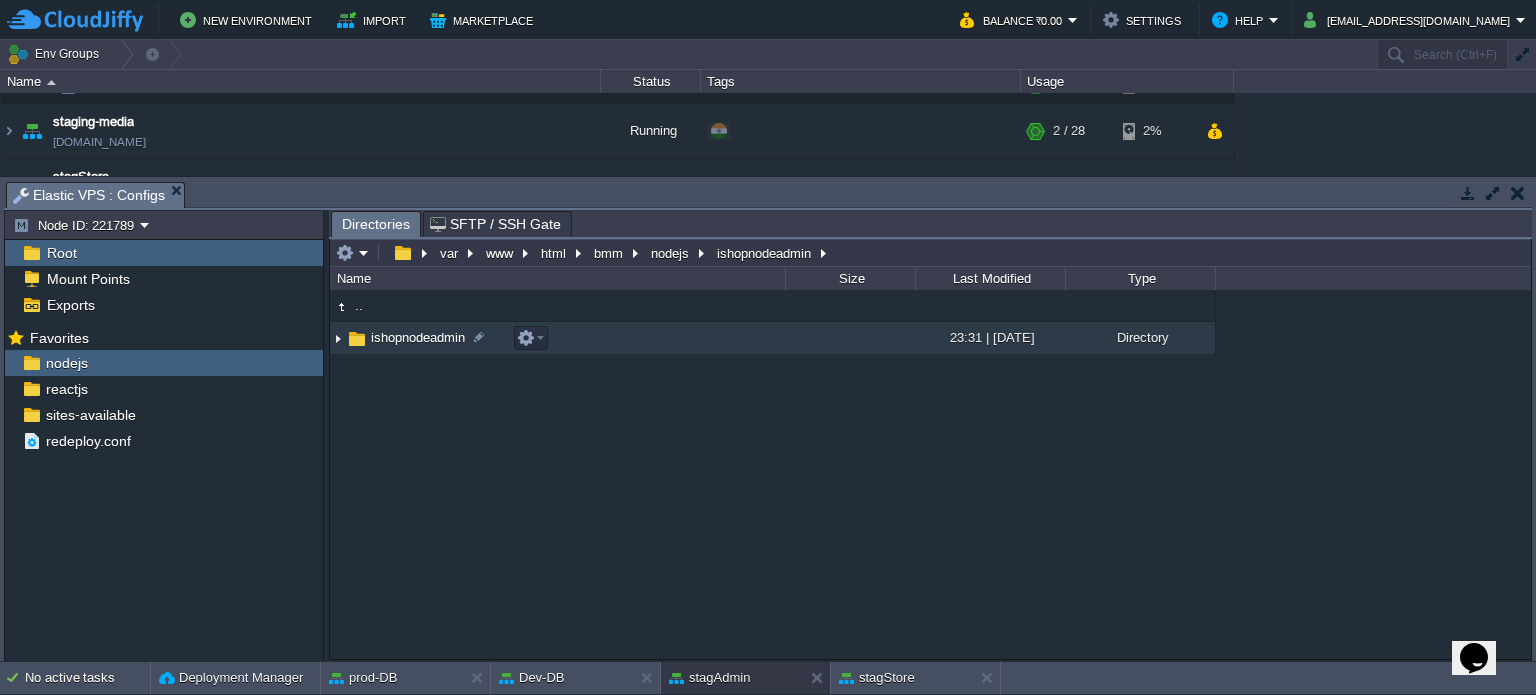 click on "ishopnodeadmin" at bounding box center [418, 337] 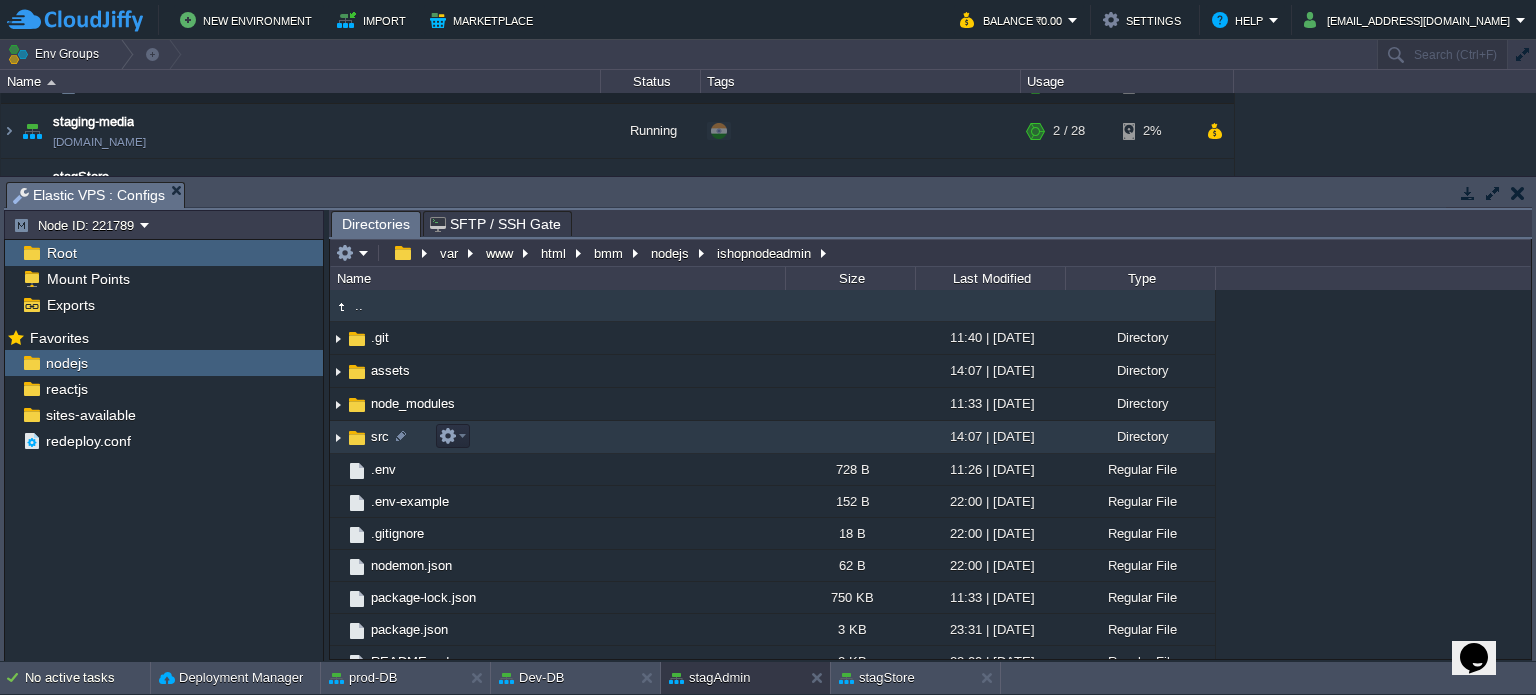 click on "src" at bounding box center [557, 437] 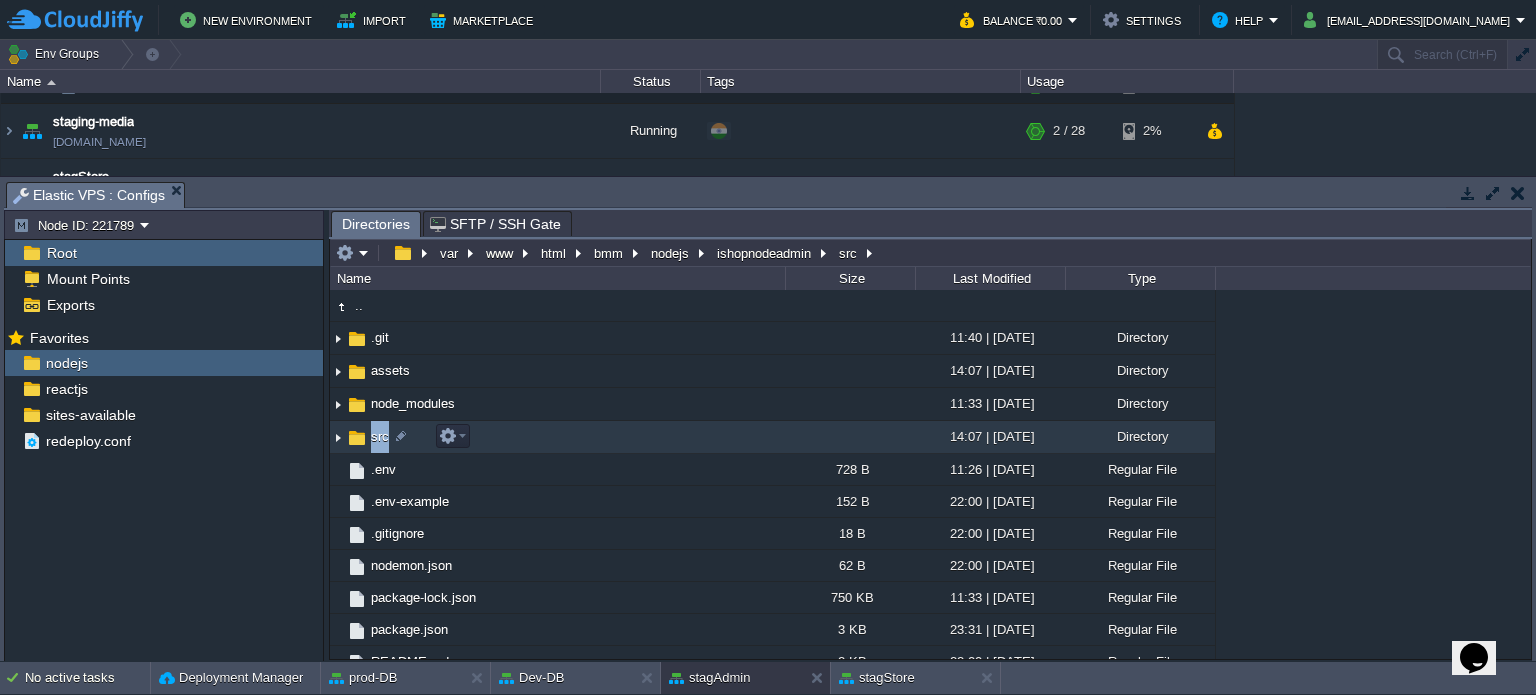 click on "src" at bounding box center [557, 437] 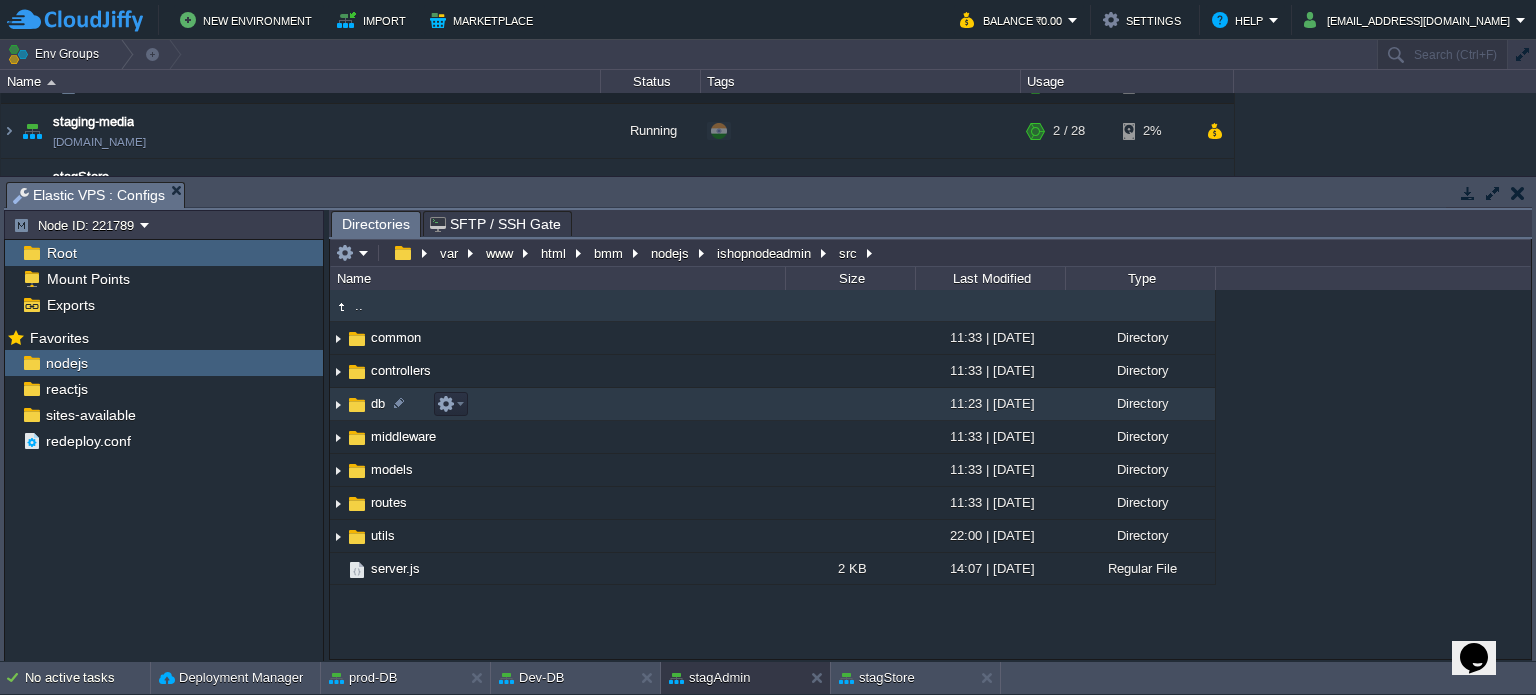 click on "db" at bounding box center (378, 403) 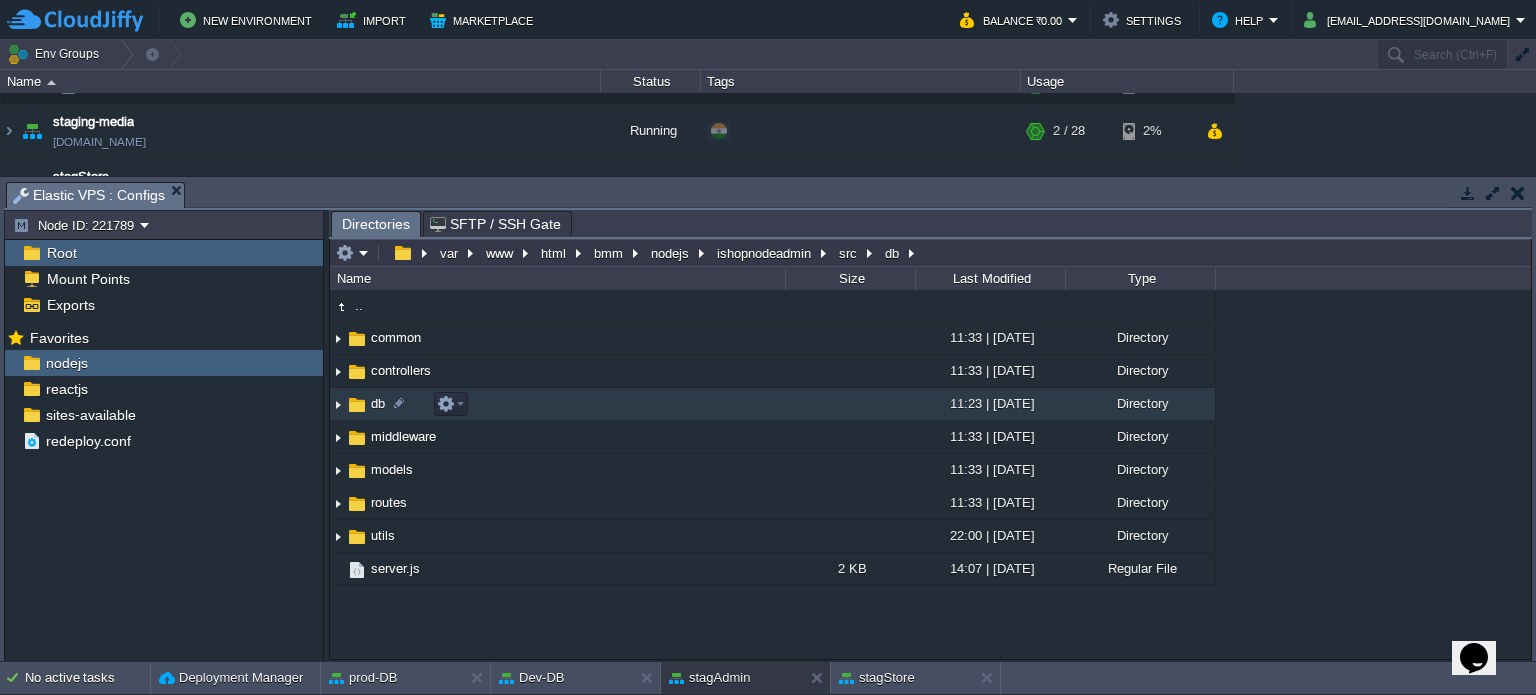 click on "db" at bounding box center (378, 403) 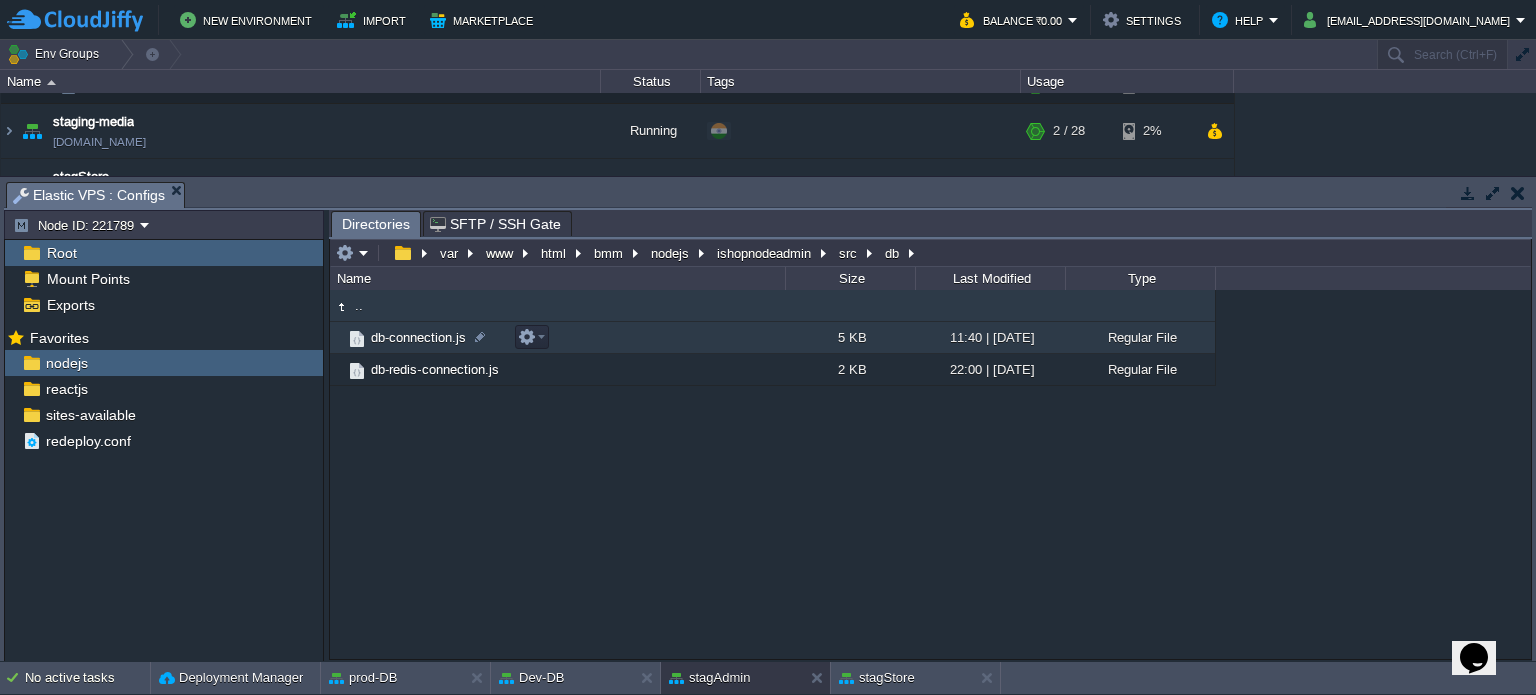 click on "db-connection.js" at bounding box center [418, 337] 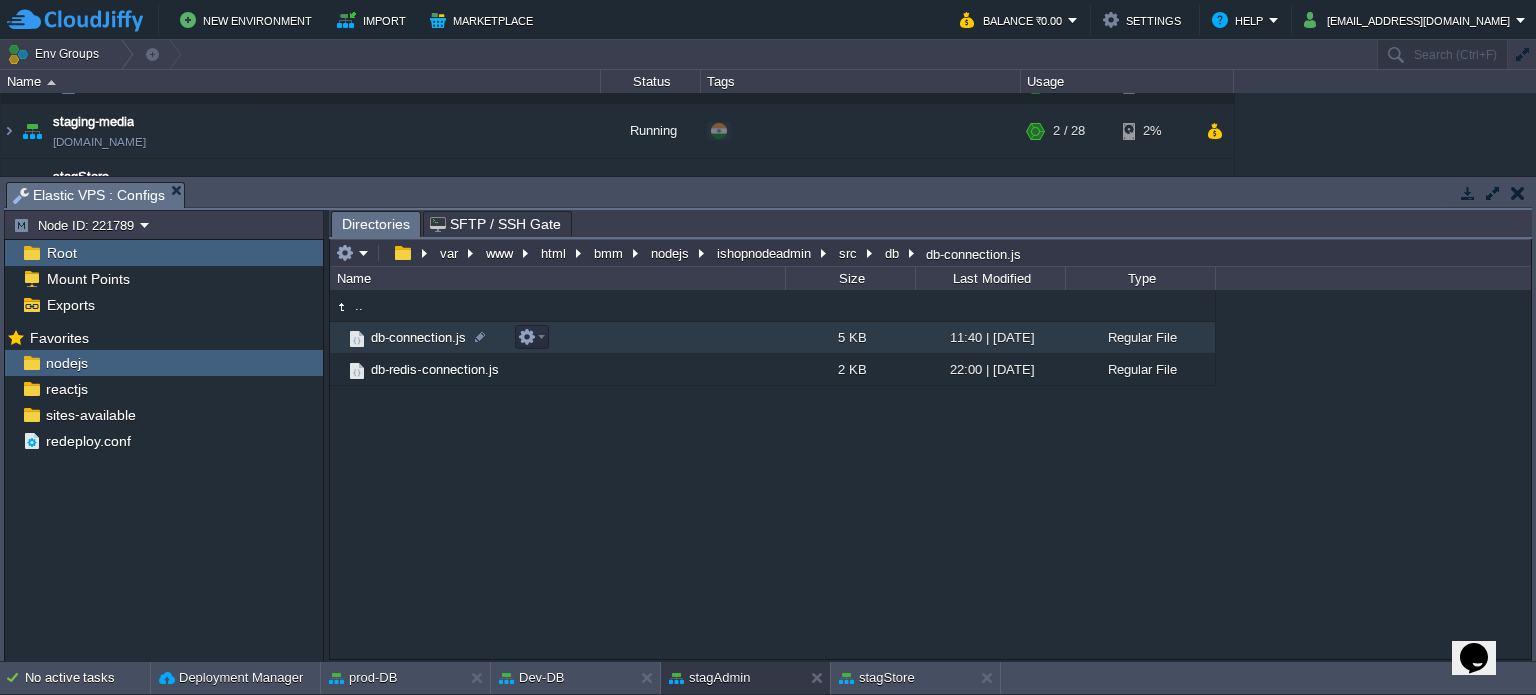 click on "db-connection.js" at bounding box center (418, 337) 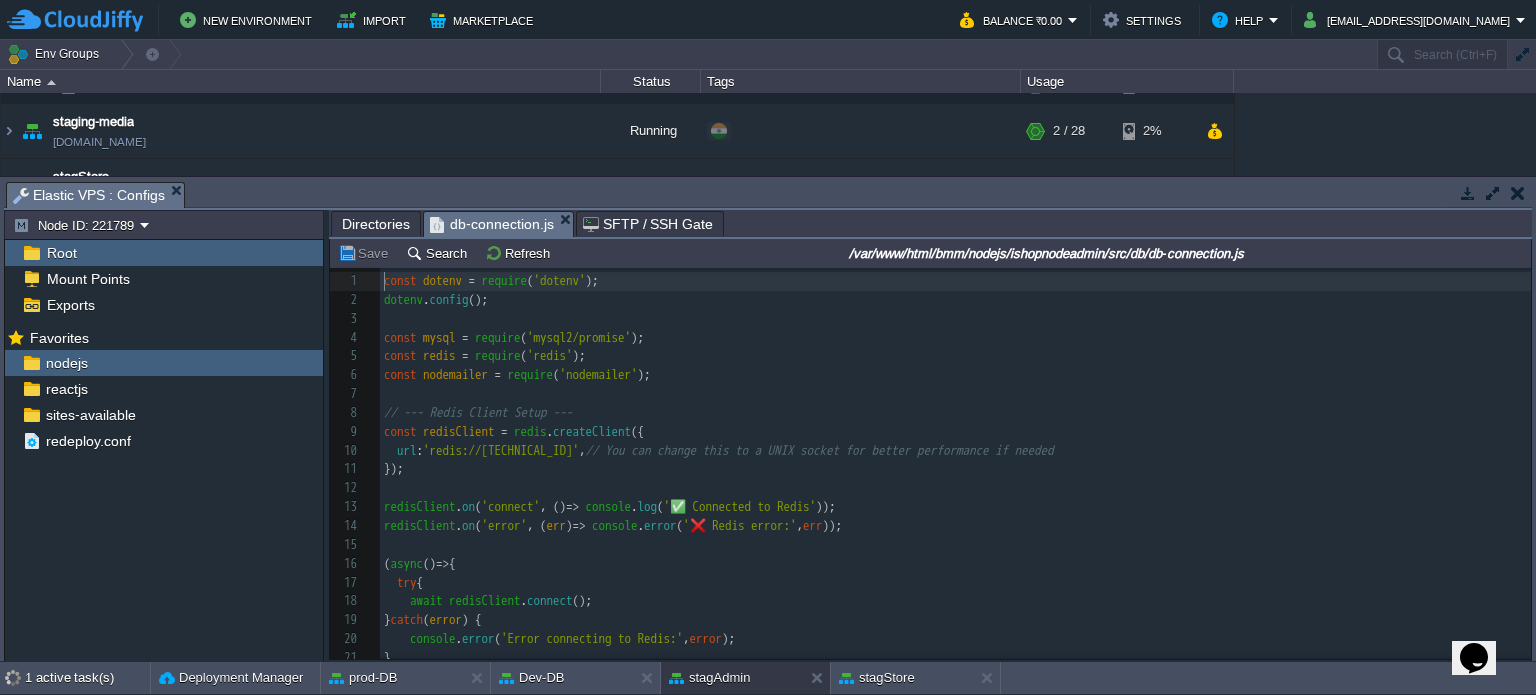 scroll, scrollTop: 6, scrollLeft: 0, axis: vertical 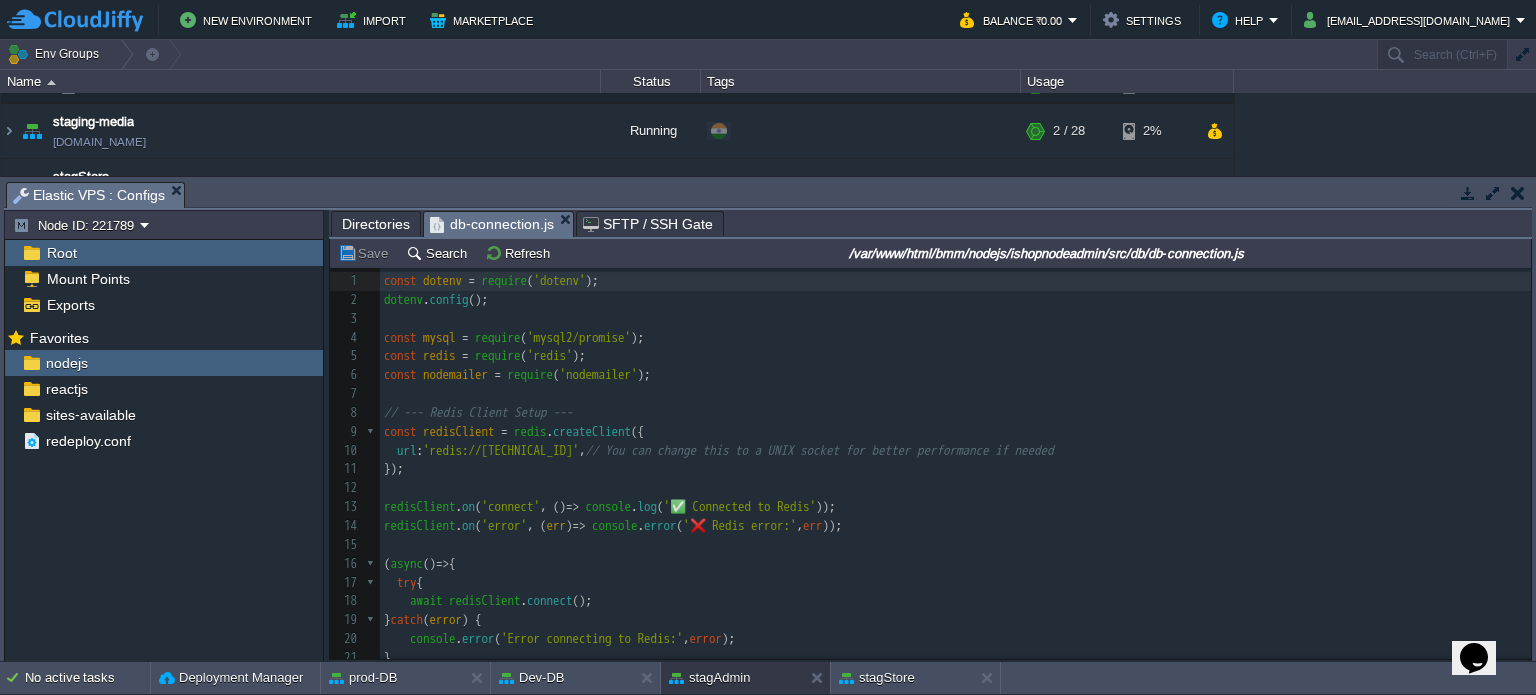 click on "​" at bounding box center [955, 319] 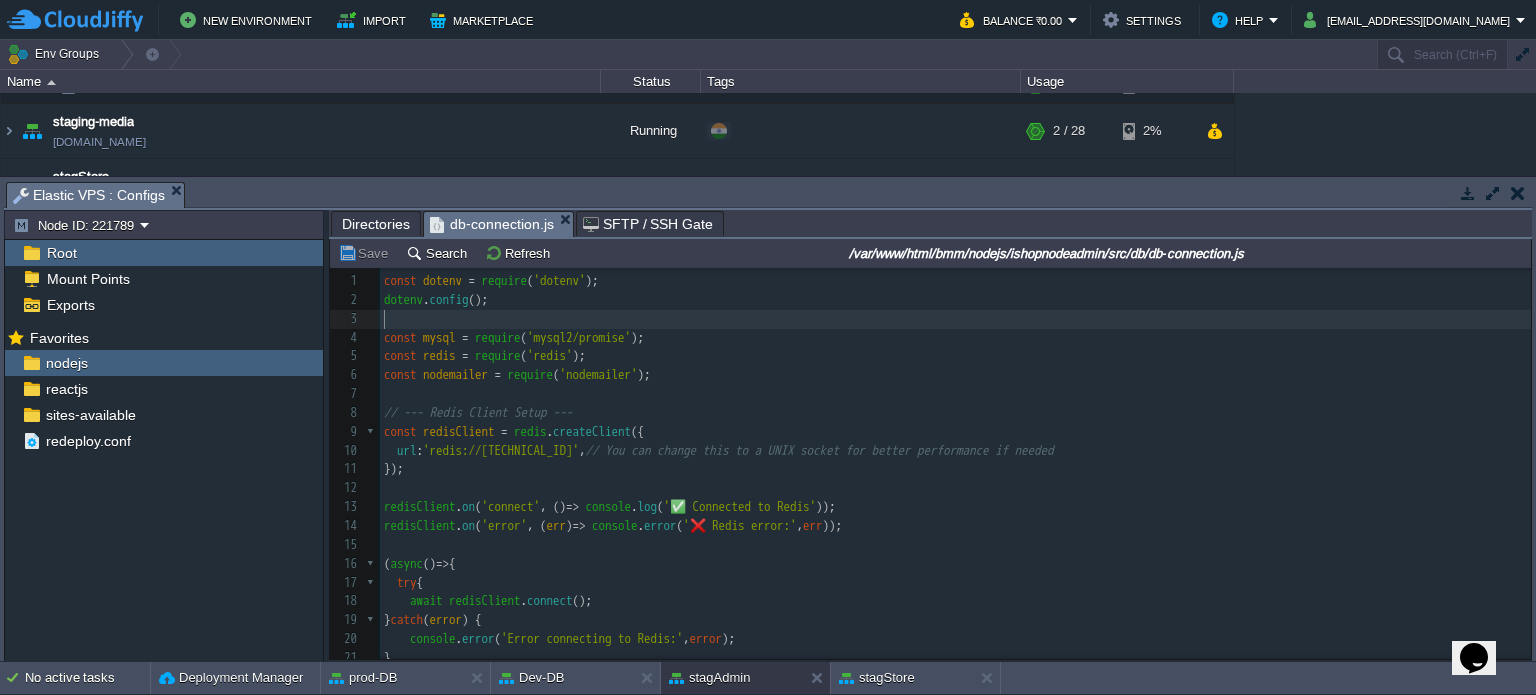 type on "-" 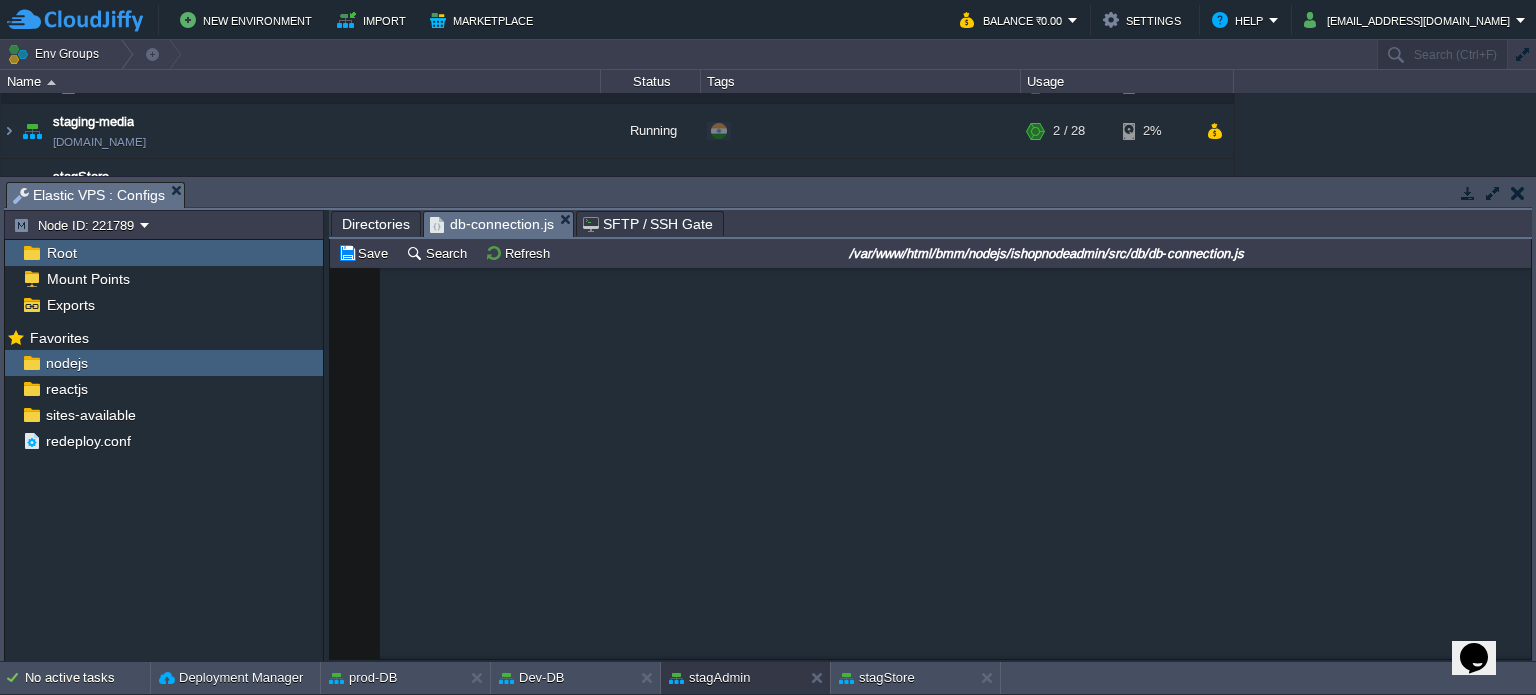 scroll, scrollTop: 3105, scrollLeft: 0, axis: vertical 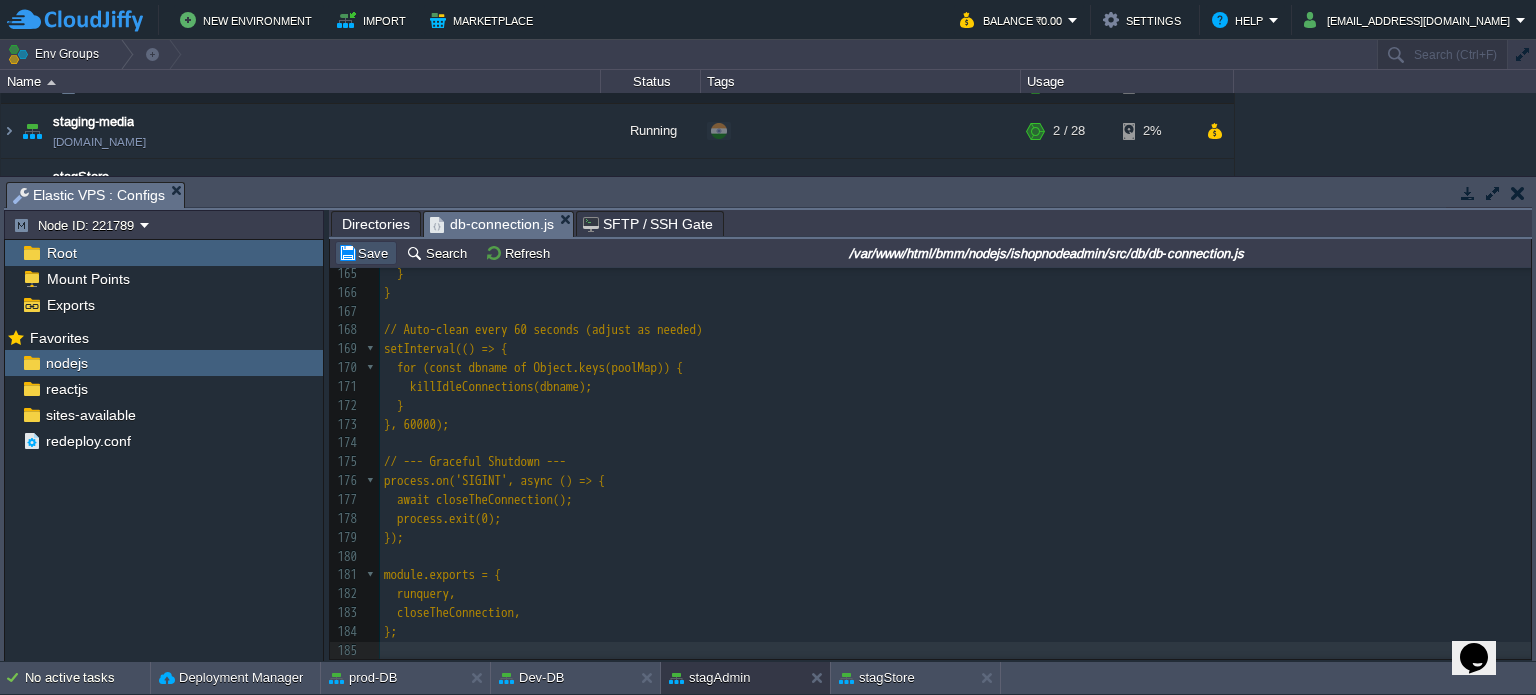 click on "Save" at bounding box center [366, 253] 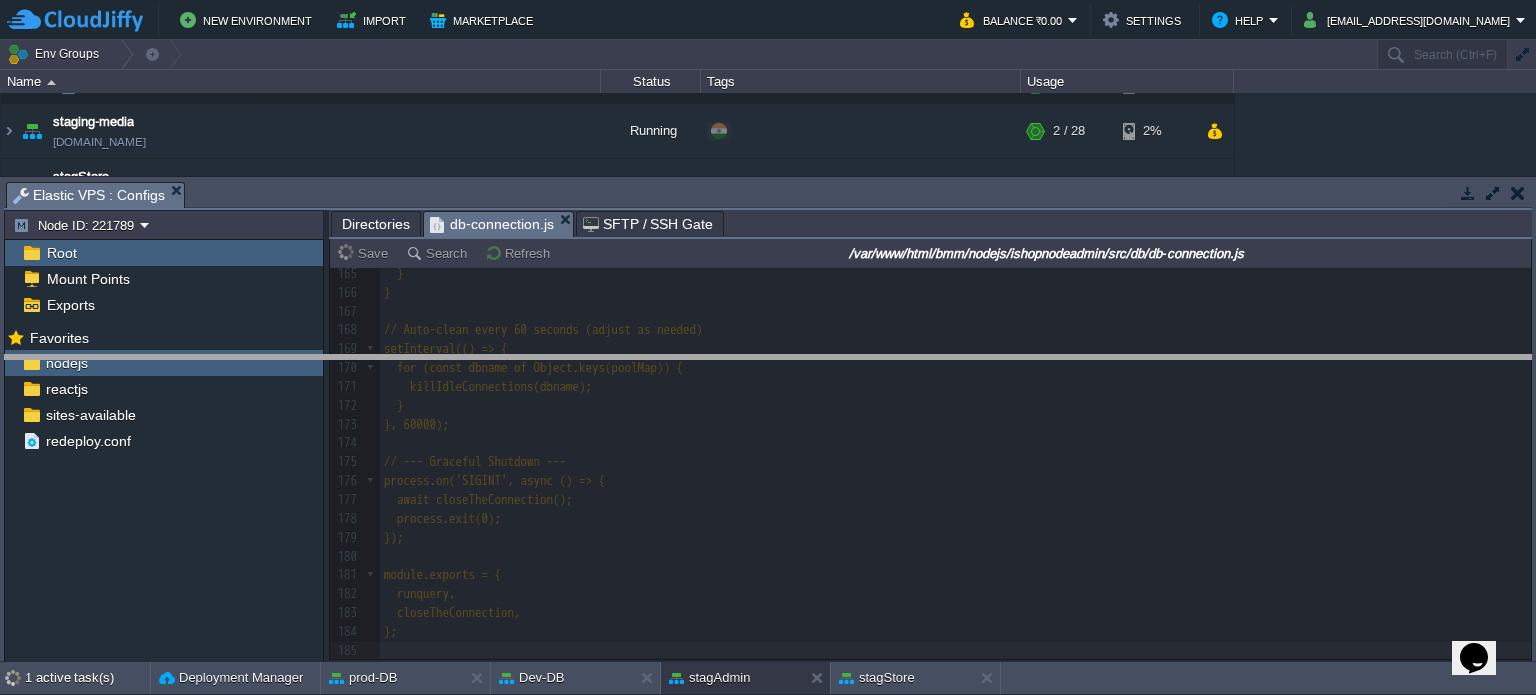 drag, startPoint x: 768, startPoint y: 199, endPoint x: 780, endPoint y: 442, distance: 243.29611 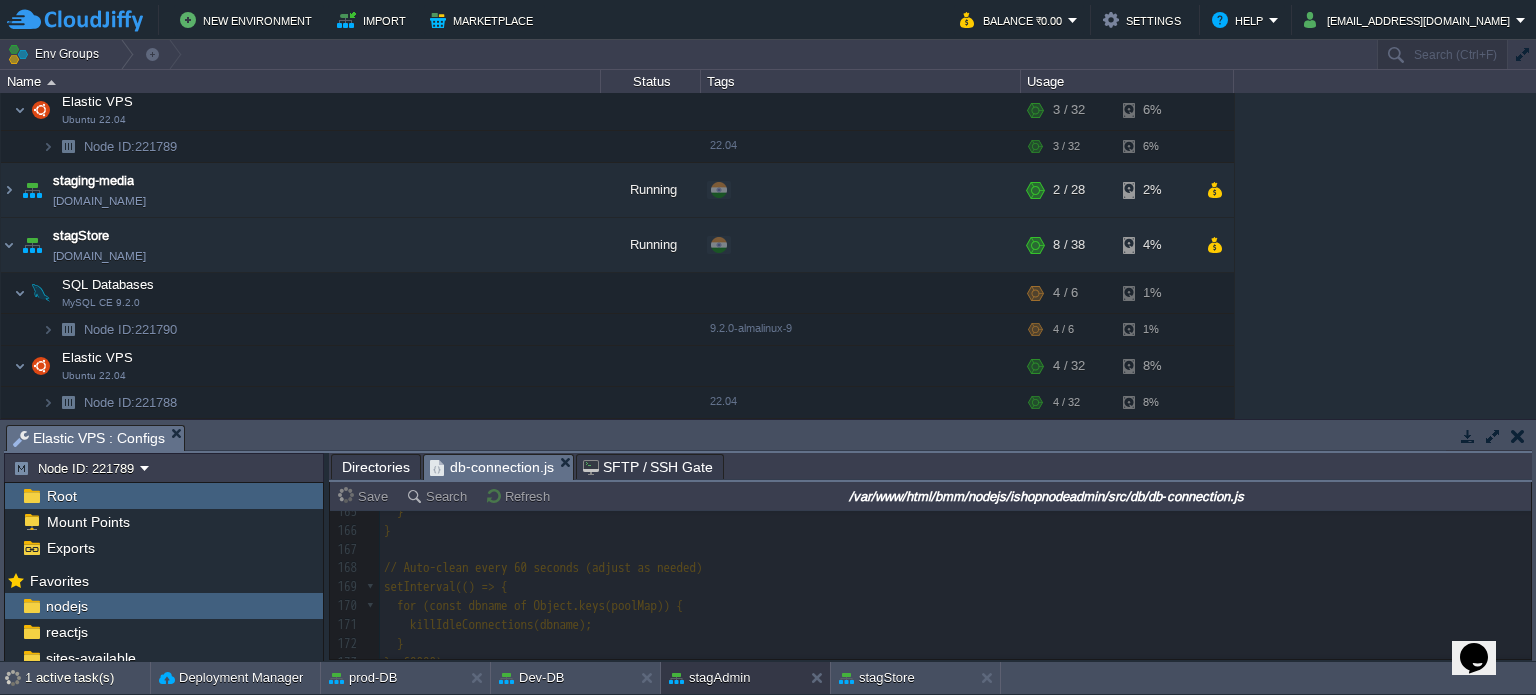 scroll, scrollTop: 1657, scrollLeft: 0, axis: vertical 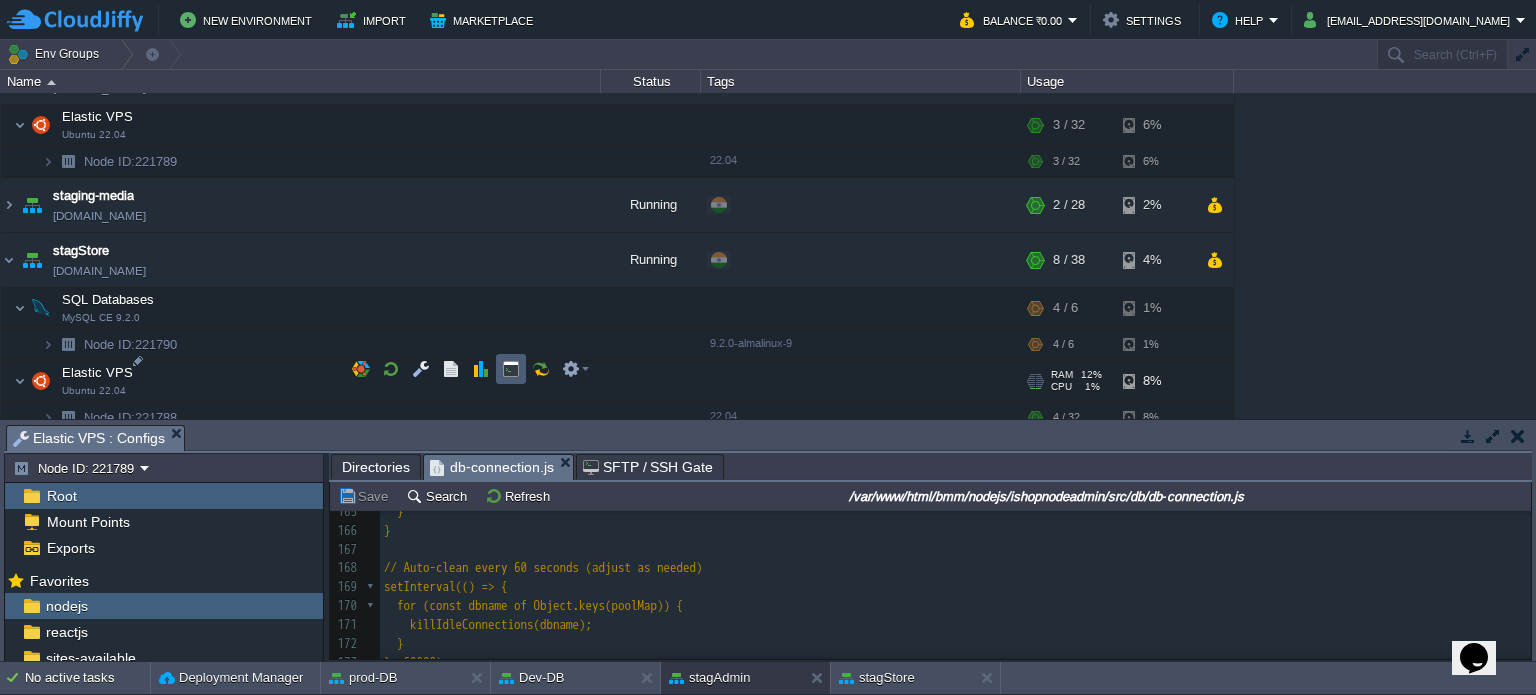click at bounding box center [511, 369] 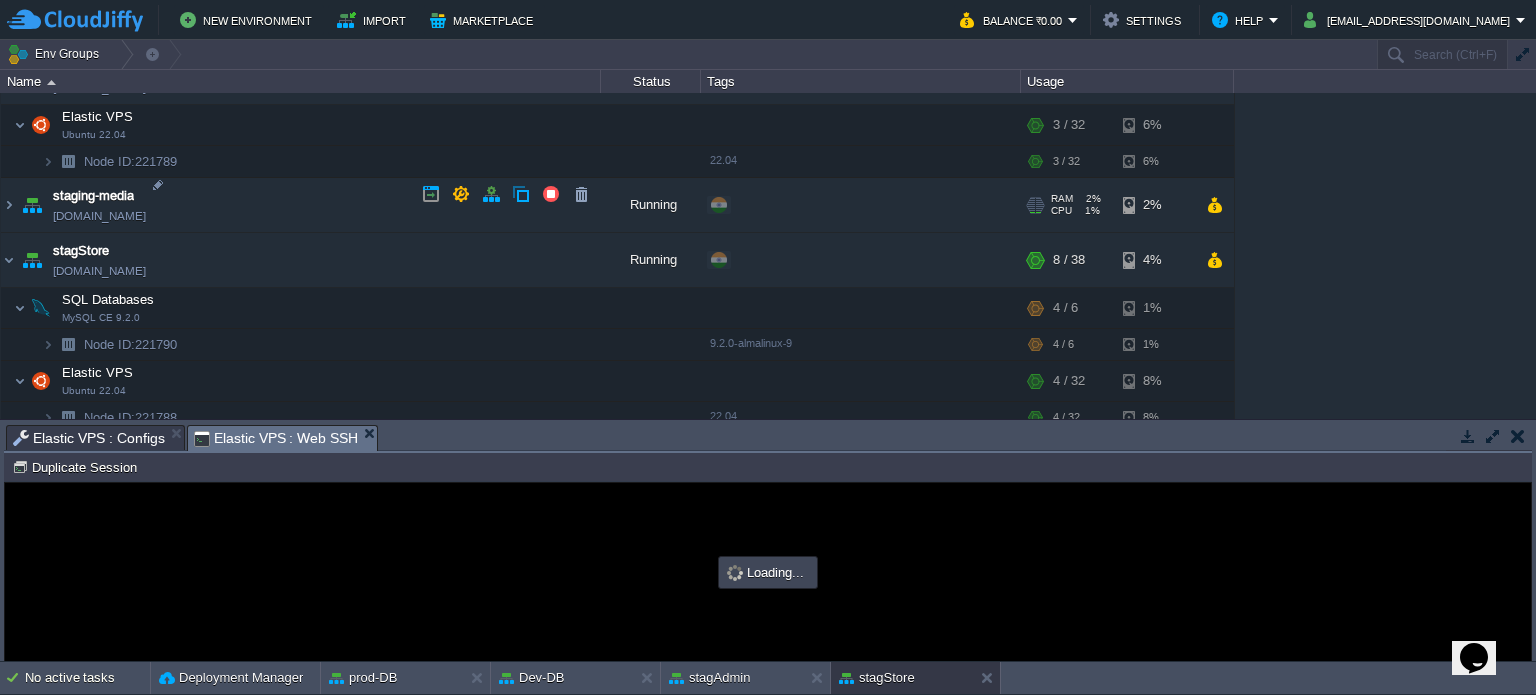 scroll, scrollTop: 1557, scrollLeft: 0, axis: vertical 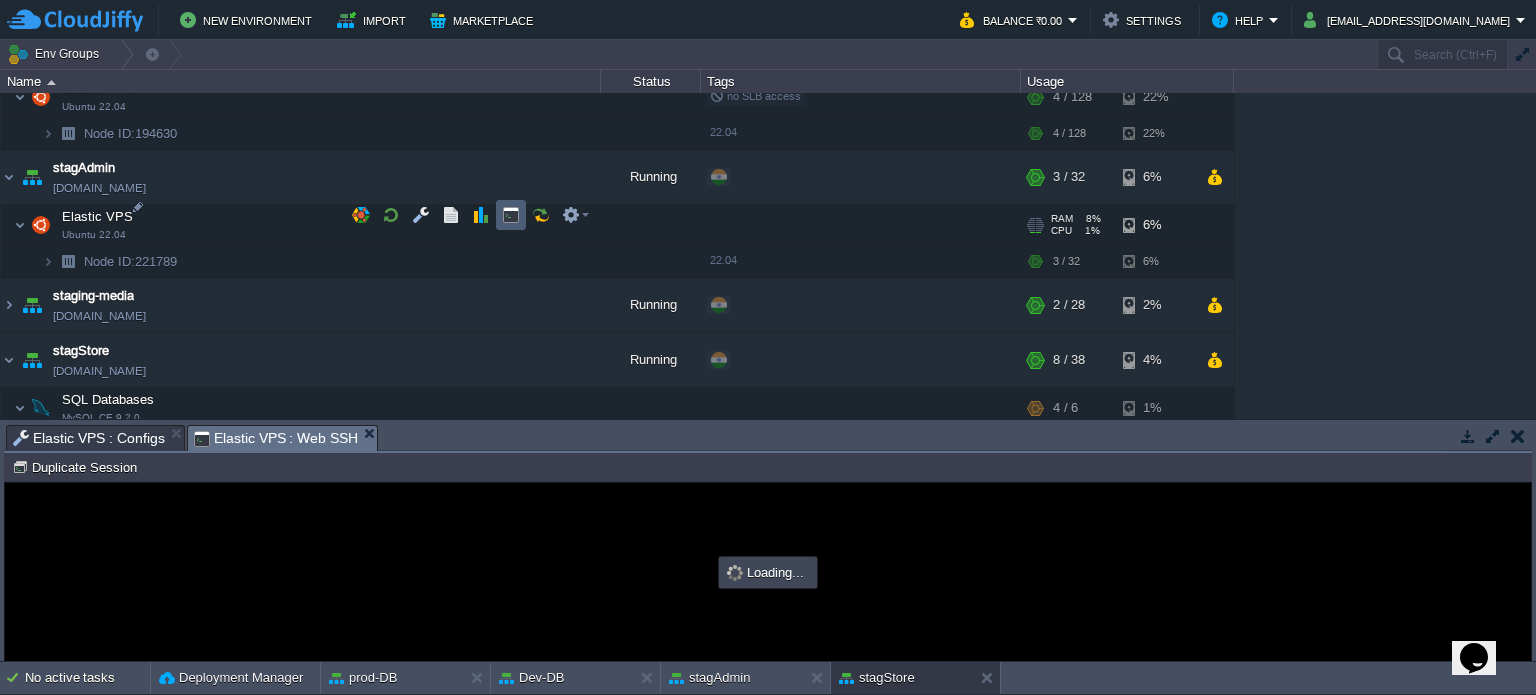 click at bounding box center [511, 215] 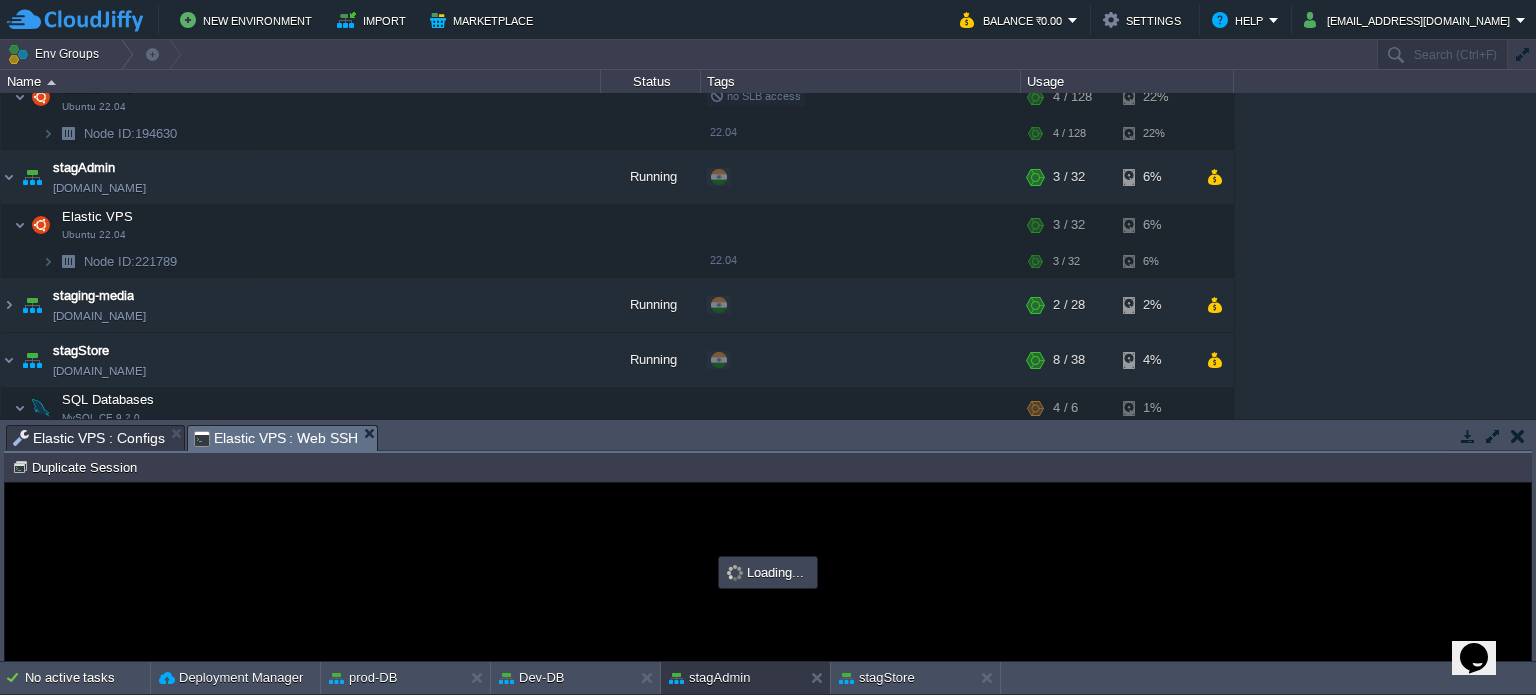 scroll, scrollTop: 0, scrollLeft: 0, axis: both 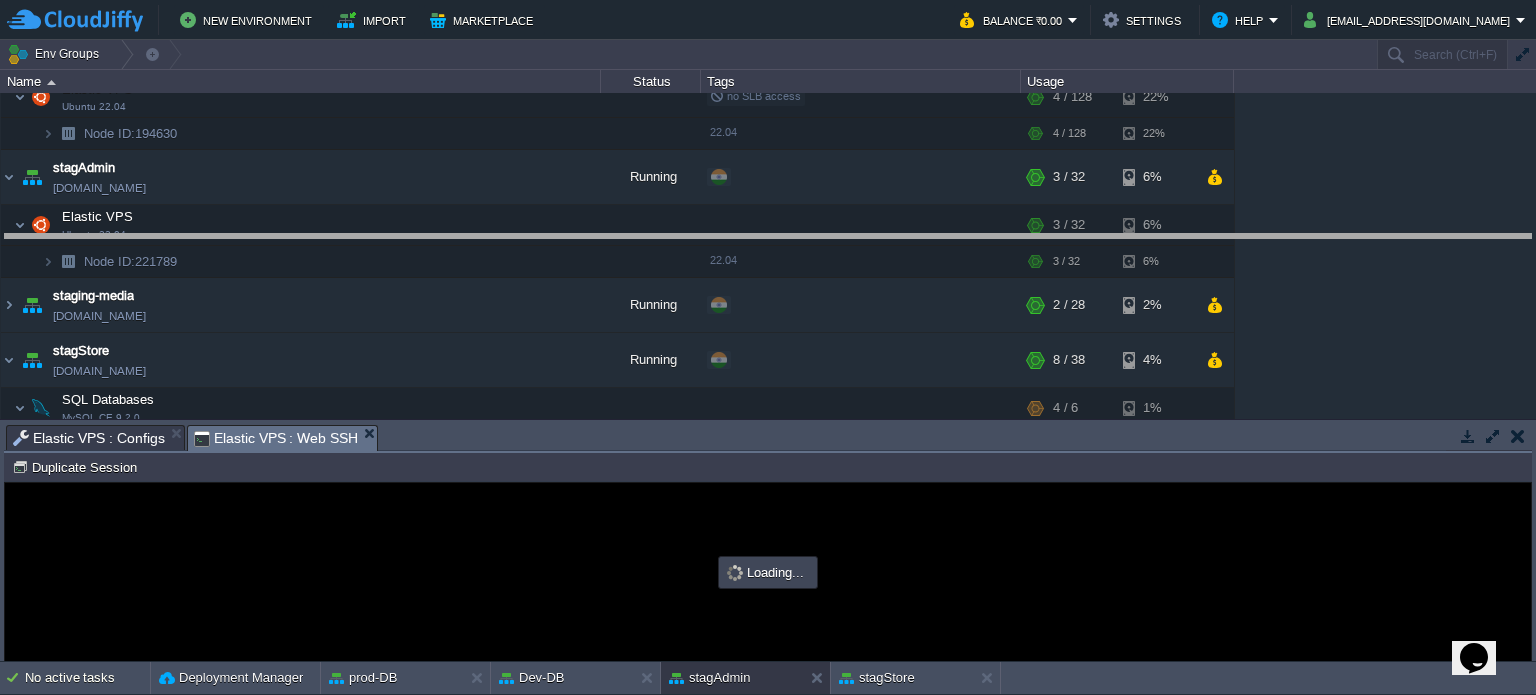 drag, startPoint x: 699, startPoint y: 433, endPoint x: 640, endPoint y: 238, distance: 203.73021 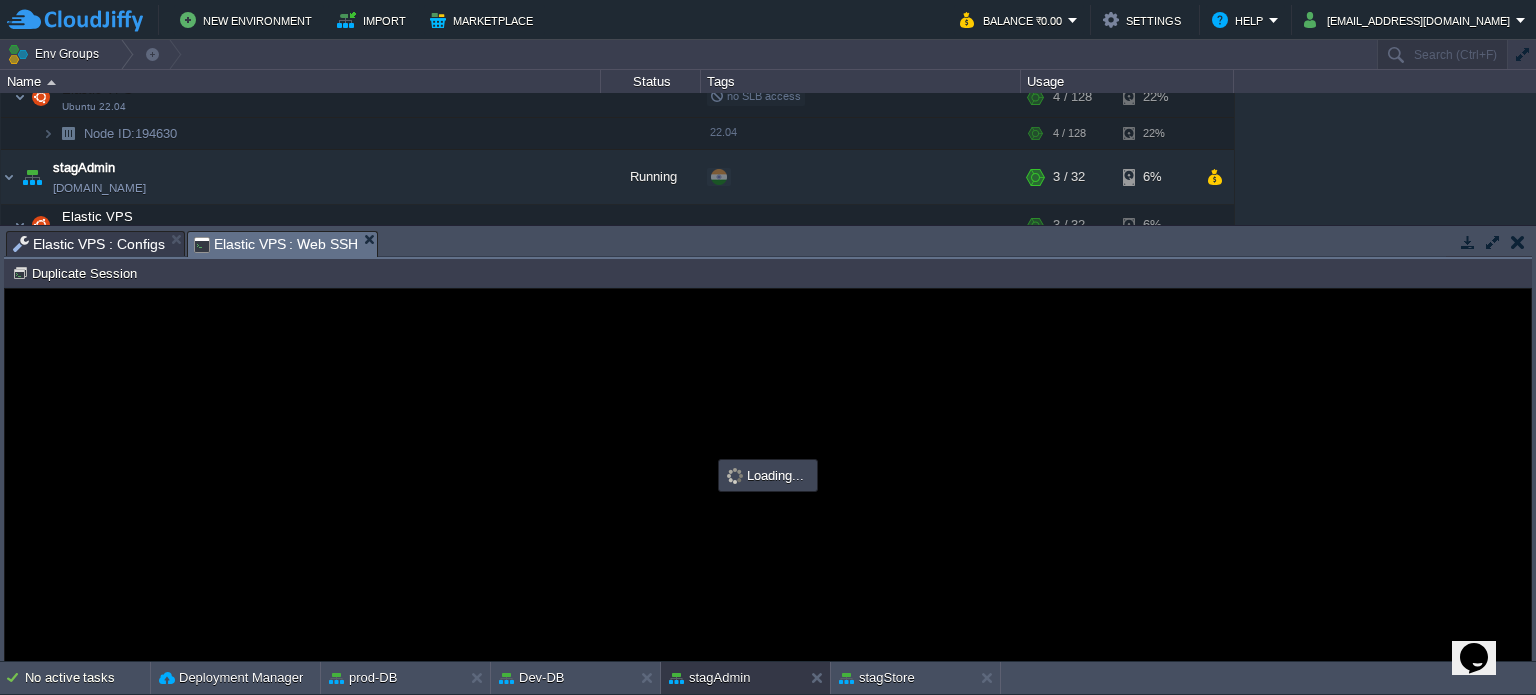 scroll, scrollTop: 0, scrollLeft: 0, axis: both 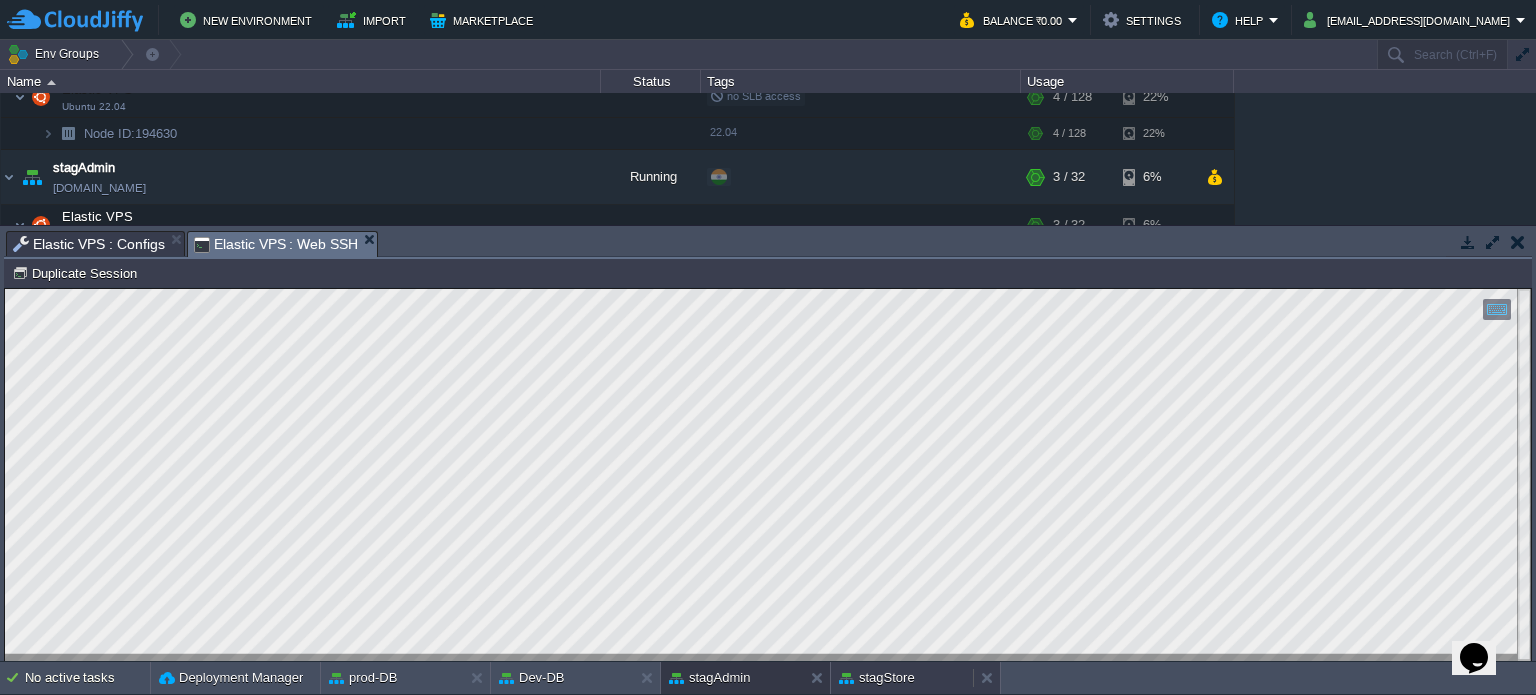 click on "stagStore" at bounding box center (877, 678) 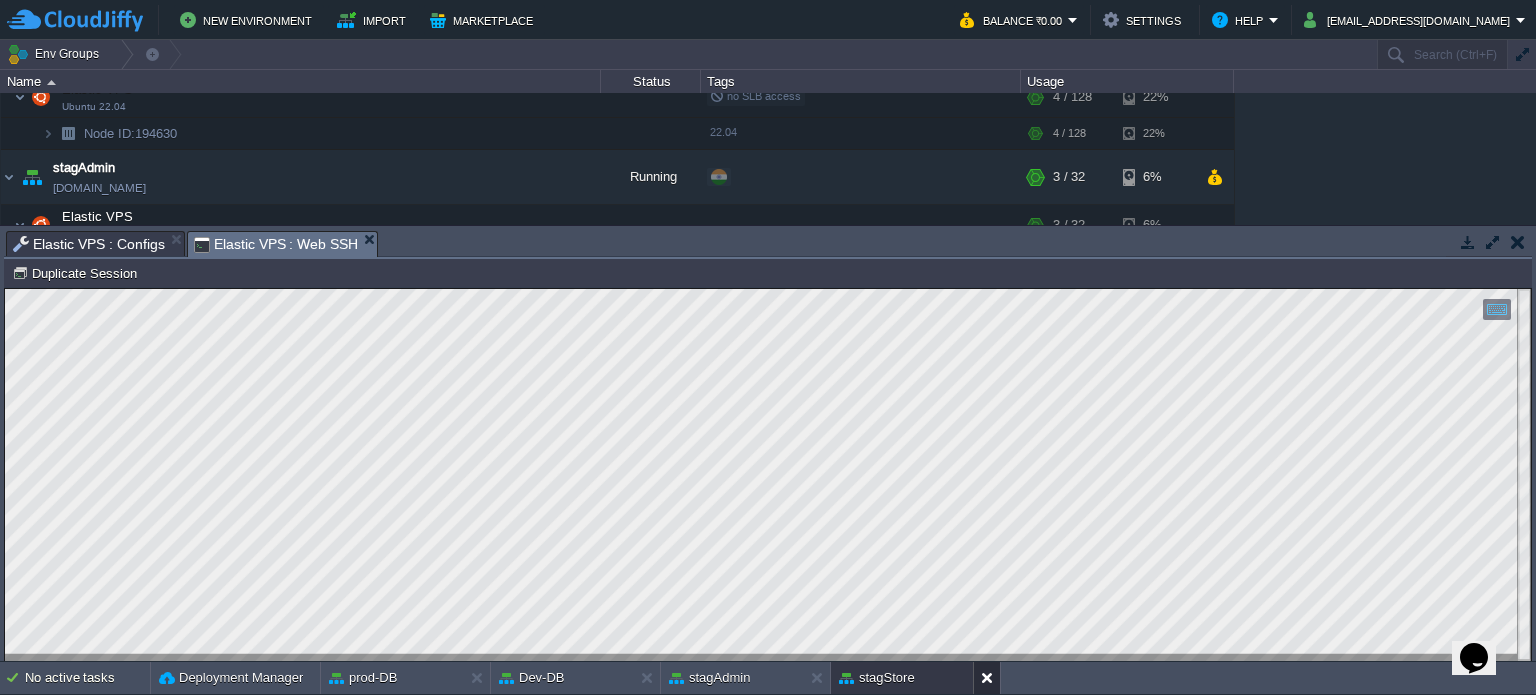 click at bounding box center (991, 678) 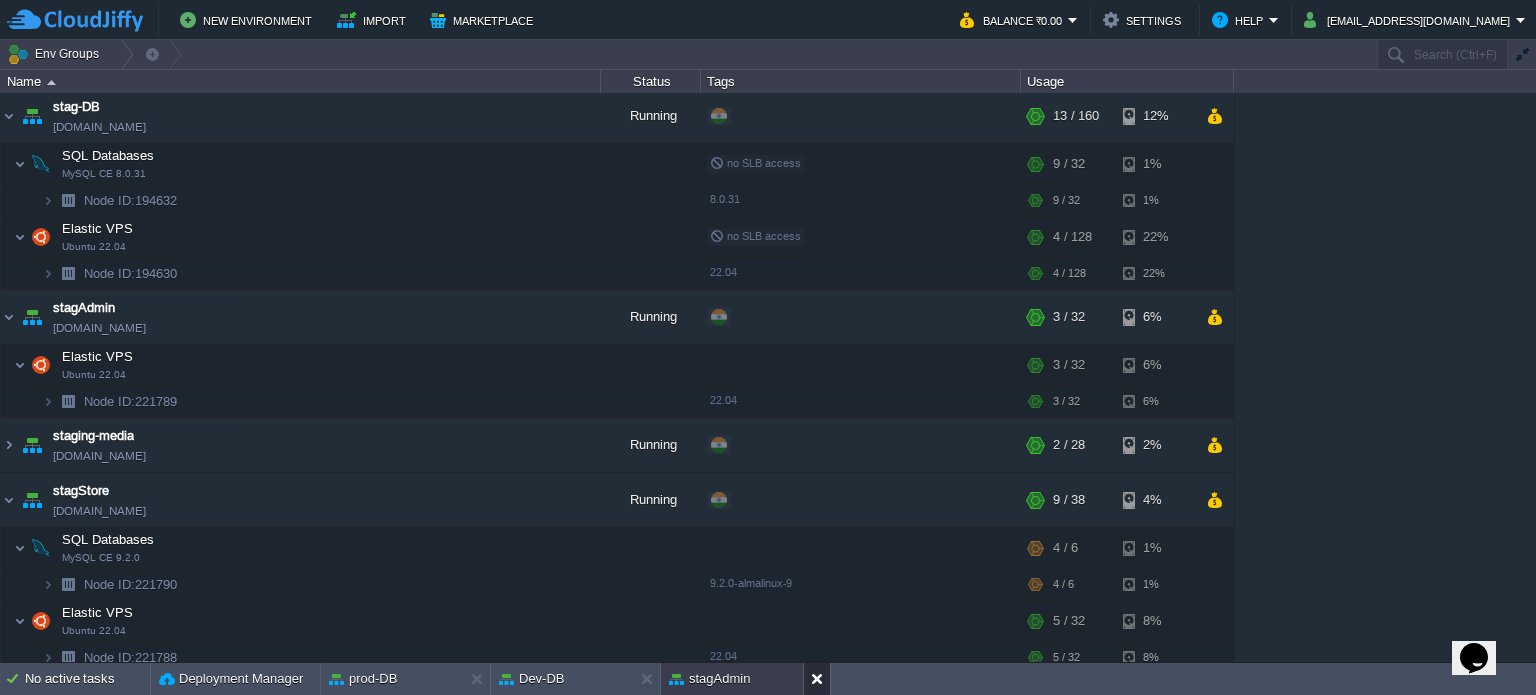 click at bounding box center (821, 679) 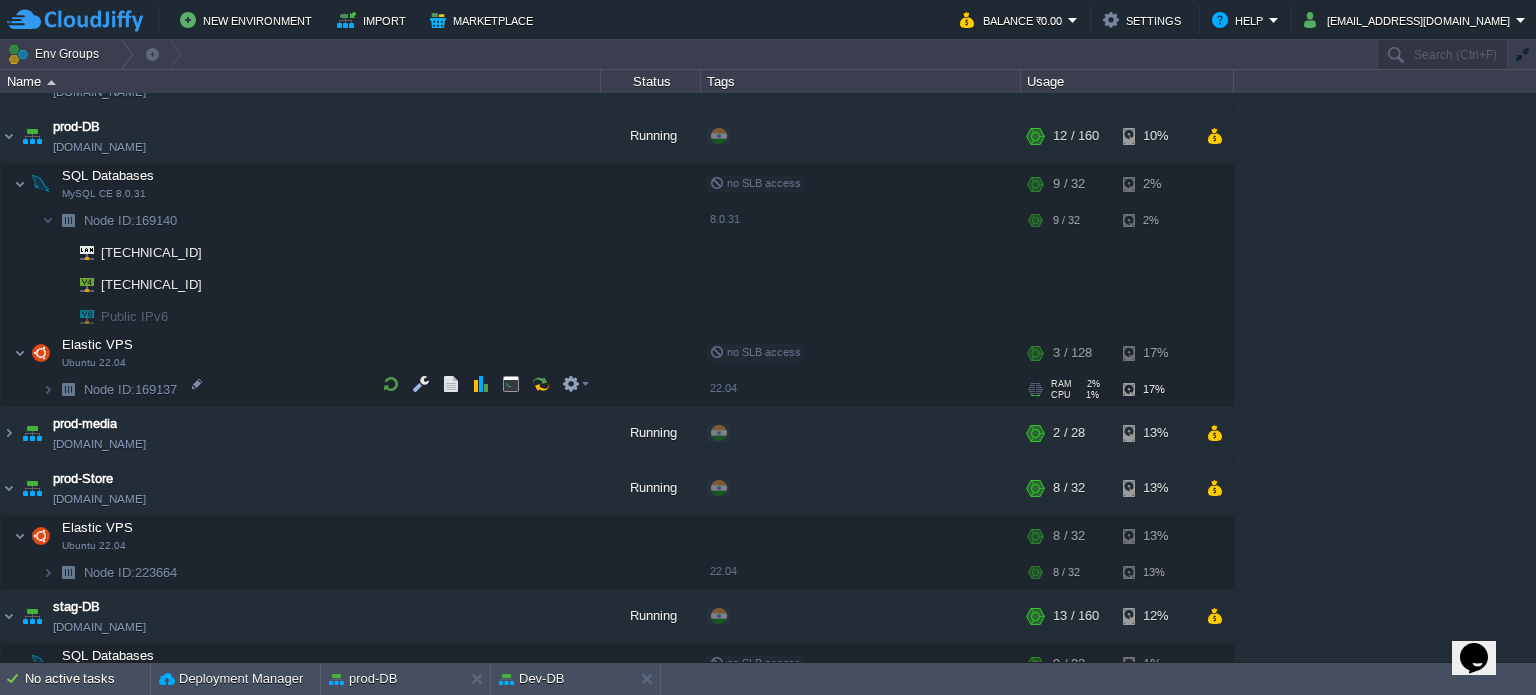 scroll, scrollTop: 1117, scrollLeft: 0, axis: vertical 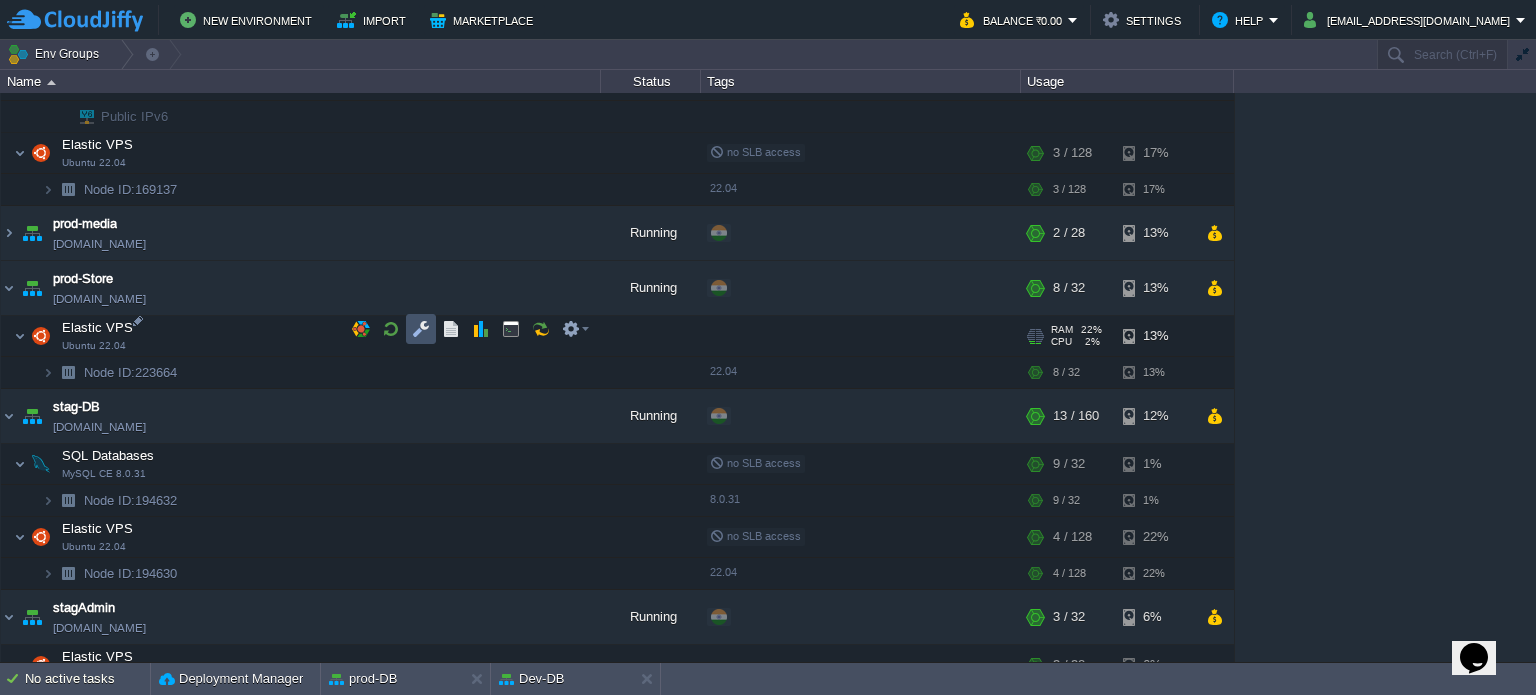 click at bounding box center (421, 329) 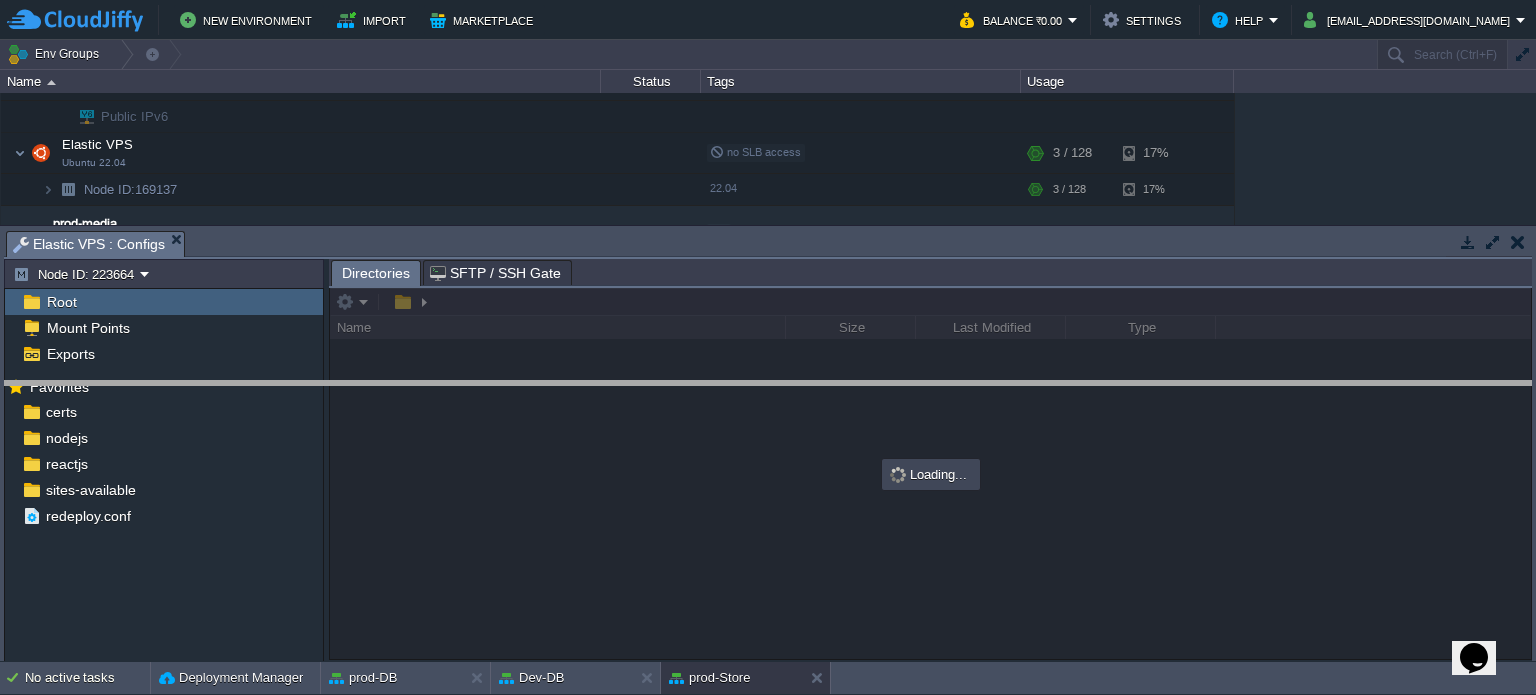 drag, startPoint x: 689, startPoint y: 251, endPoint x: 690, endPoint y: 261, distance: 10.049875 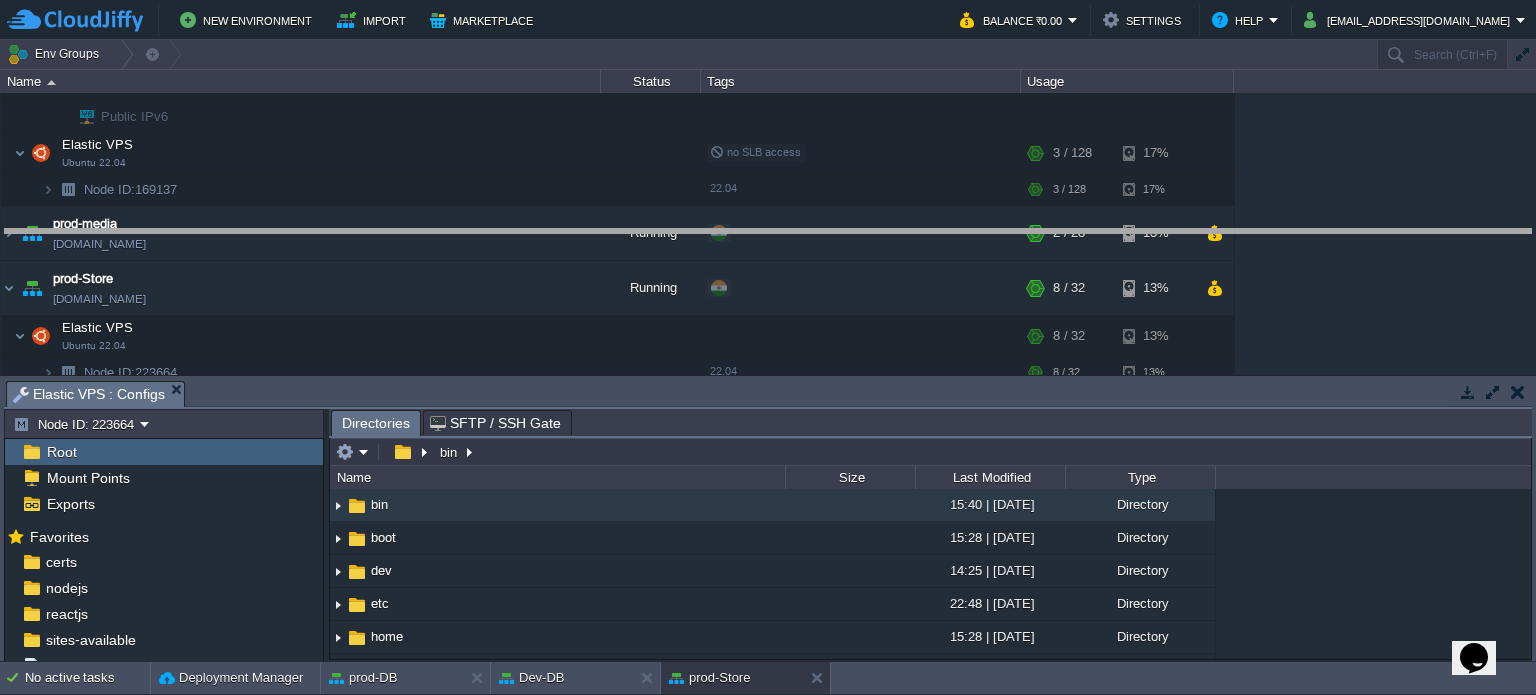 drag, startPoint x: 664, startPoint y: 399, endPoint x: 608, endPoint y: 241, distance: 167.63054 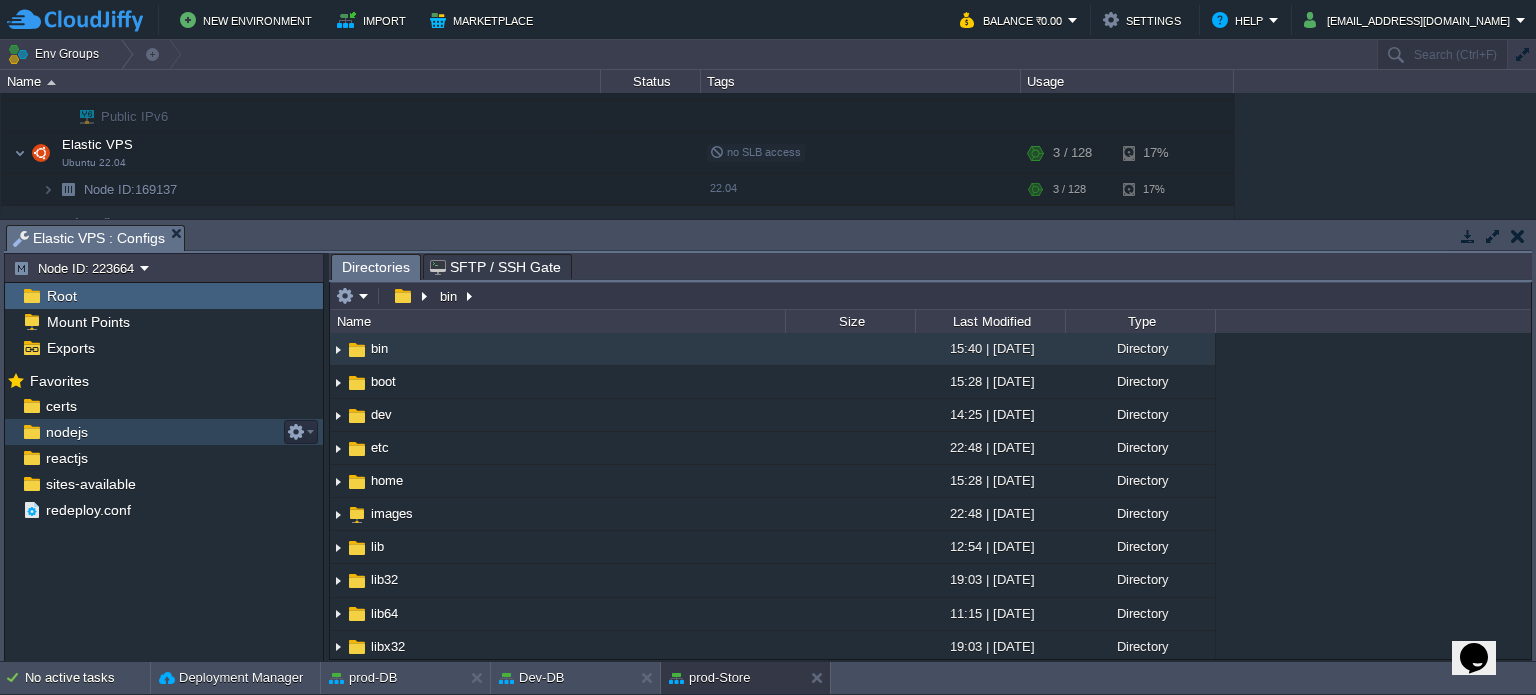 click on "nodejs" at bounding box center [164, 432] 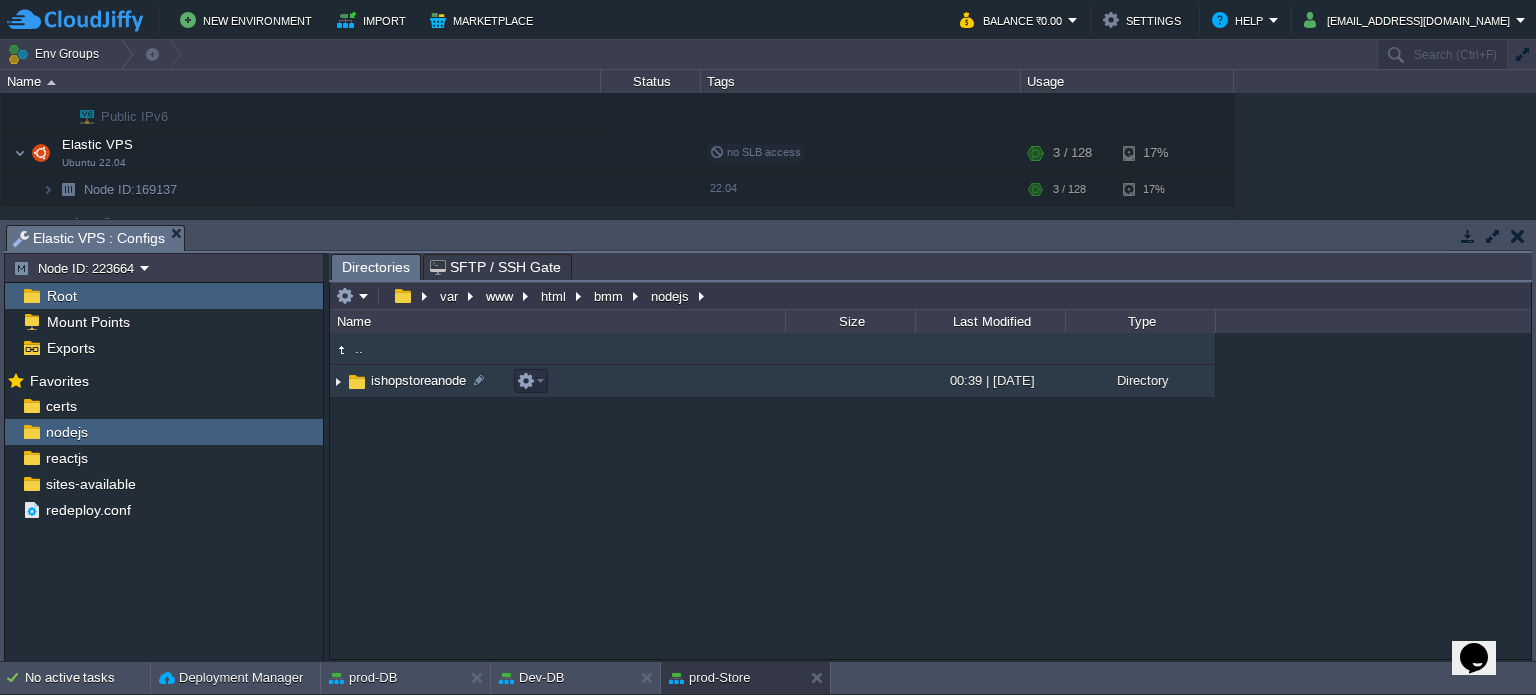 click on "ishopstoreanode" at bounding box center (418, 380) 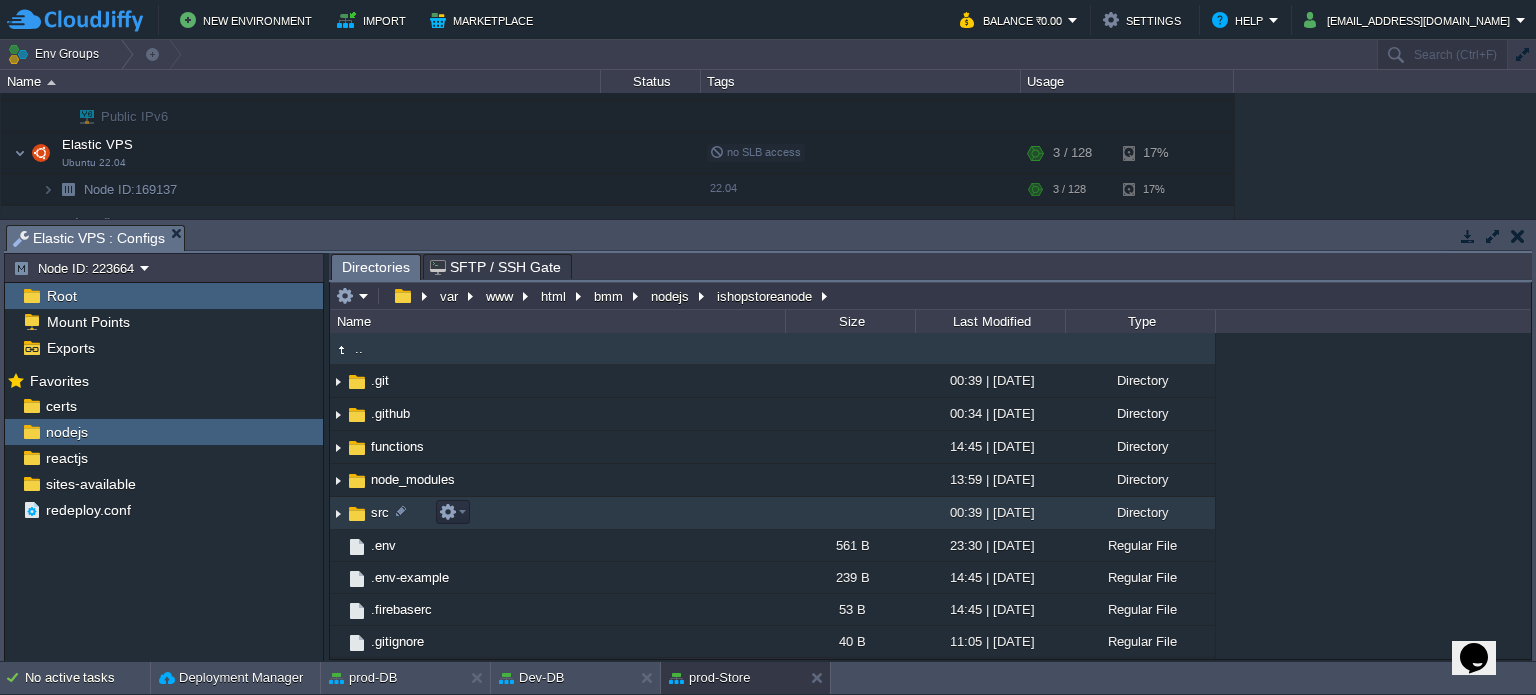 click on "src" at bounding box center [380, 512] 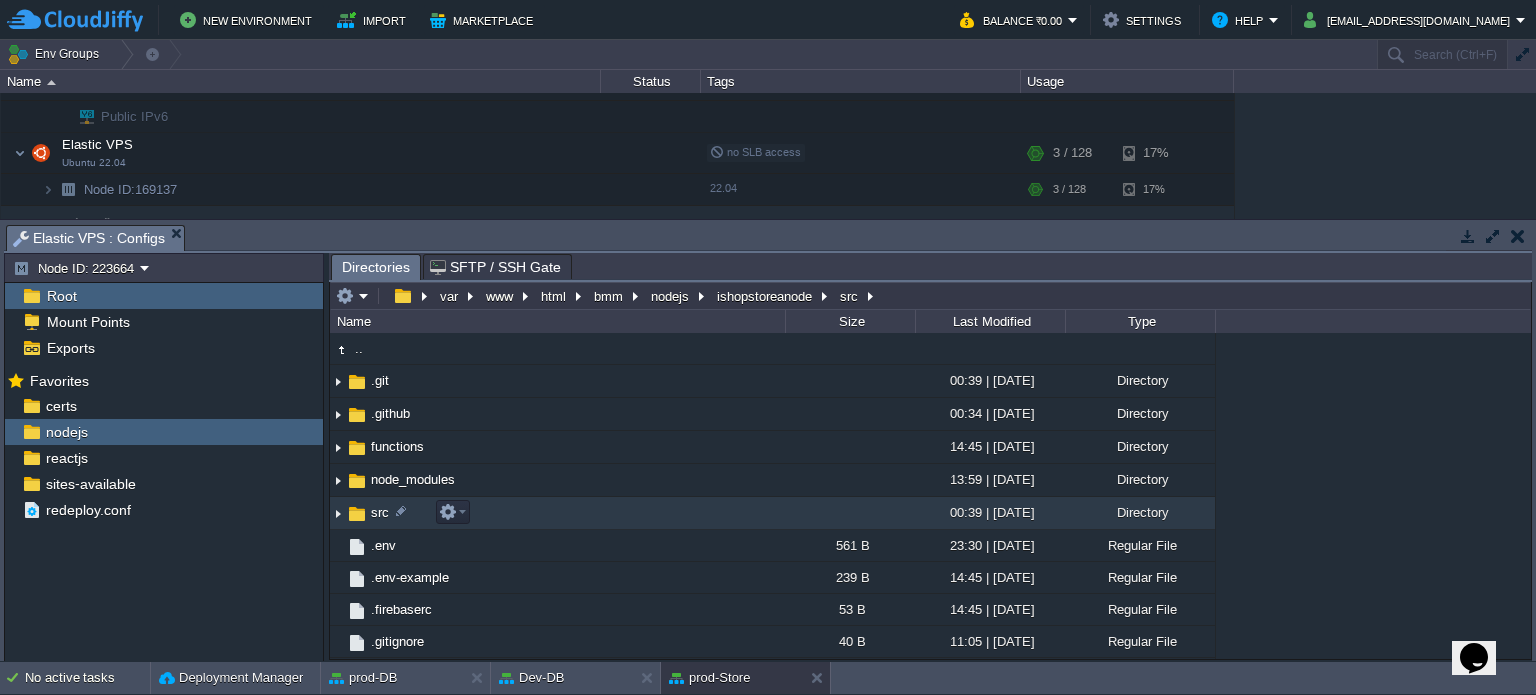 click on "src" at bounding box center [380, 512] 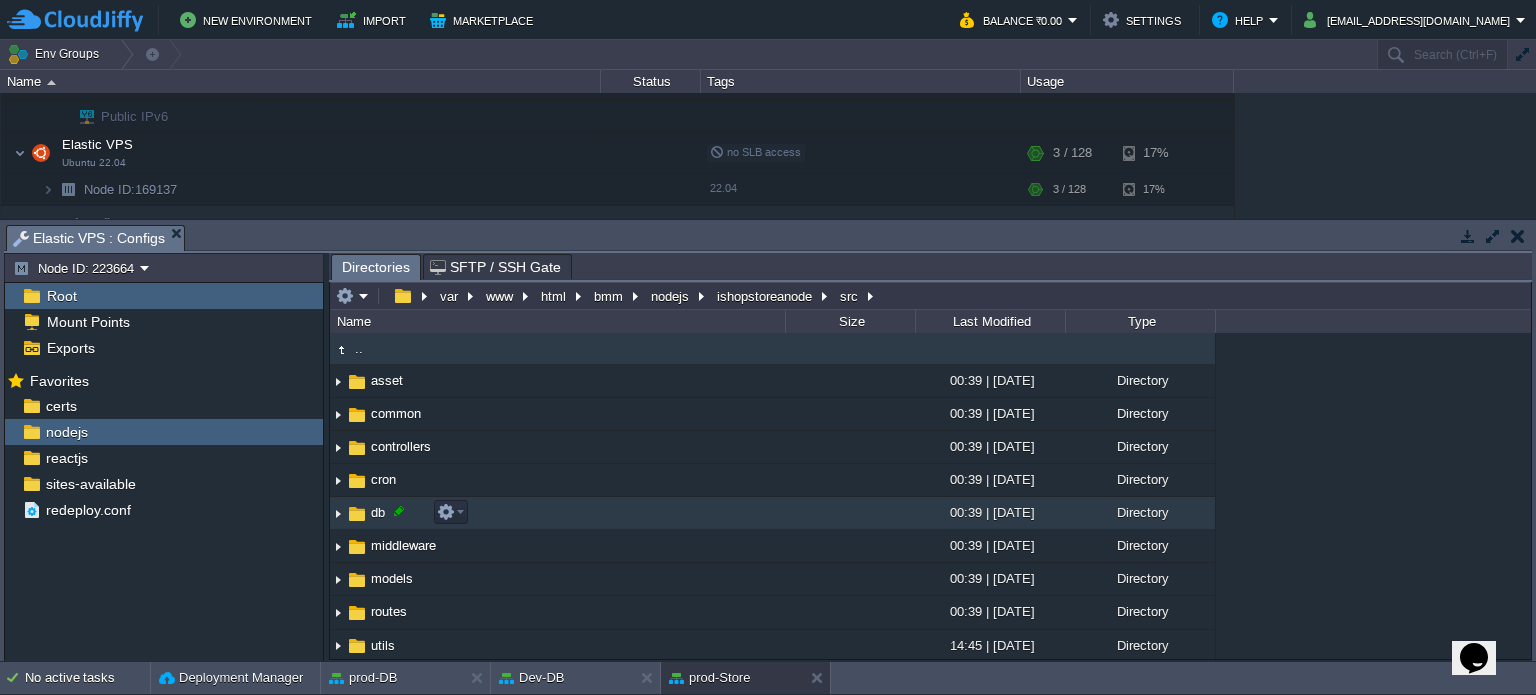 click at bounding box center [399, 511] 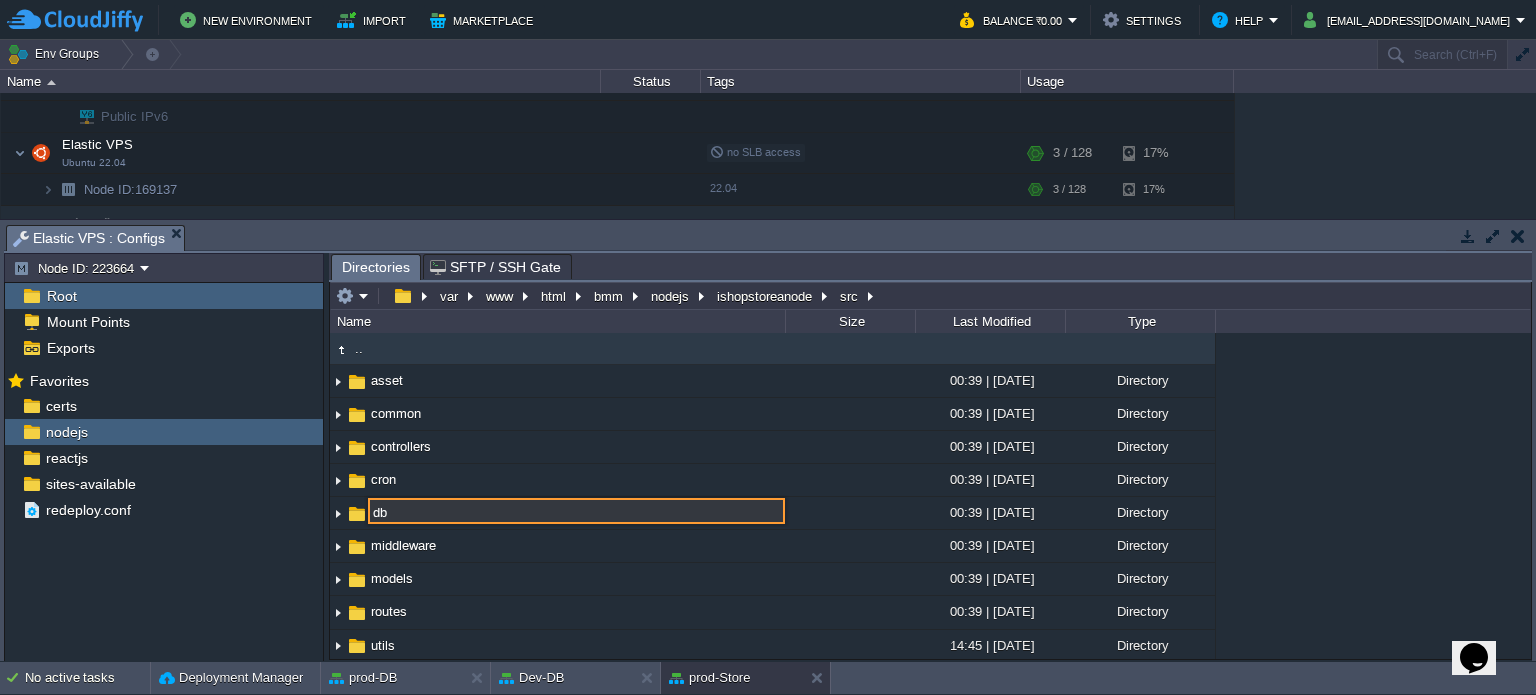 click on ".. asset 00:39   |   [DATE] Directory common 00:39   |   [DATE] Directory controllers 00:39   |   [DATE] Directory cron 00:39   |   [DATE] Directory db 00:39   |   [DATE] Directory middleware 00:39   |   [DATE] Directory models 00:39   |   [DATE] Directory routes 00:39   |   [DATE] Directory utils 14:45   |   [DATE] Directory server.js 2 KB 00:39   |   [DATE] Regular File   db" at bounding box center [930, 496] 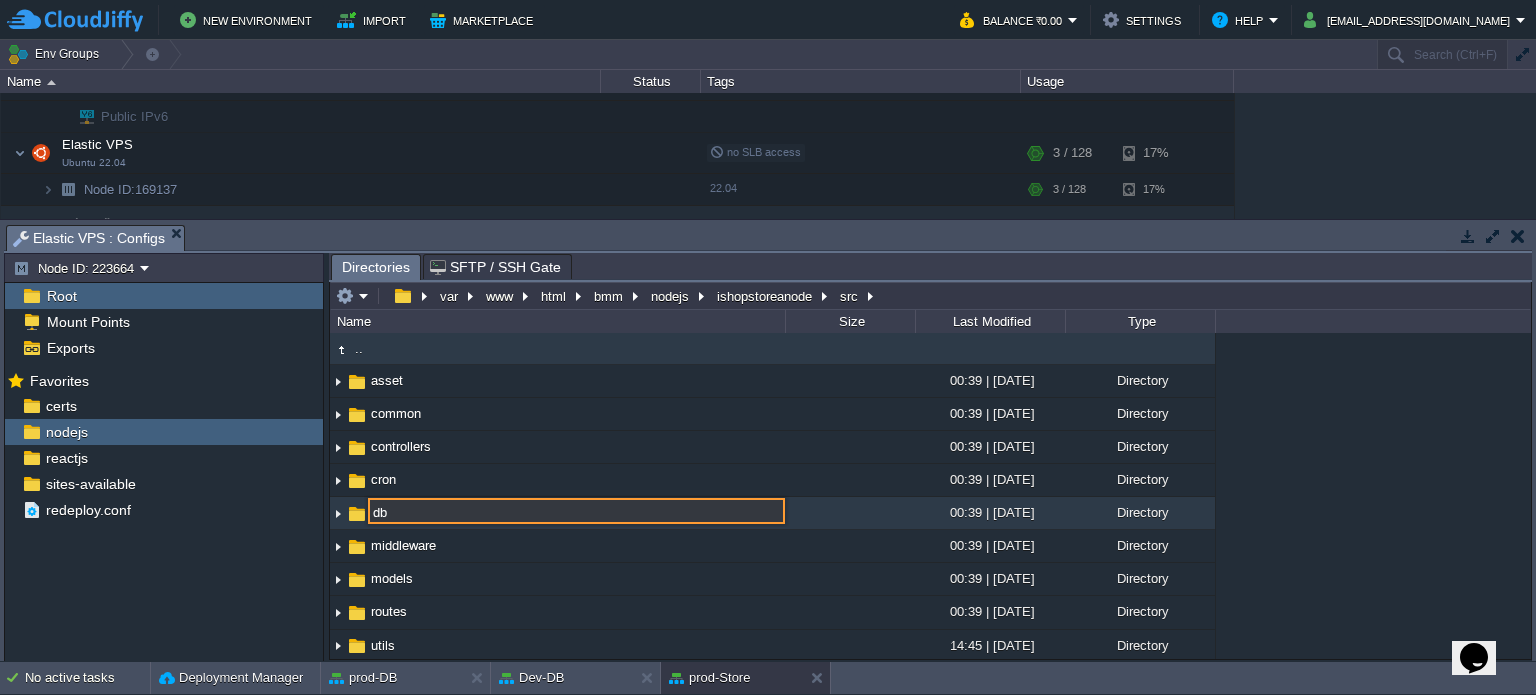 click at bounding box center (357, 514) 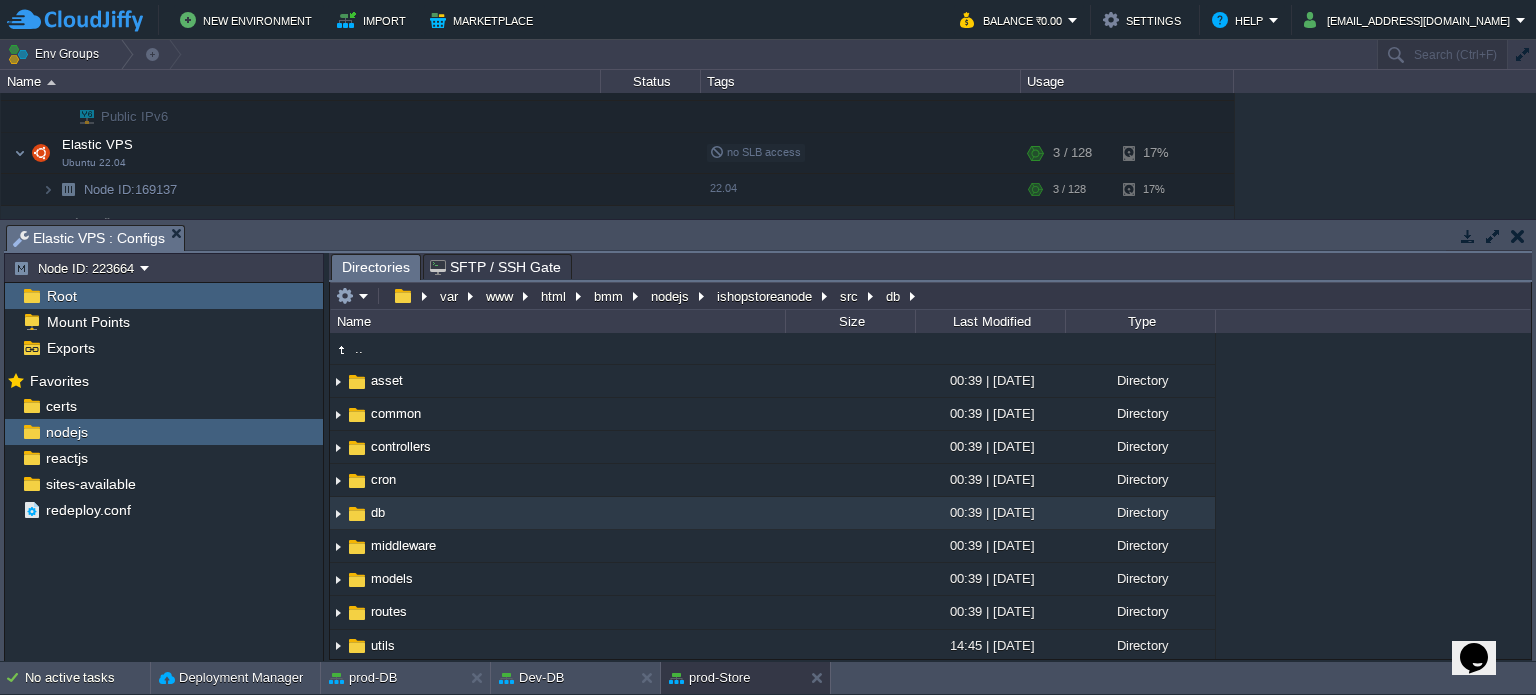 click at bounding box center (357, 514) 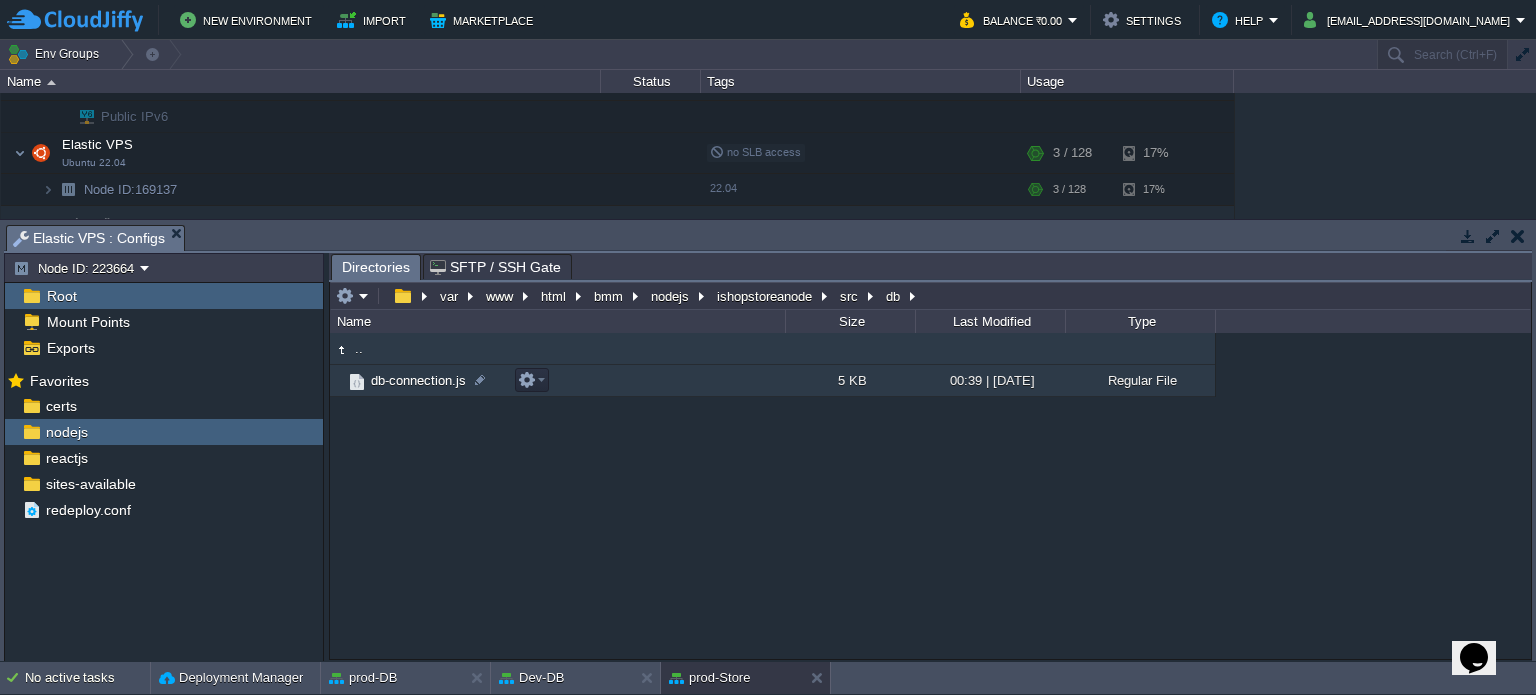 click on "db-connection.js" at bounding box center [418, 380] 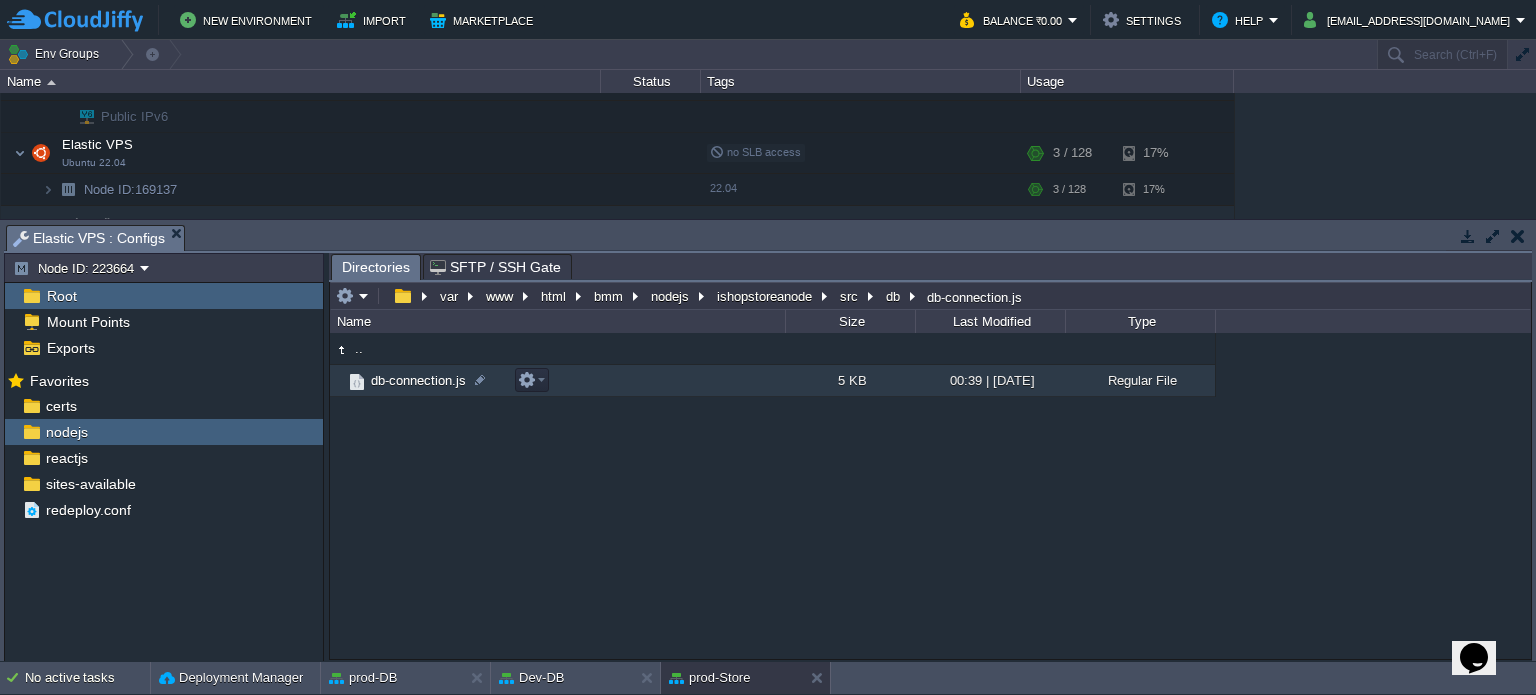 click on "db-connection.js" at bounding box center [418, 380] 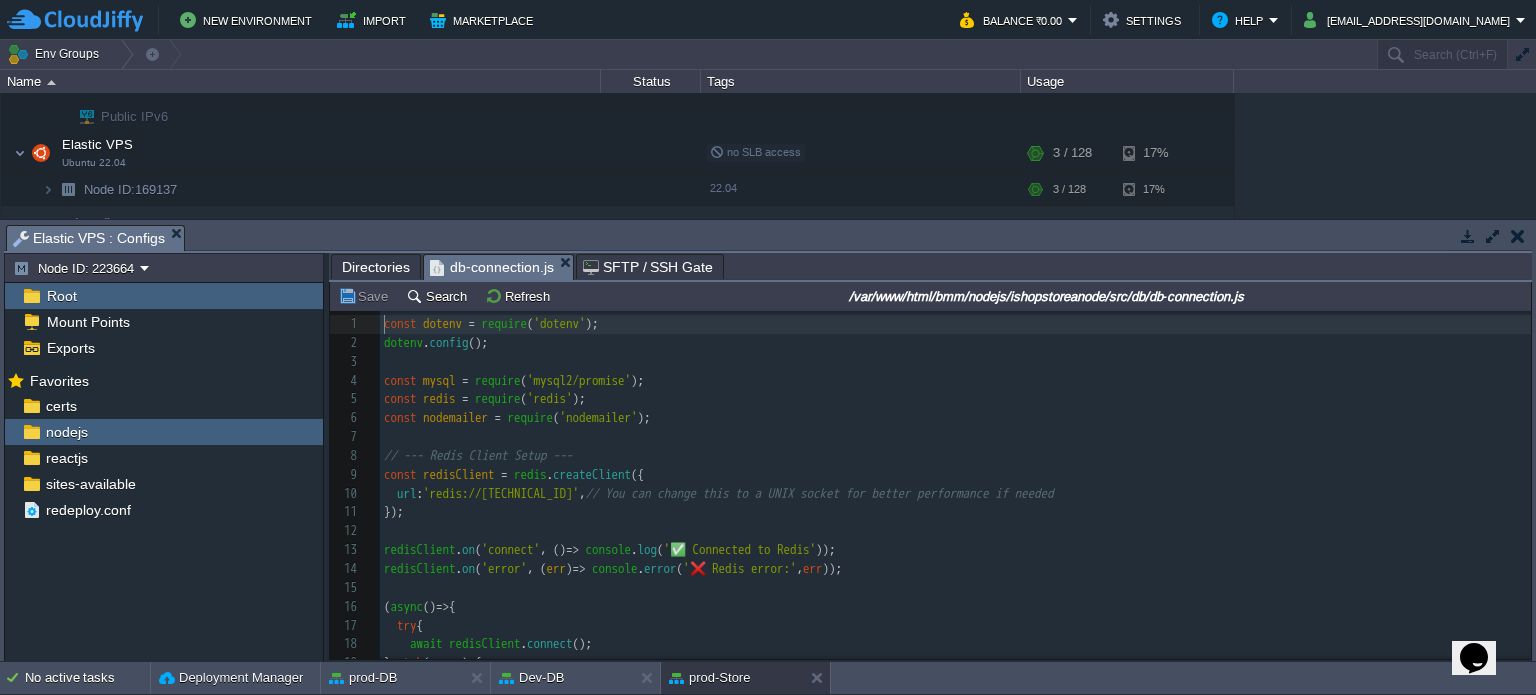 scroll, scrollTop: 6, scrollLeft: 0, axis: vertical 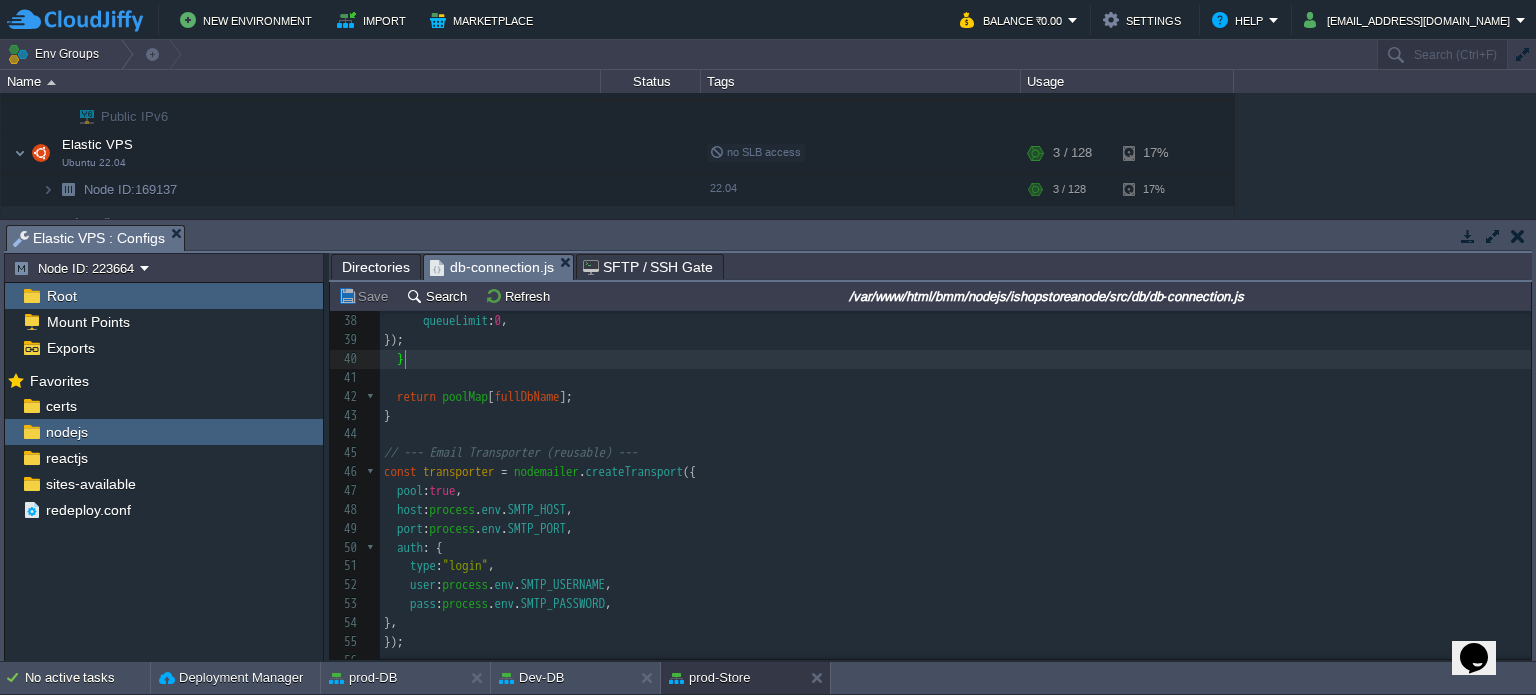 type on "-" 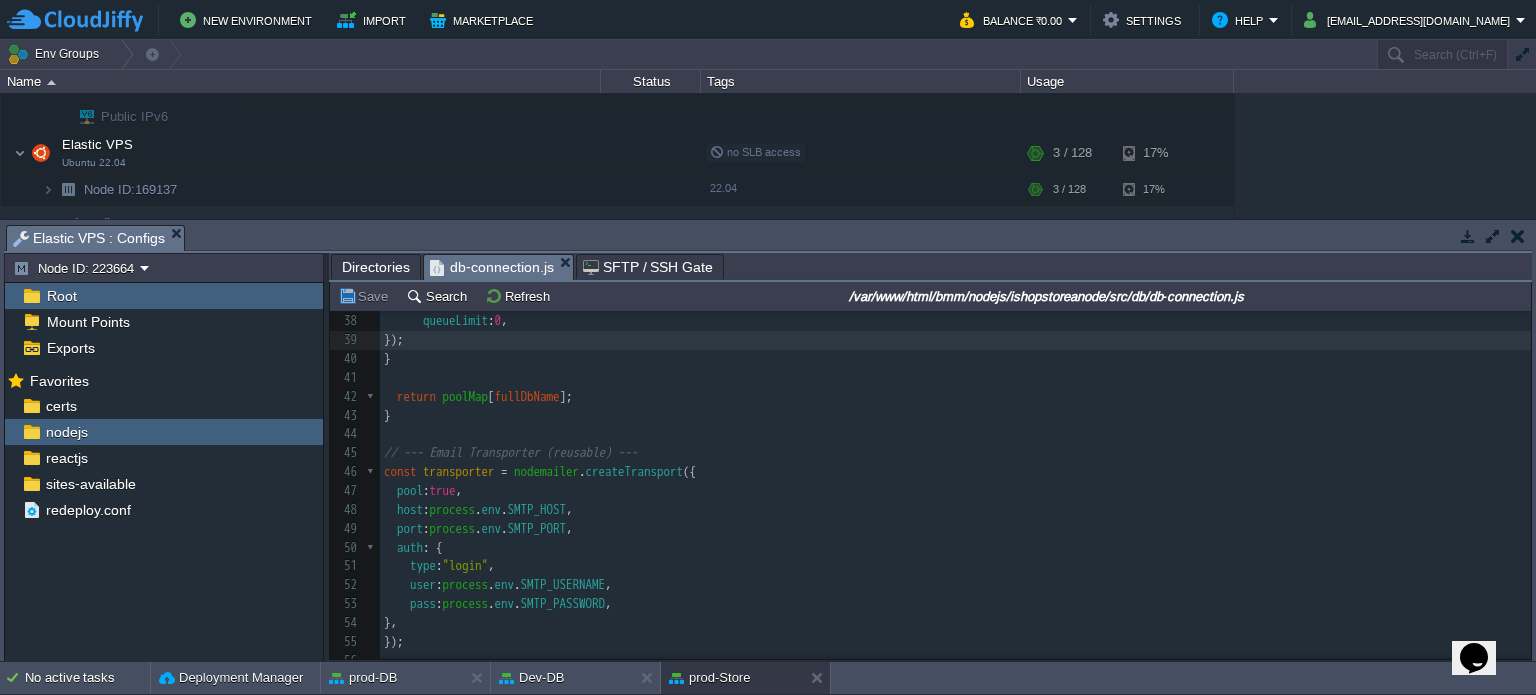 scroll, scrollTop: 436, scrollLeft: 0, axis: vertical 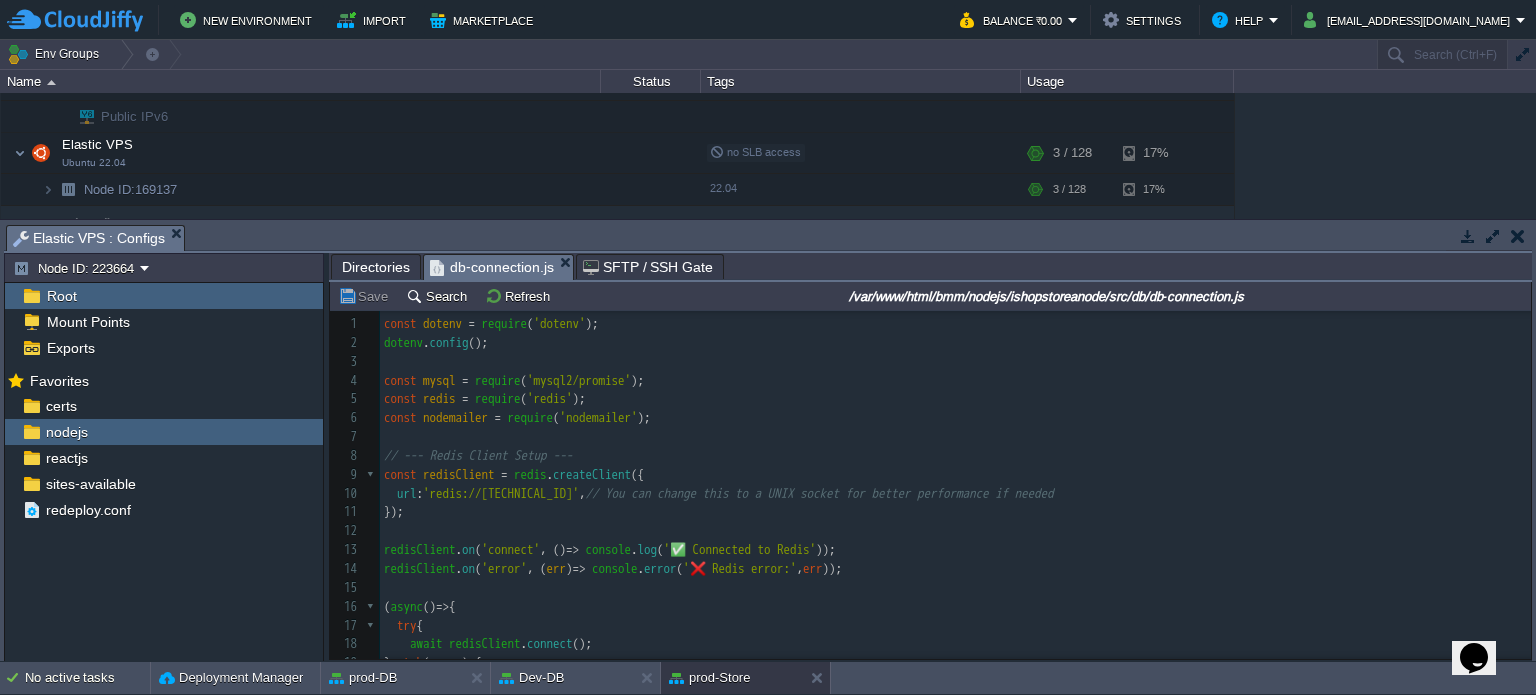 type on "-" 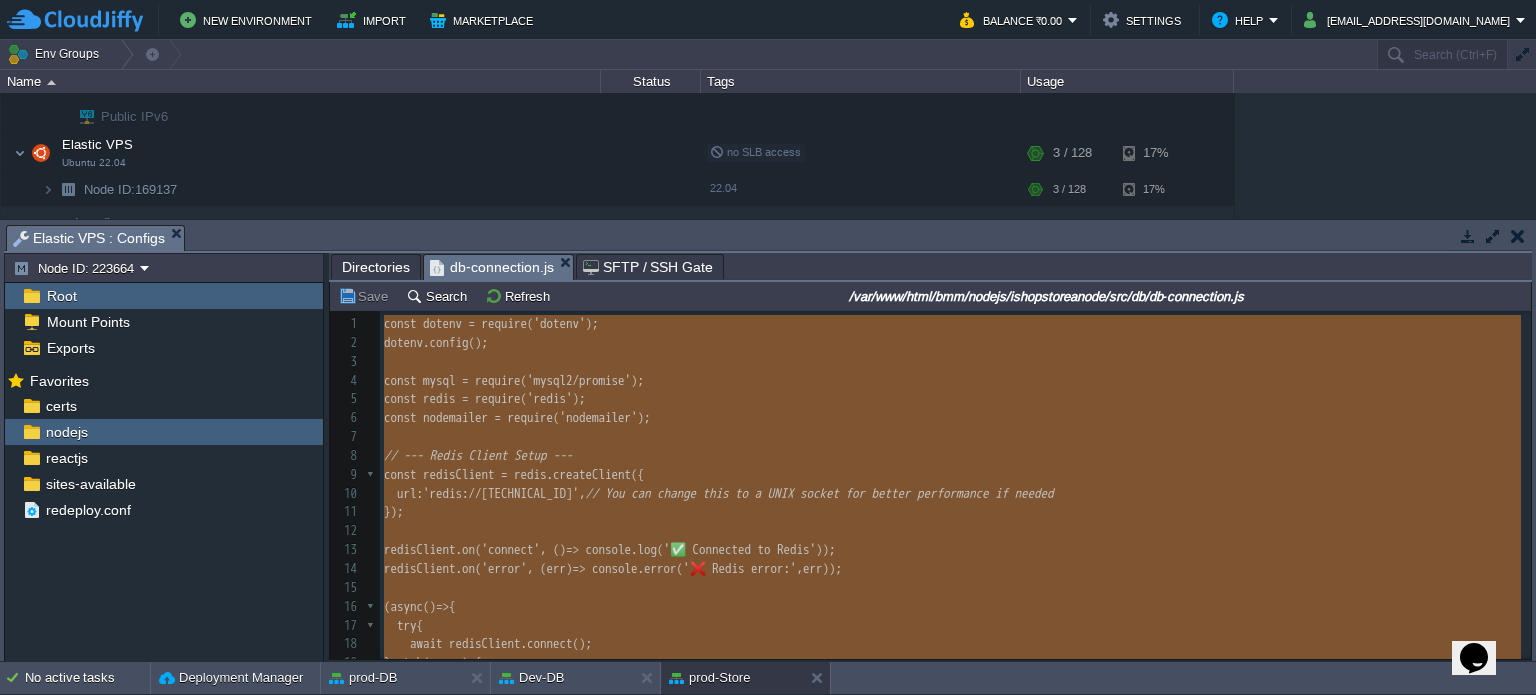 type 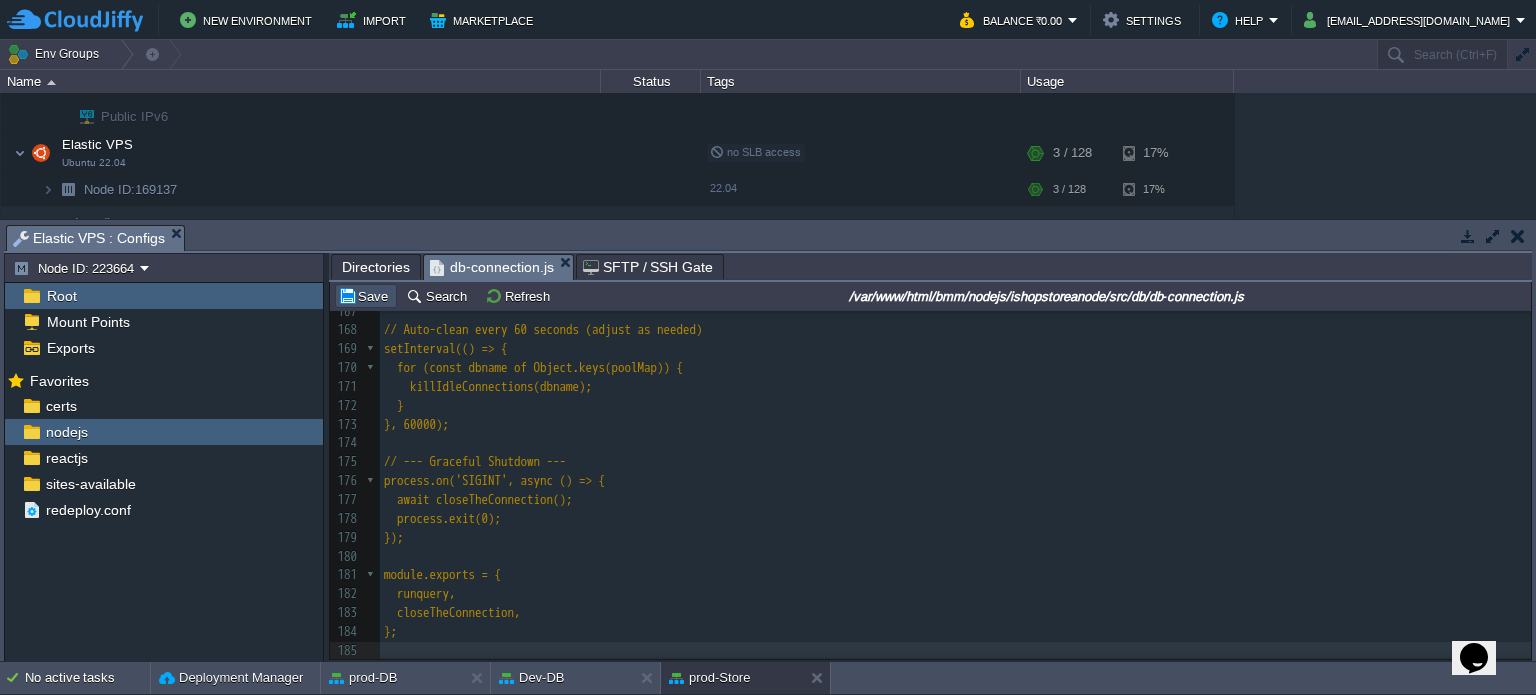 click on "Save" at bounding box center [366, 296] 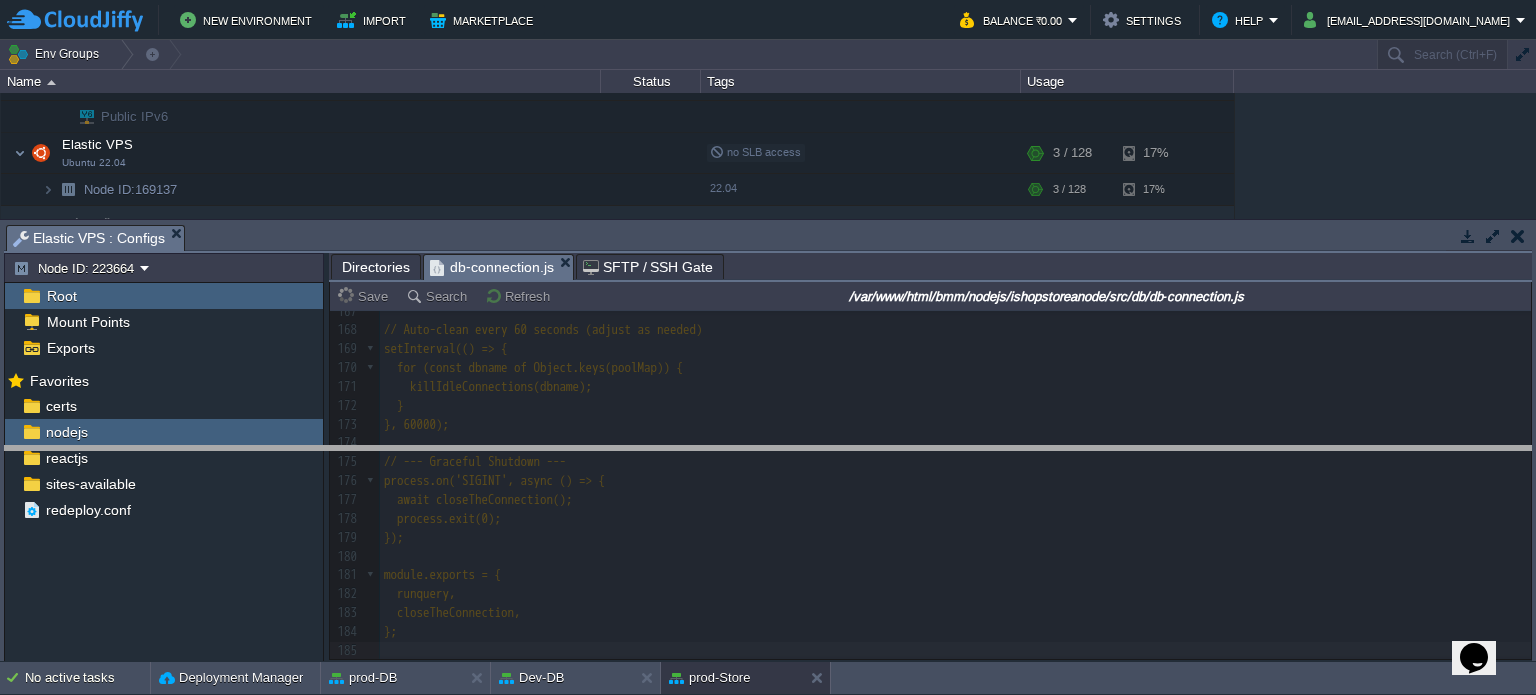 drag, startPoint x: 847, startPoint y: 242, endPoint x: 873, endPoint y: 467, distance: 226.49724 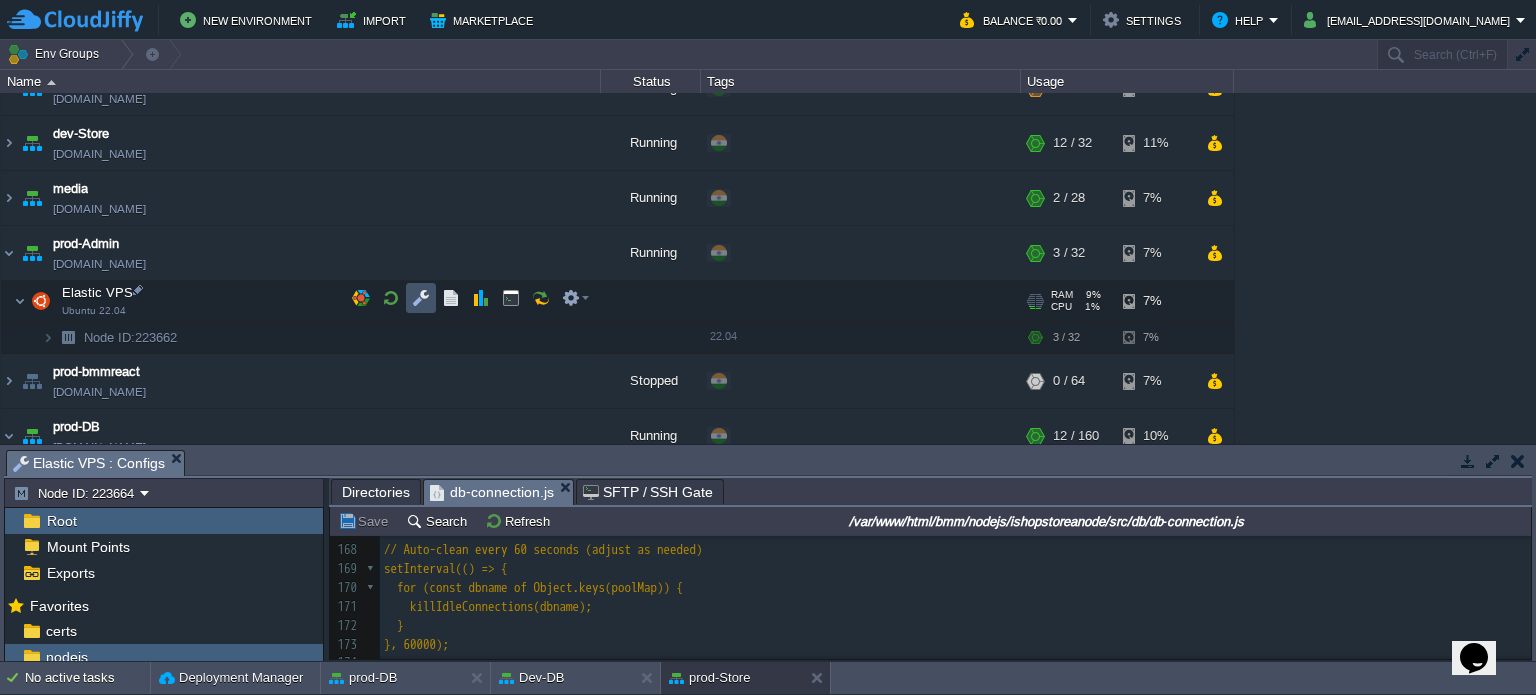 click at bounding box center (421, 298) 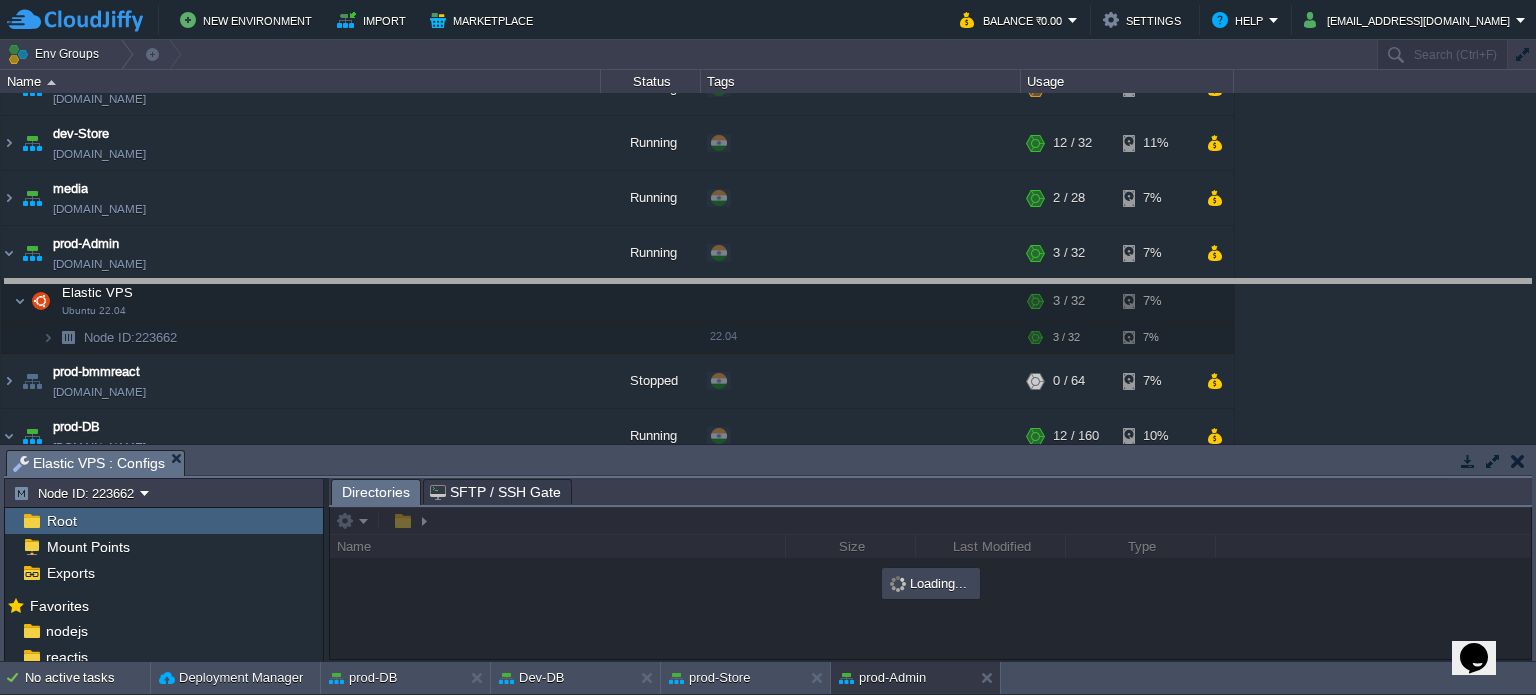 drag, startPoint x: 923, startPoint y: 468, endPoint x: 895, endPoint y: 223, distance: 246.5948 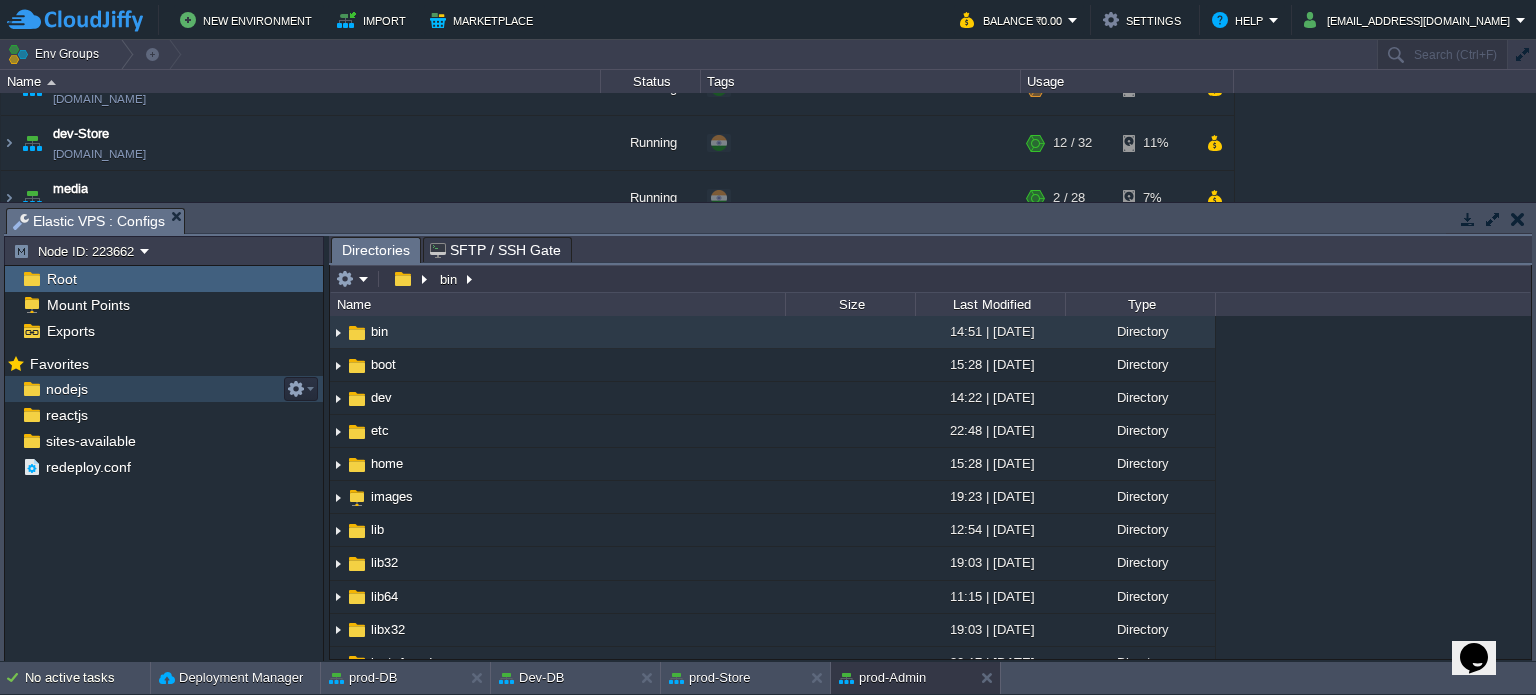 click on "nodejs" at bounding box center [66, 389] 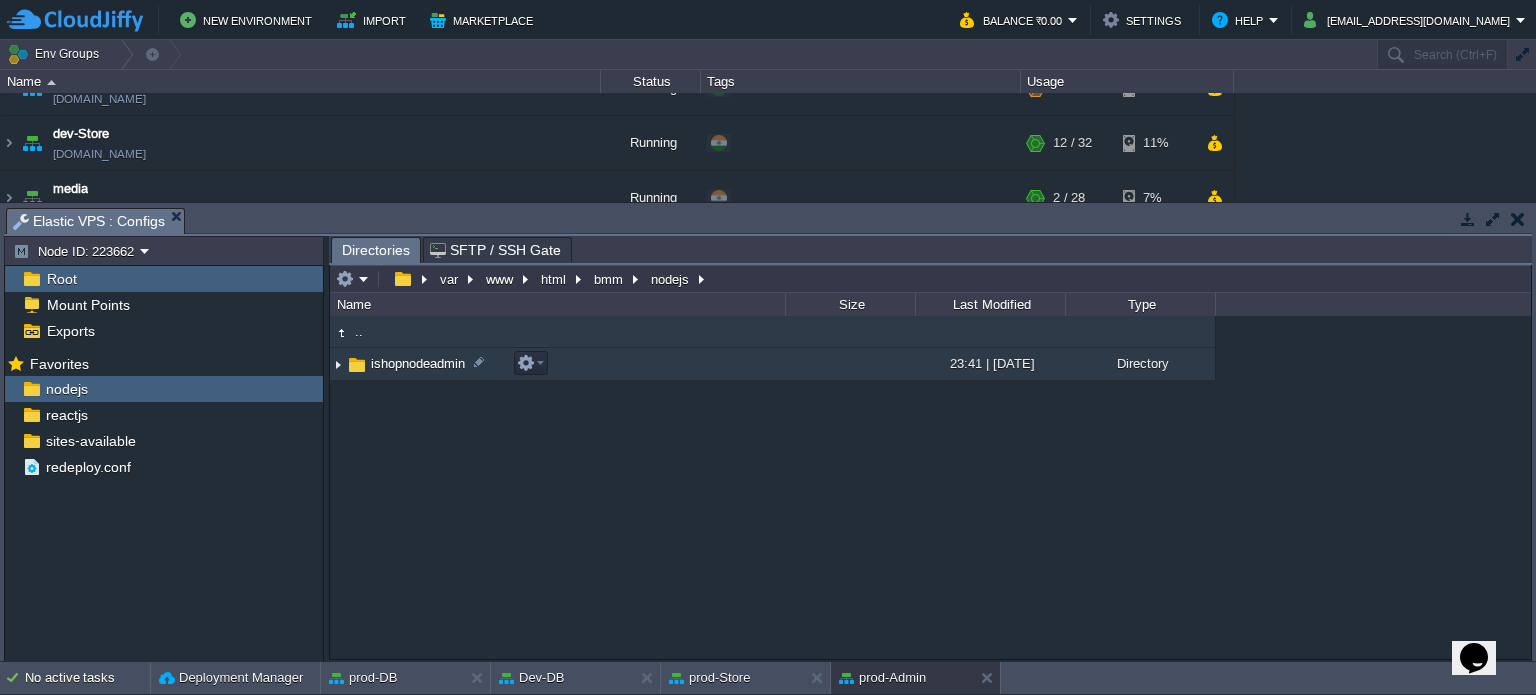 click on "ishopnodeadmin" at bounding box center [418, 363] 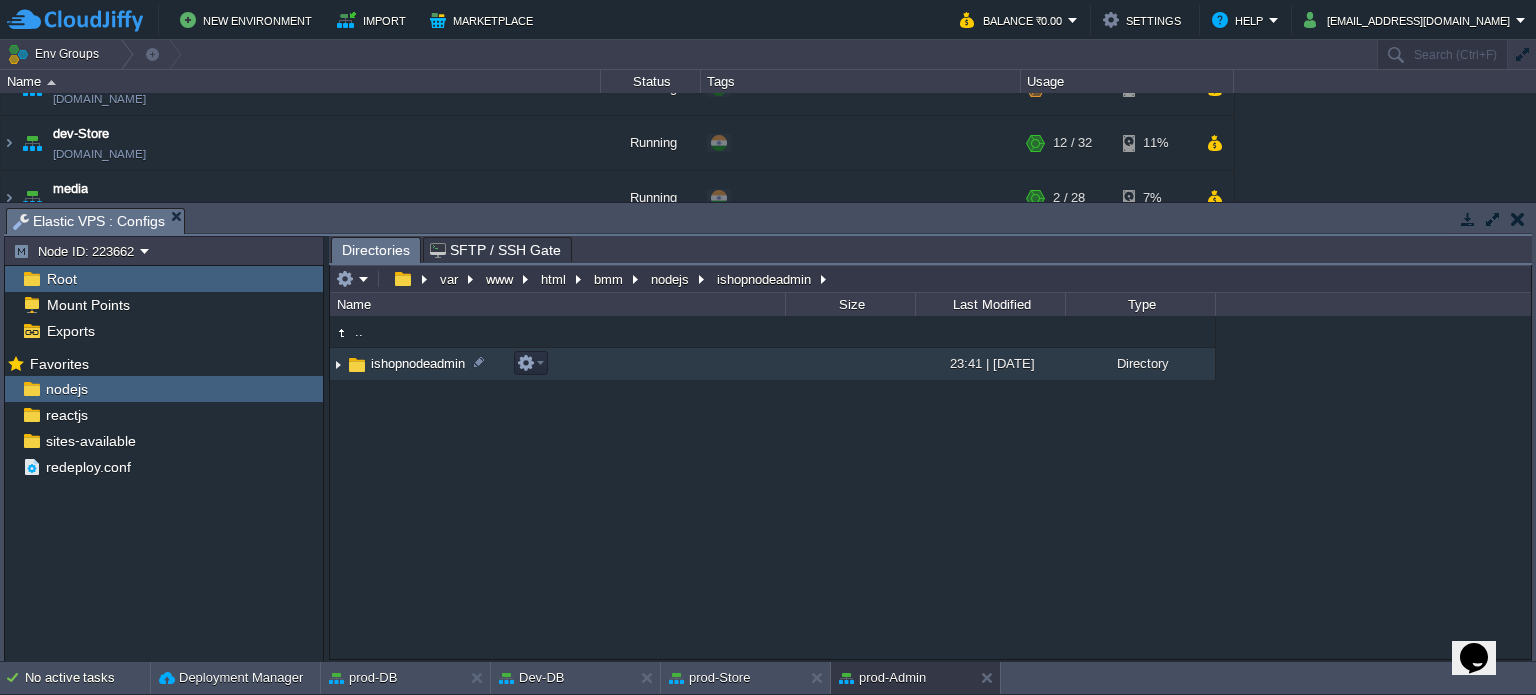 click on "ishopnodeadmin" at bounding box center (418, 363) 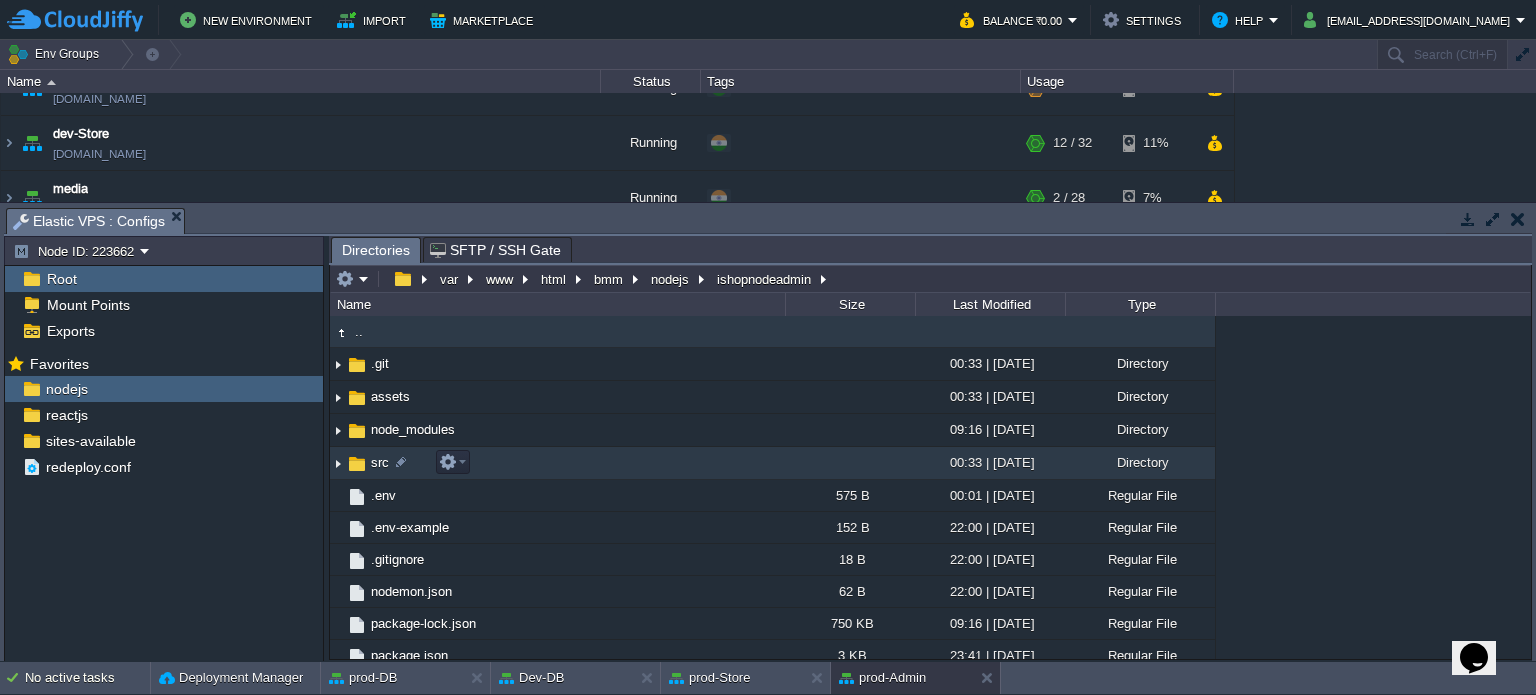 click at bounding box center [357, 464] 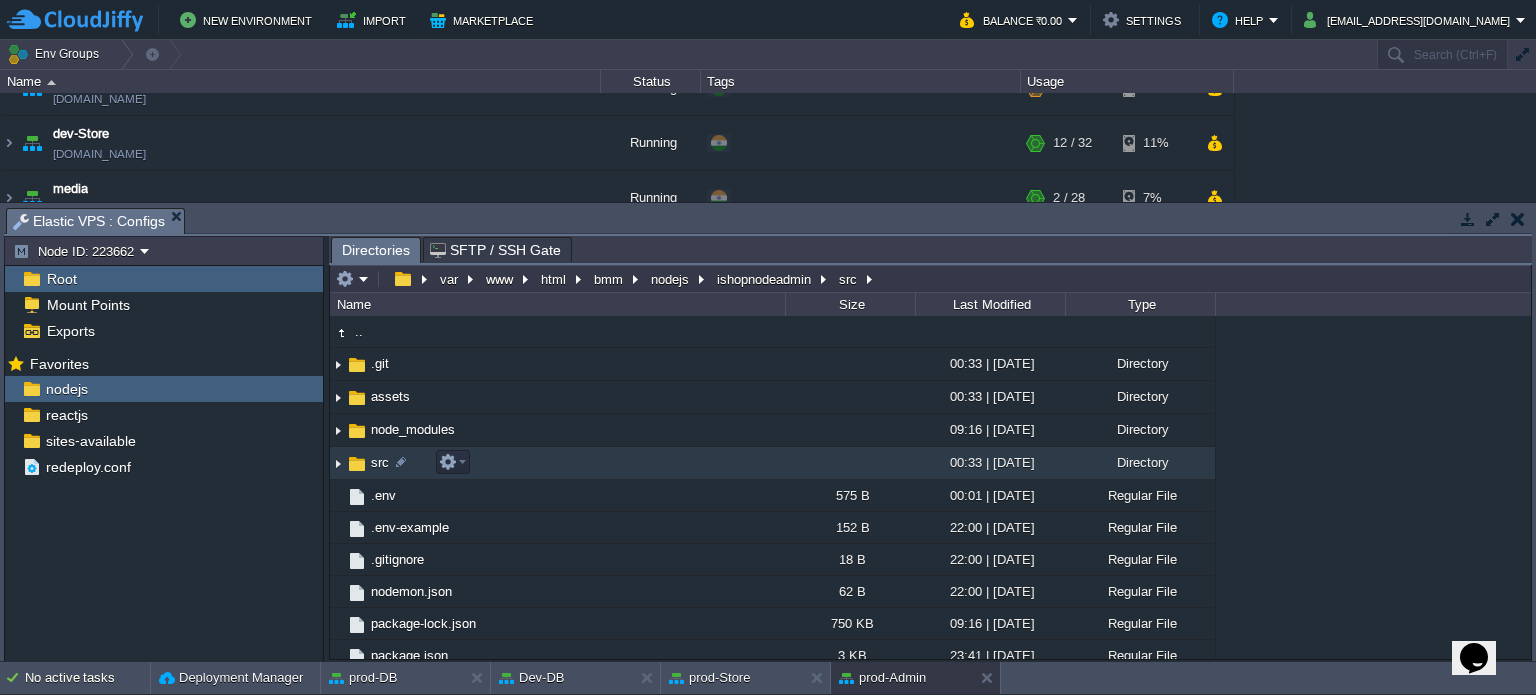 click at bounding box center (357, 464) 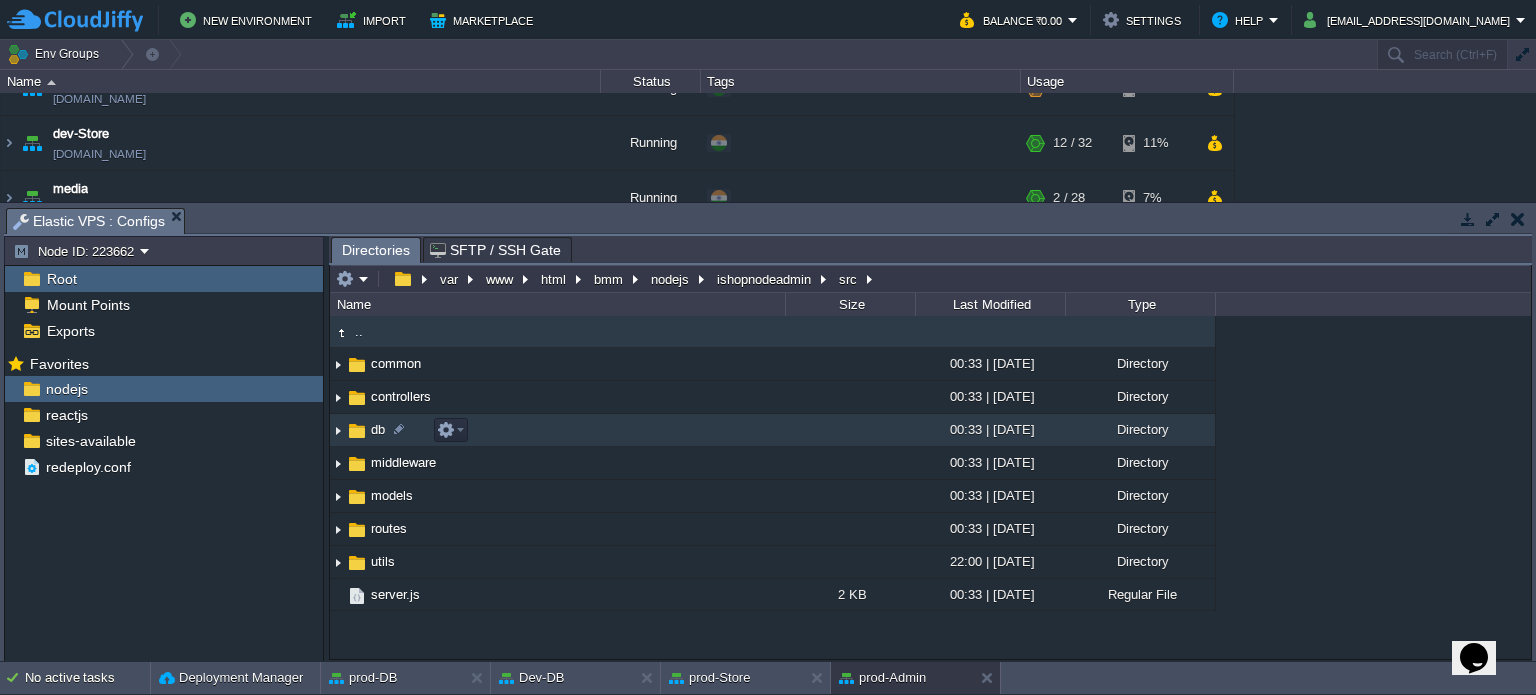 click on "db" at bounding box center [378, 429] 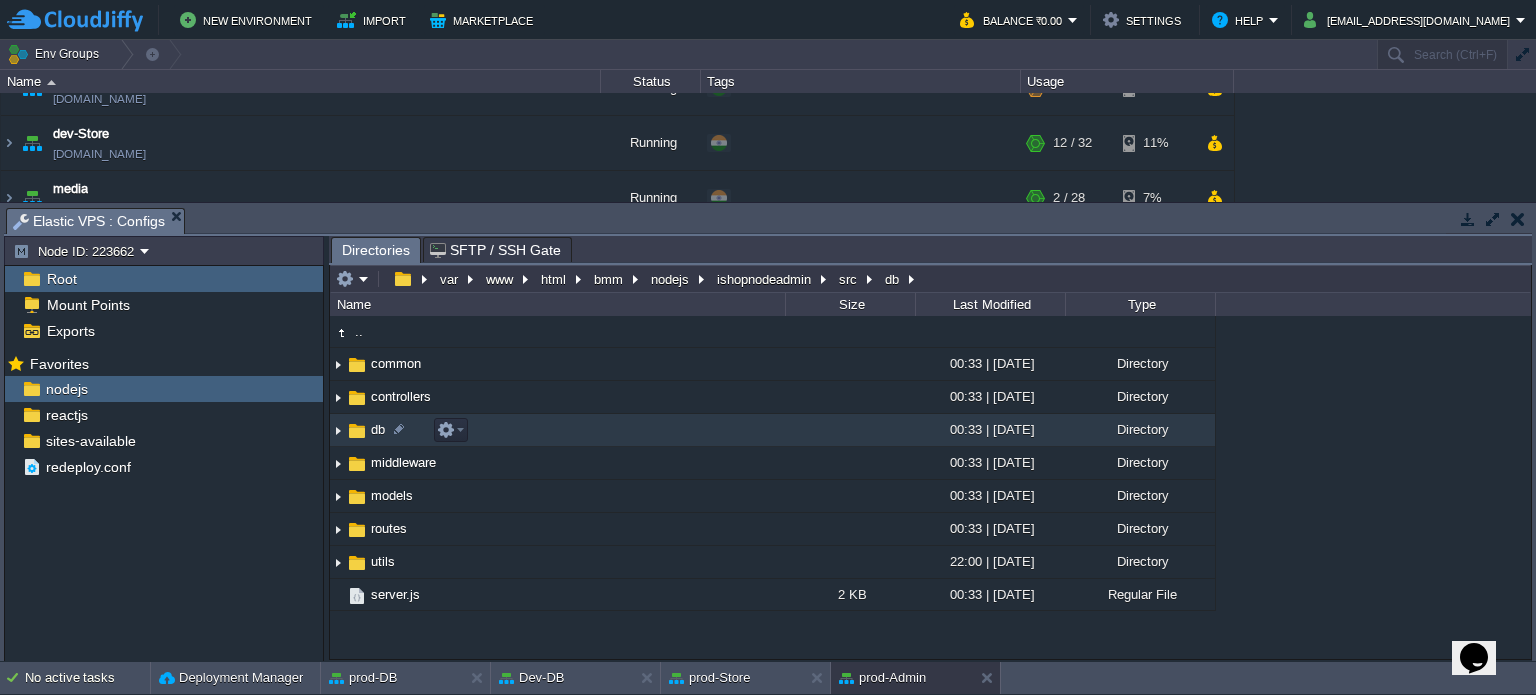 click on "db" at bounding box center (378, 429) 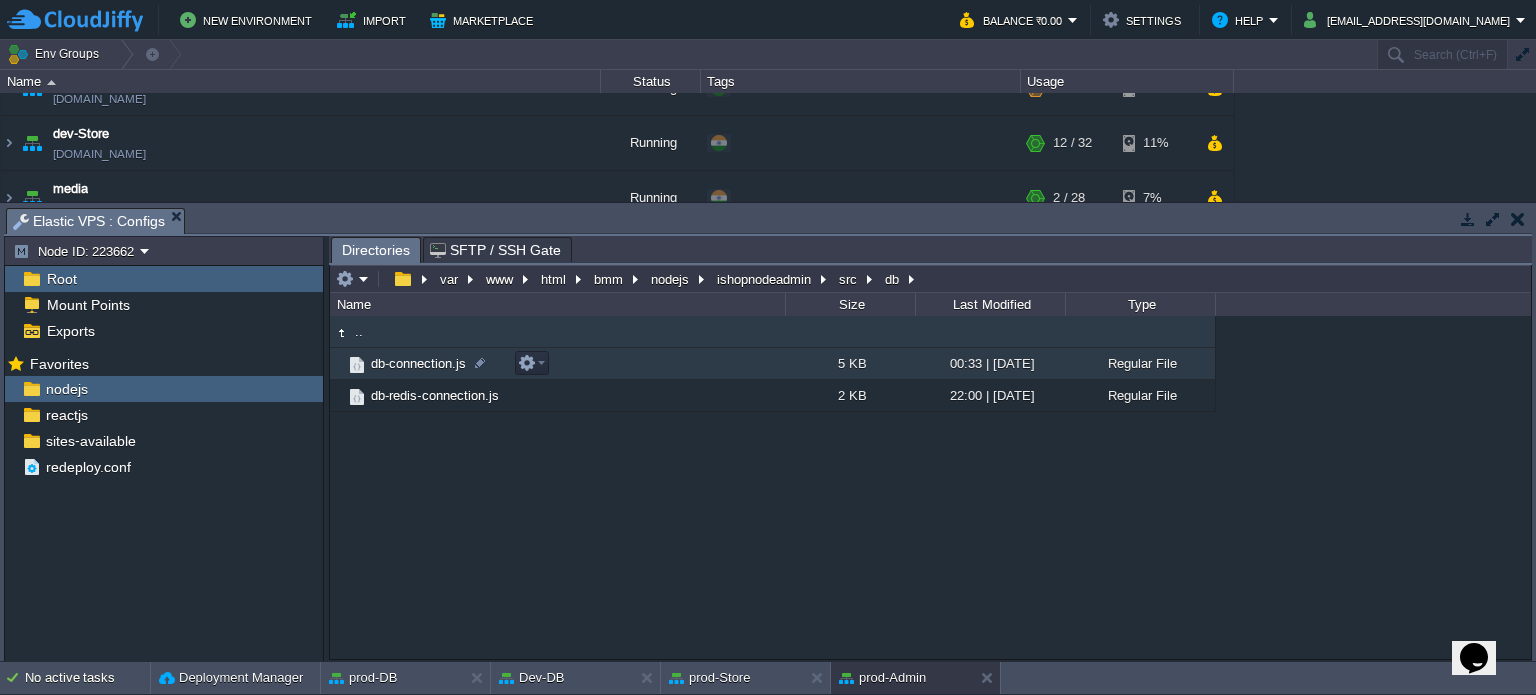 click on "db-connection.js" at bounding box center [418, 363] 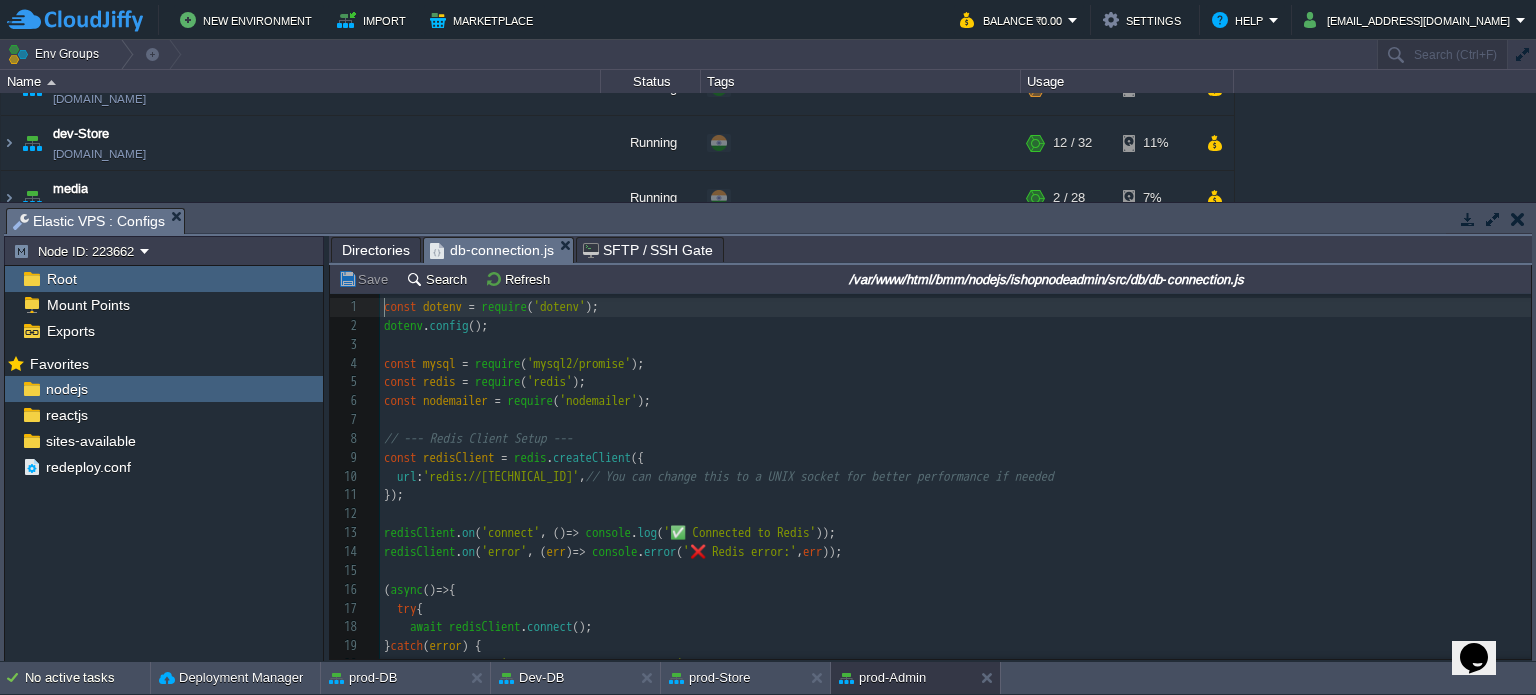 scroll, scrollTop: 6, scrollLeft: 0, axis: vertical 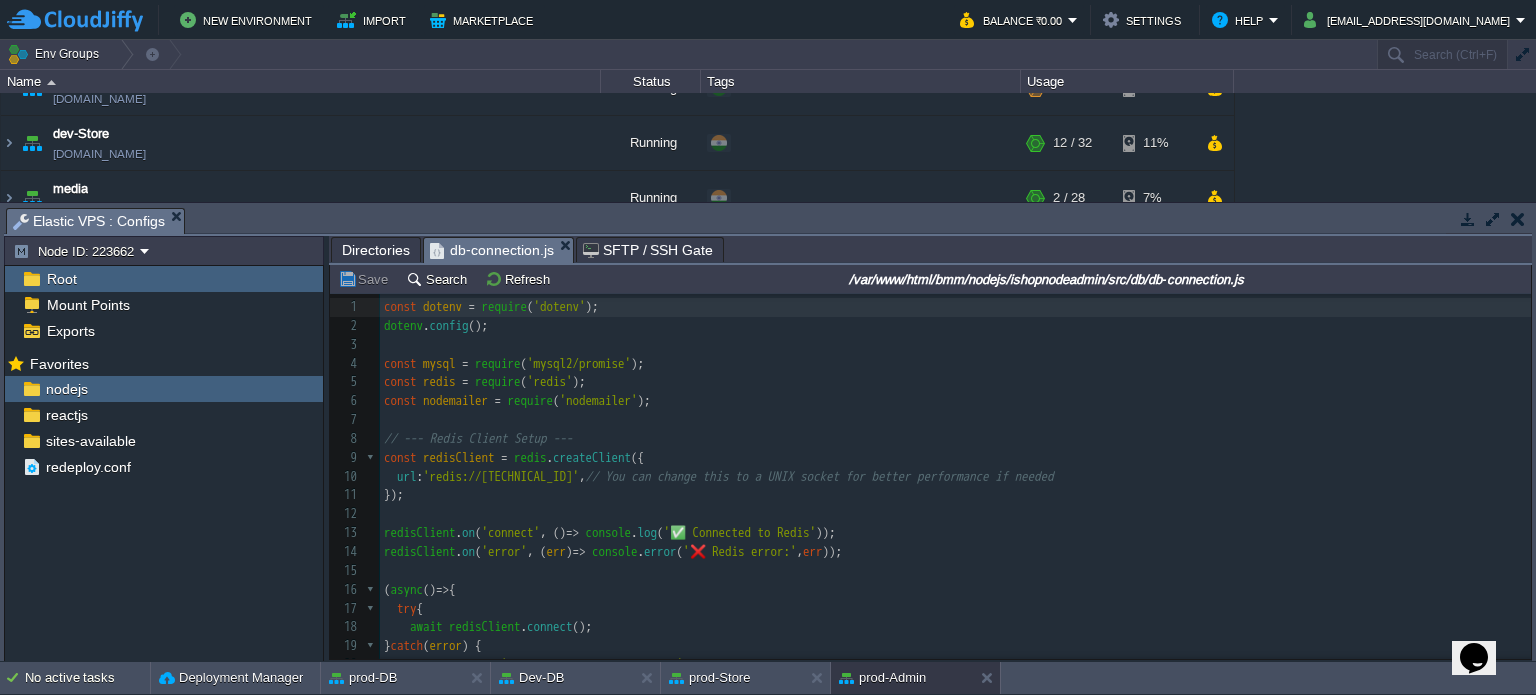click on "const   nodemailer   =   require ( 'nodemailer' );" at bounding box center [955, 401] 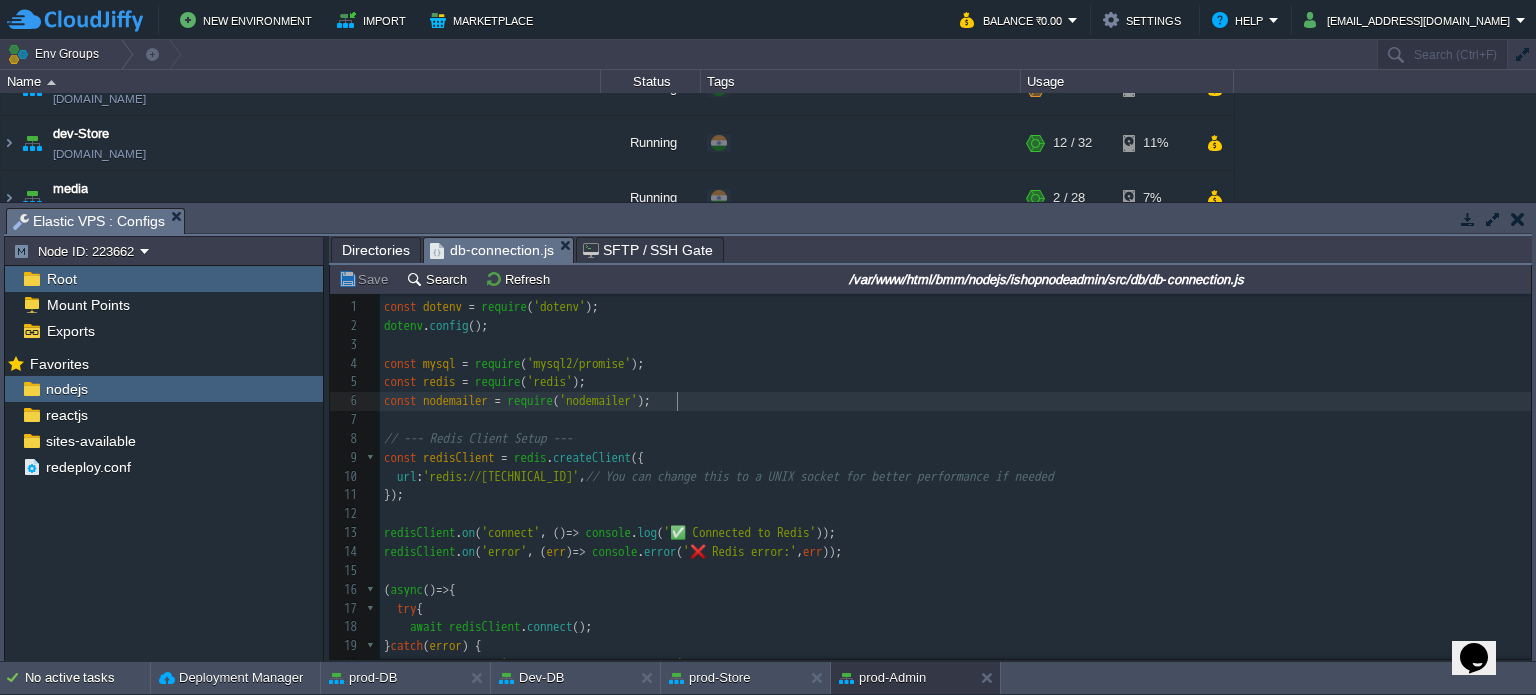 type on "-" 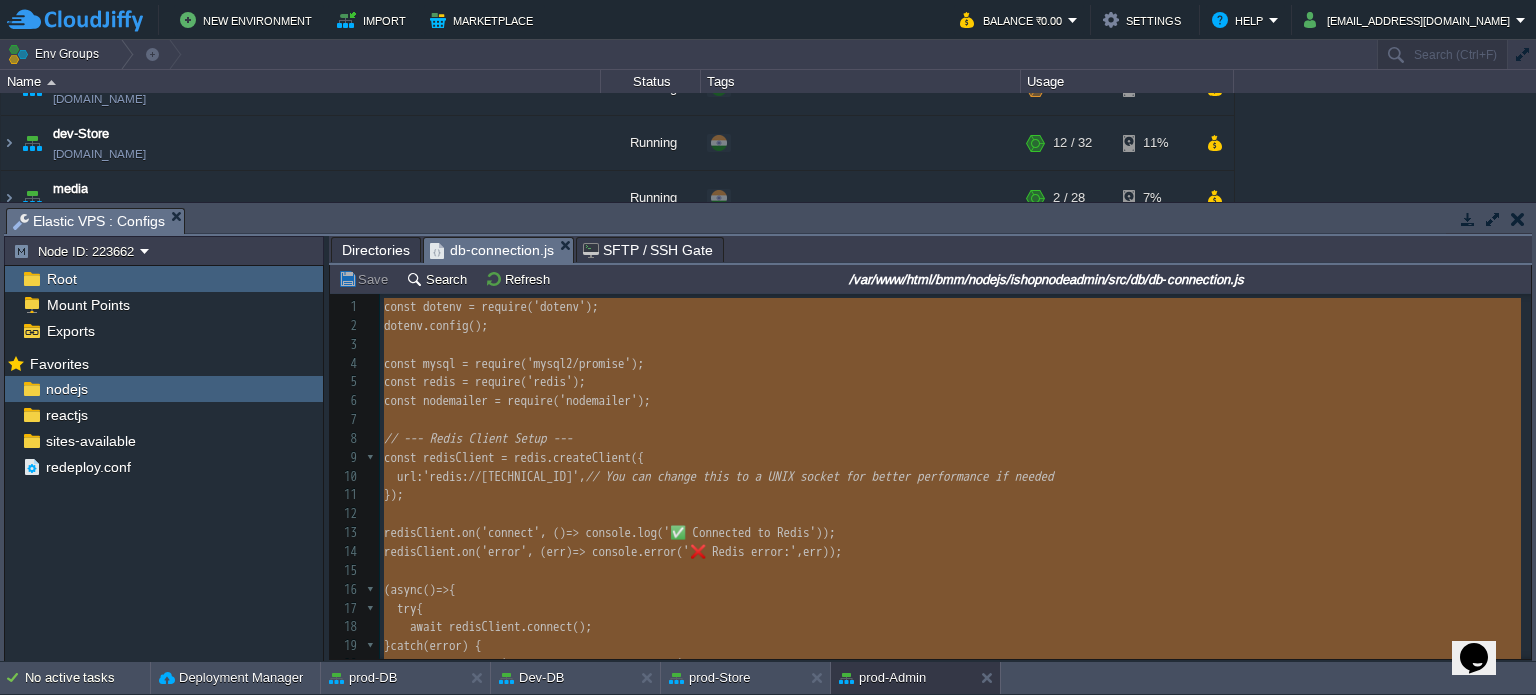 scroll, scrollTop: 3132, scrollLeft: 0, axis: vertical 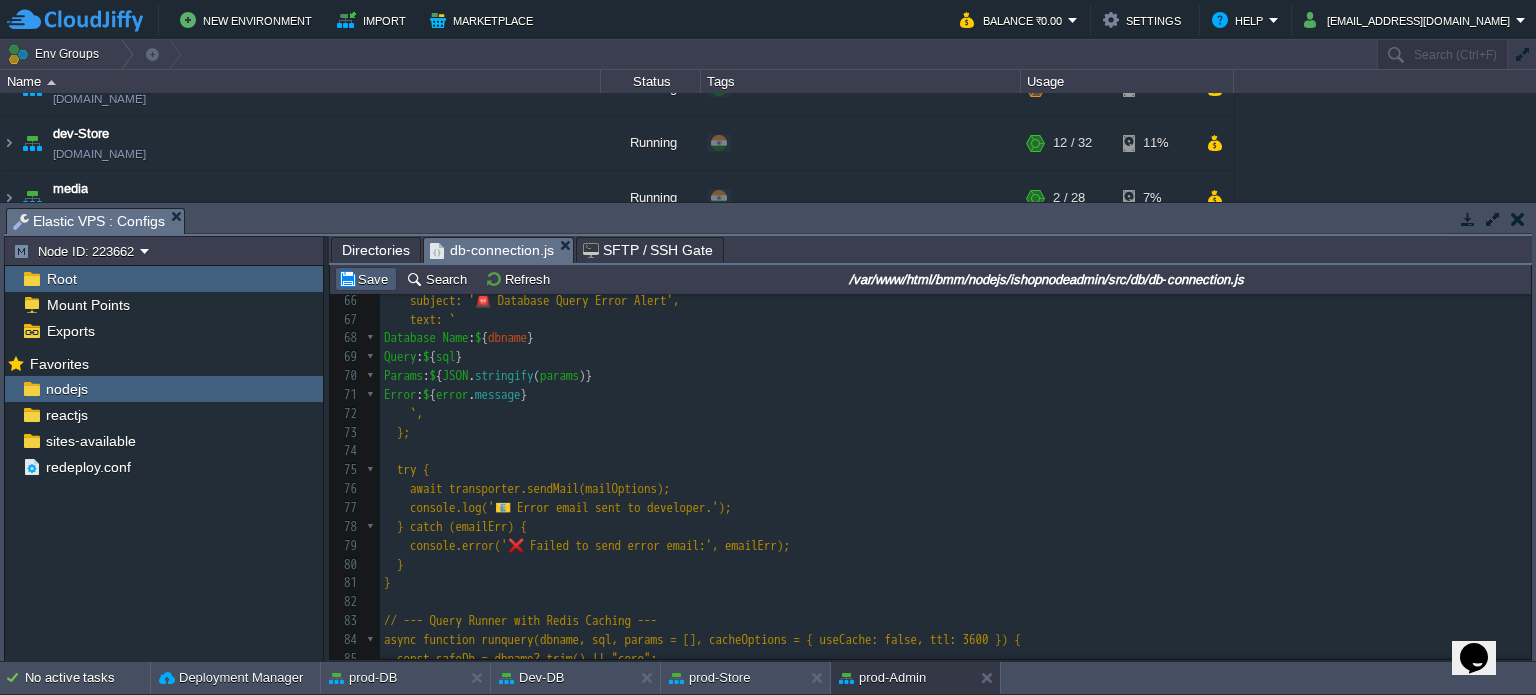 click on "Save" at bounding box center (366, 279) 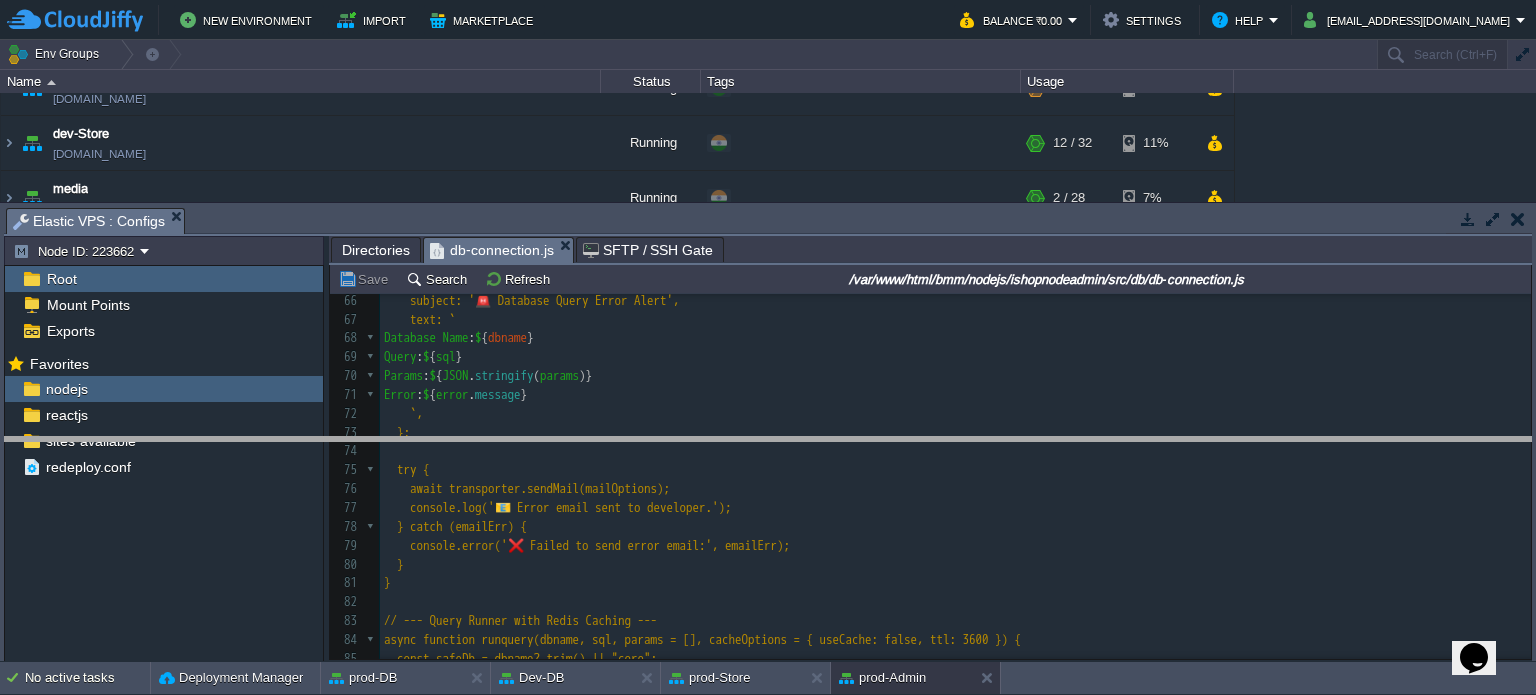 drag, startPoint x: 779, startPoint y: 225, endPoint x: 806, endPoint y: 454, distance: 230.58621 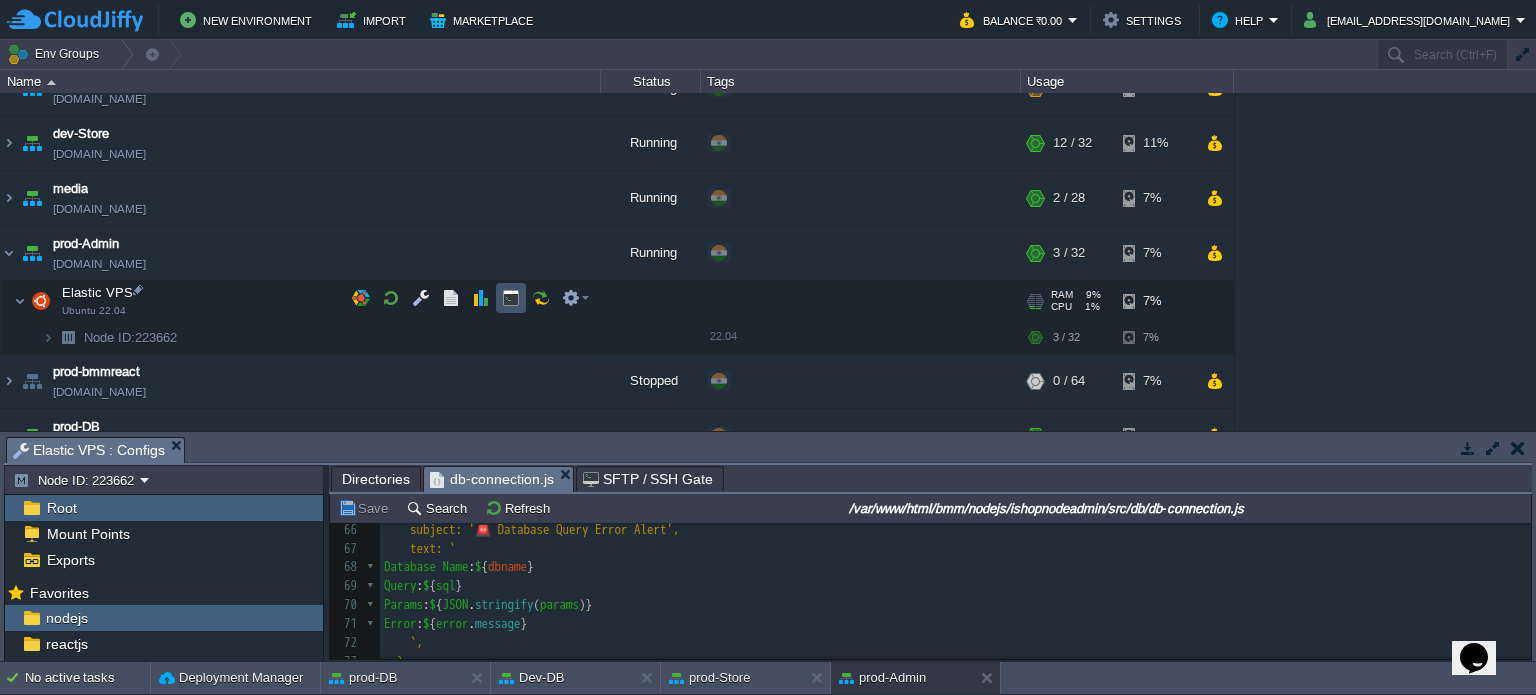 click at bounding box center (511, 298) 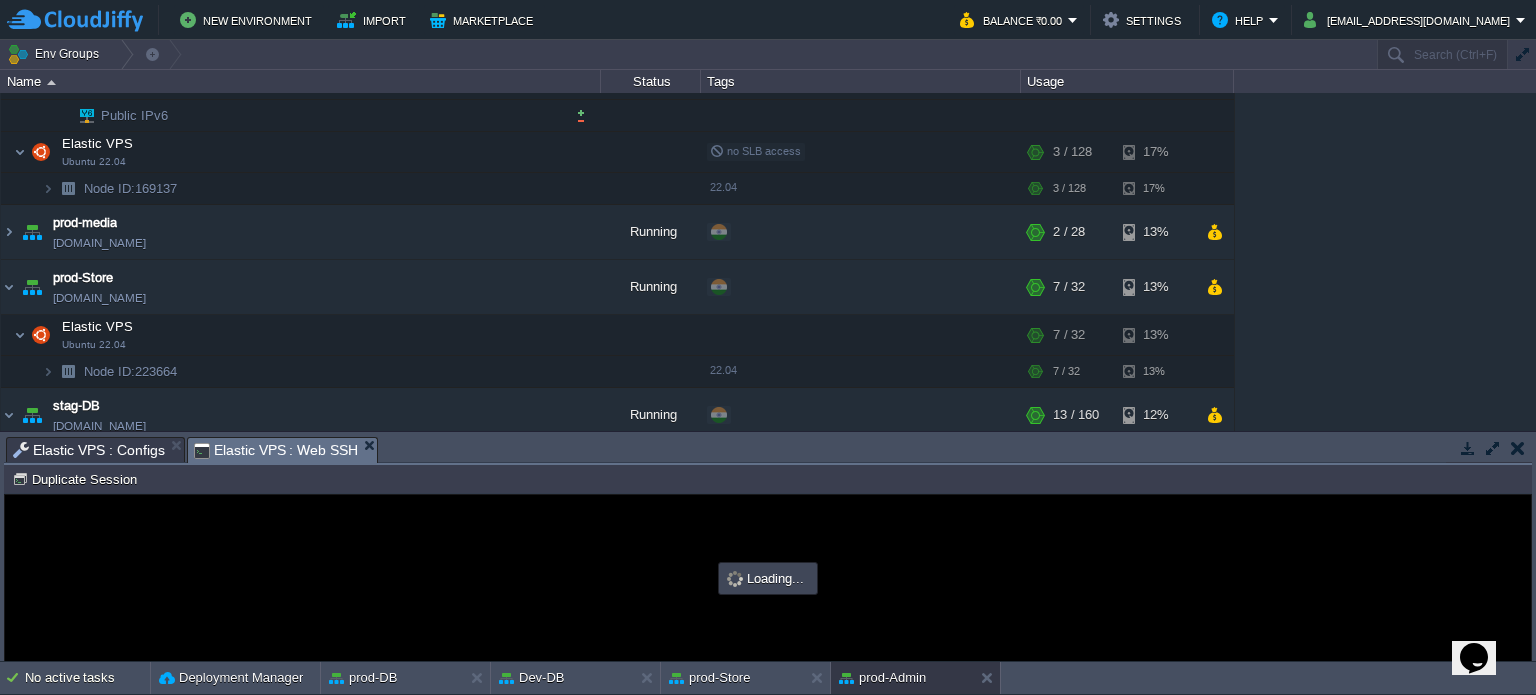 scroll, scrollTop: 0, scrollLeft: 0, axis: both 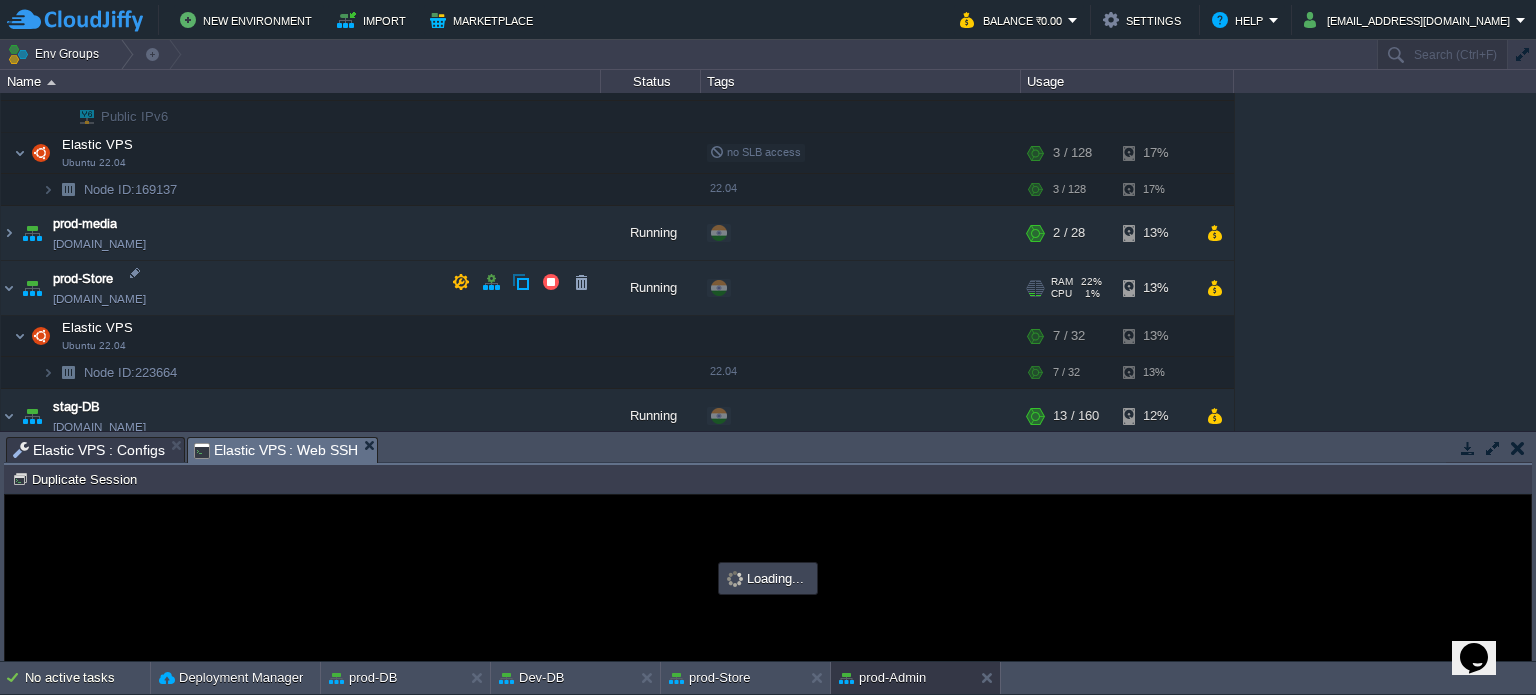 type on "#000000" 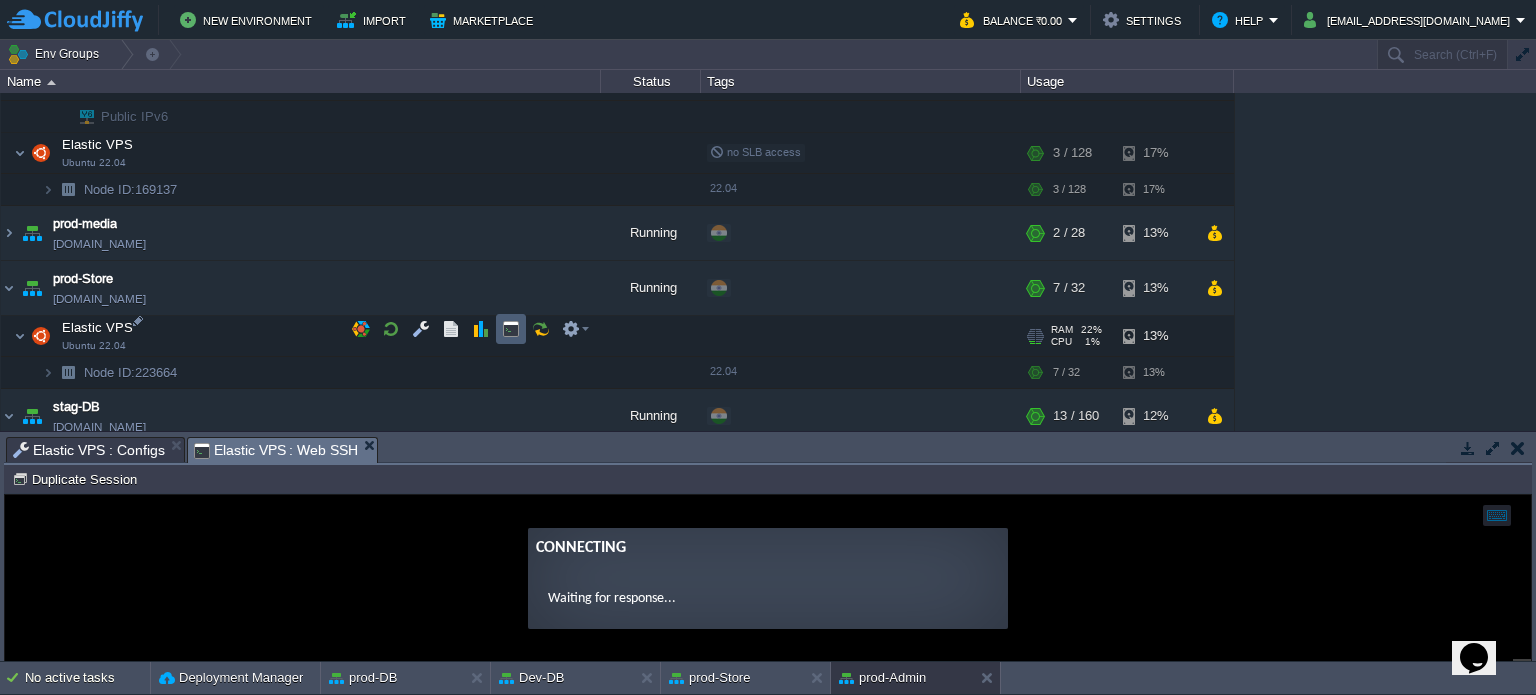 click at bounding box center (511, 329) 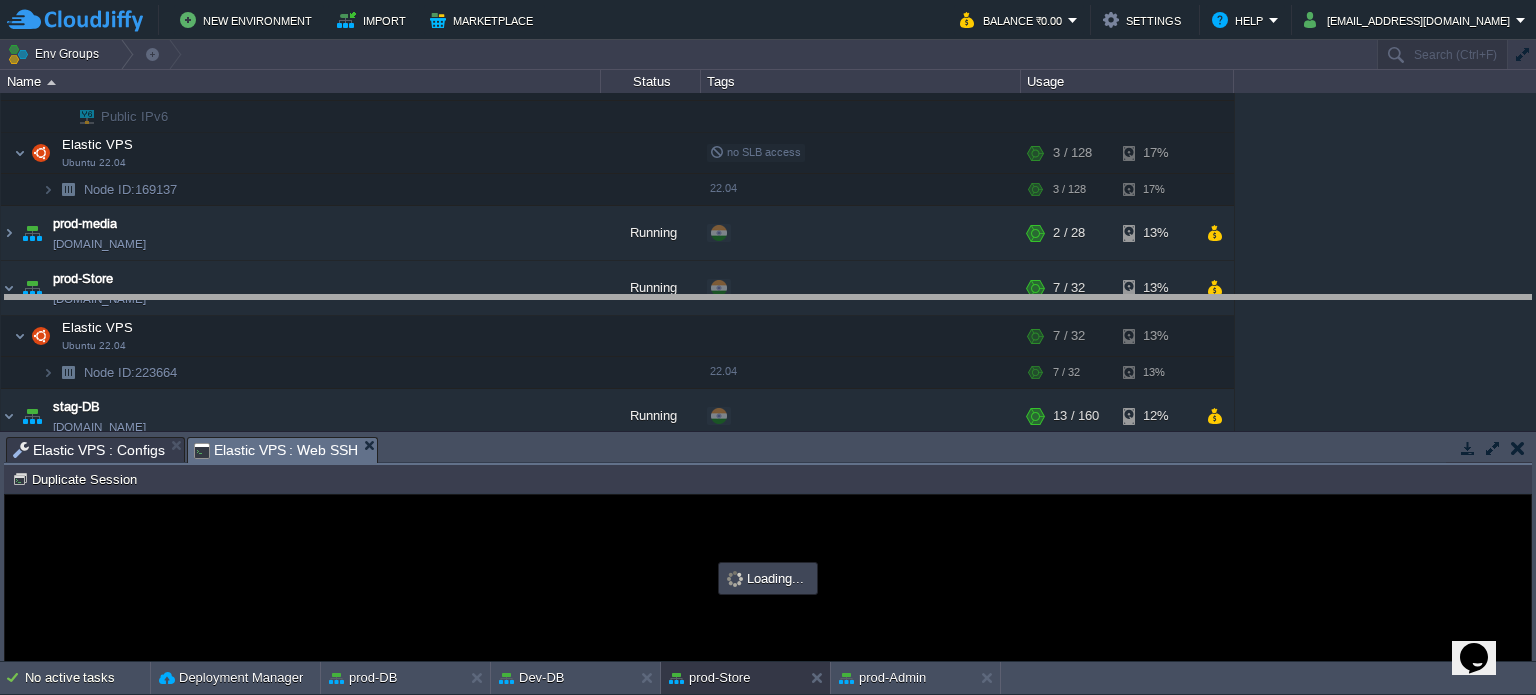 drag, startPoint x: 796, startPoint y: 453, endPoint x: 810, endPoint y: 207, distance: 246.39806 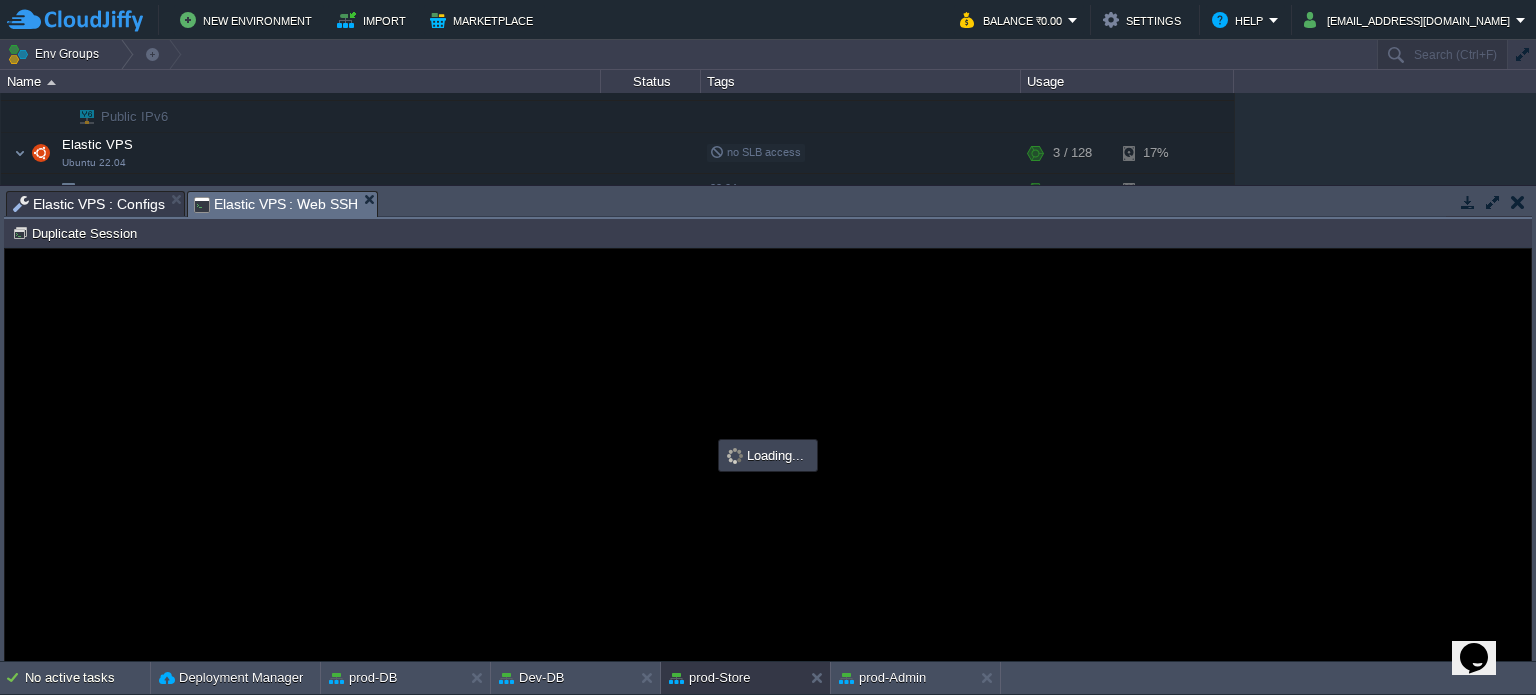 scroll, scrollTop: 0, scrollLeft: 0, axis: both 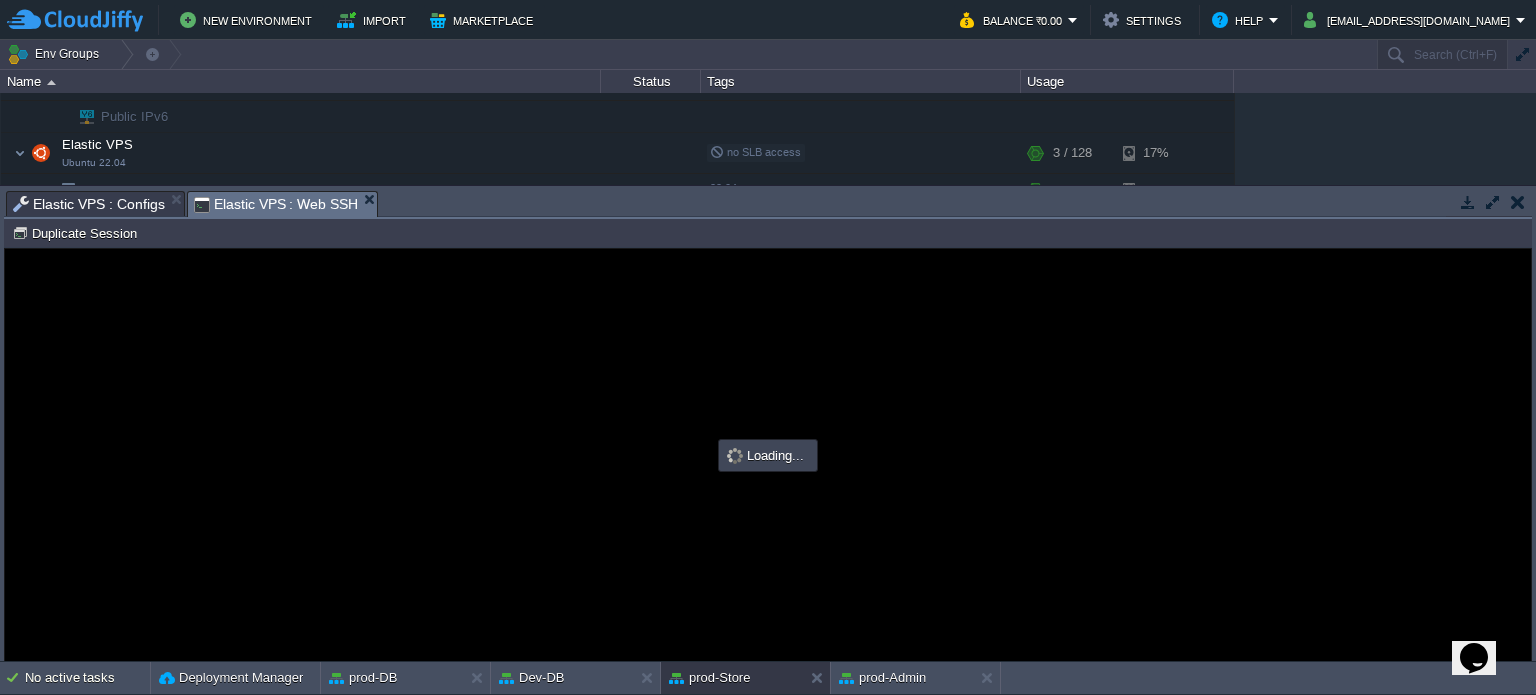 type on "#000000" 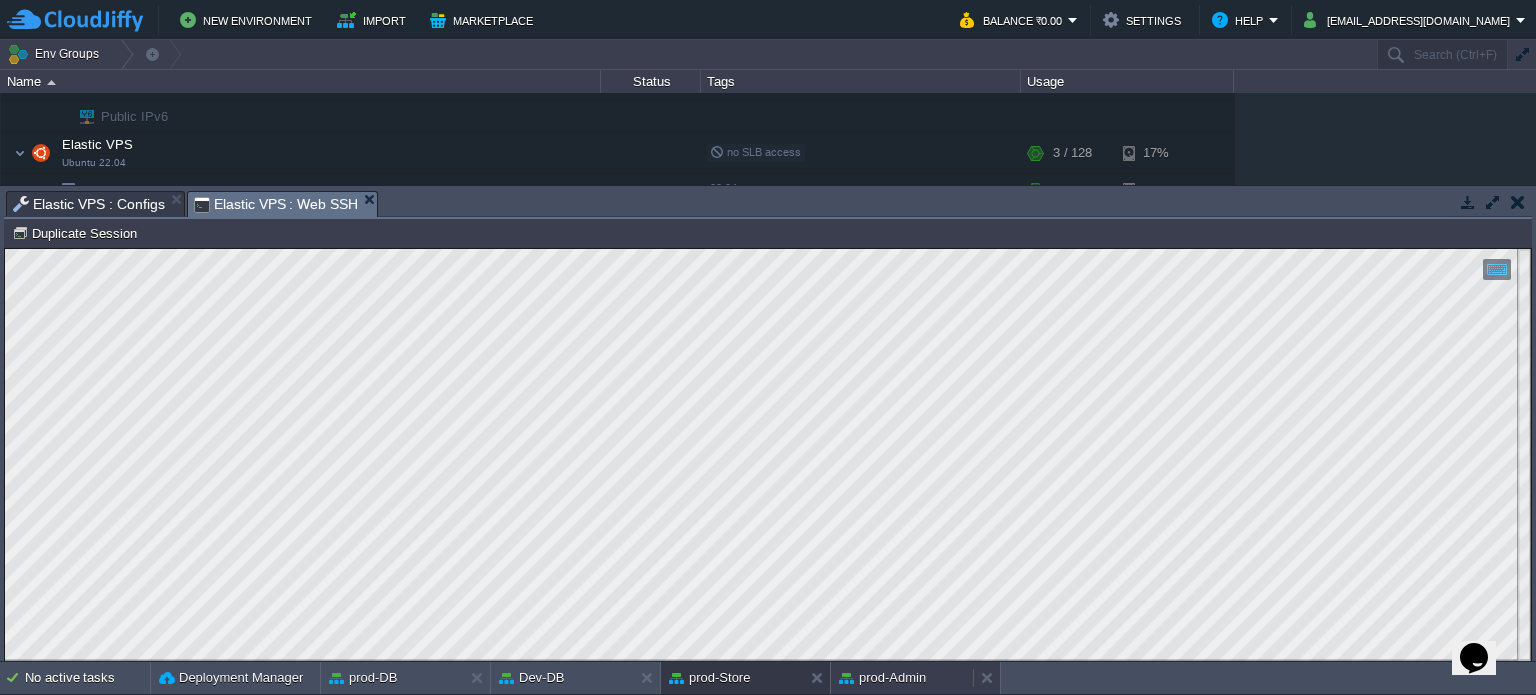 click on "prod-Admin" at bounding box center [882, 678] 